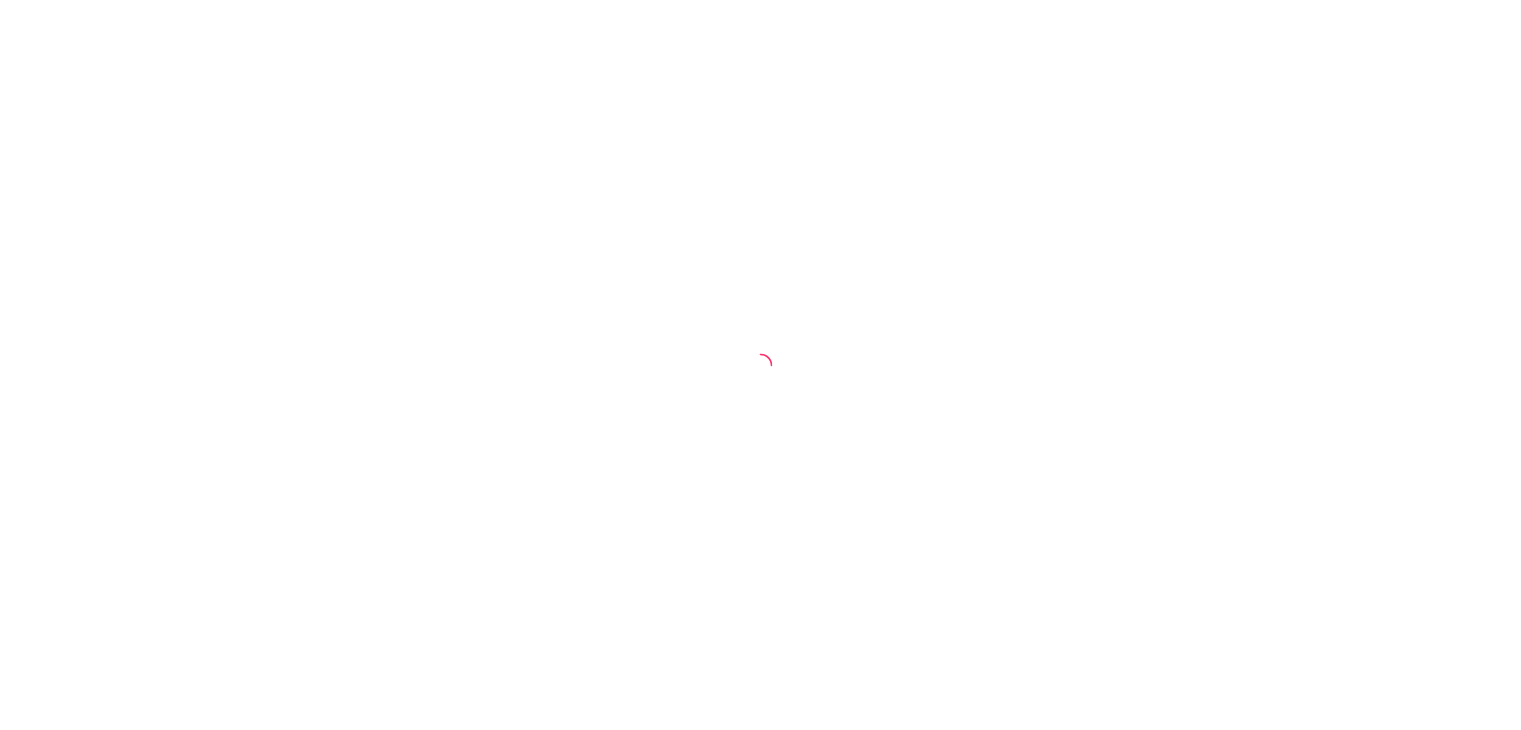scroll, scrollTop: 0, scrollLeft: 0, axis: both 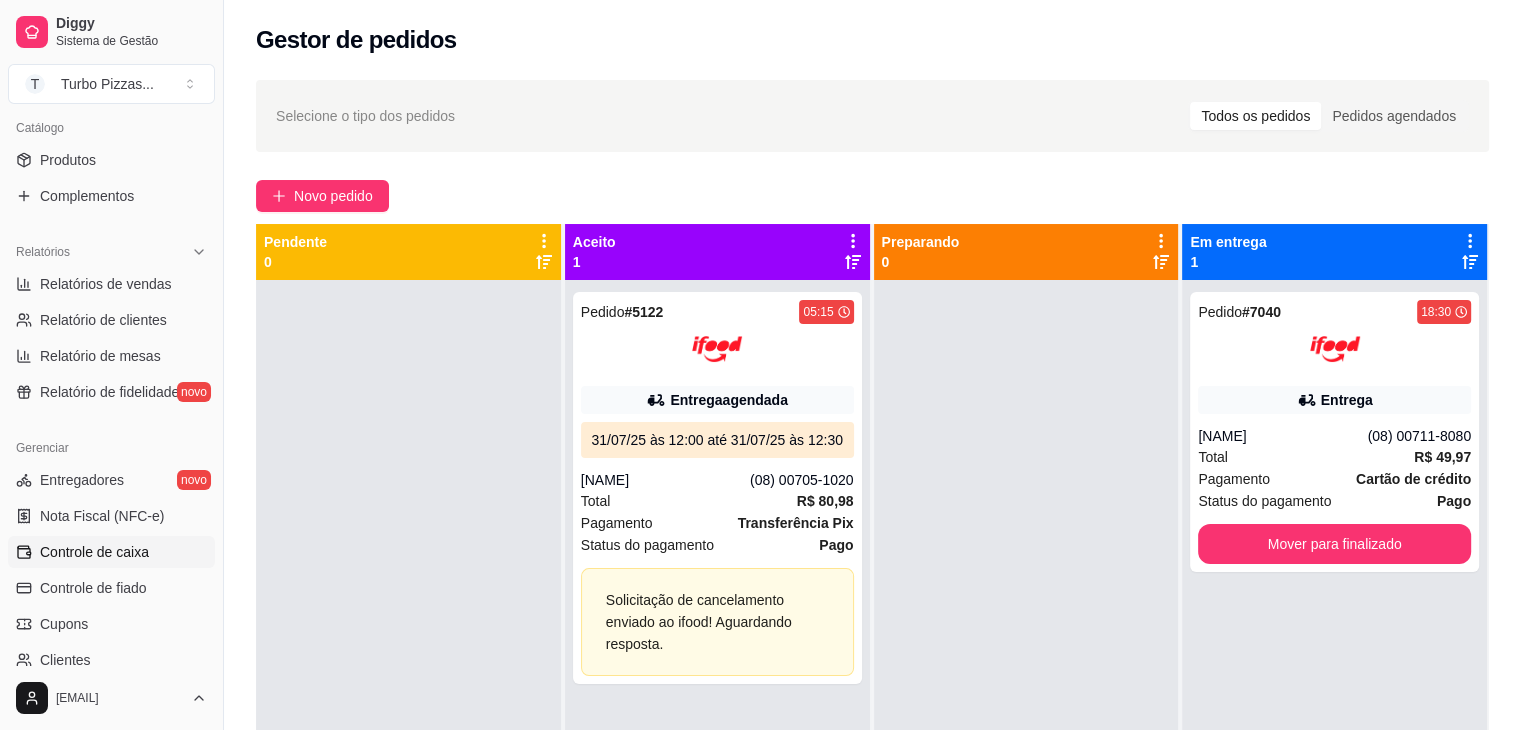 click on "Controle de caixa" at bounding box center [111, 552] 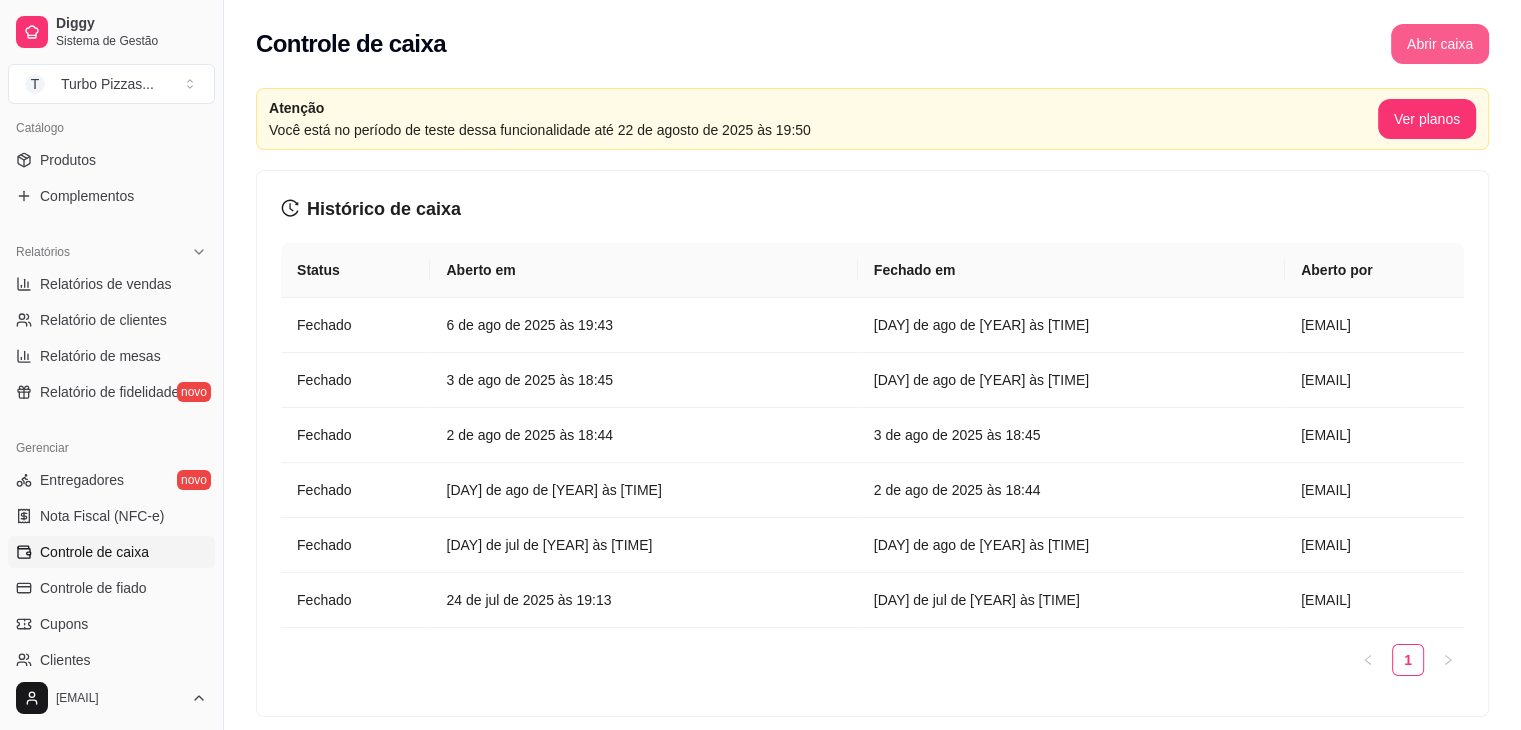 click on "Abrir caixa" at bounding box center (1440, 44) 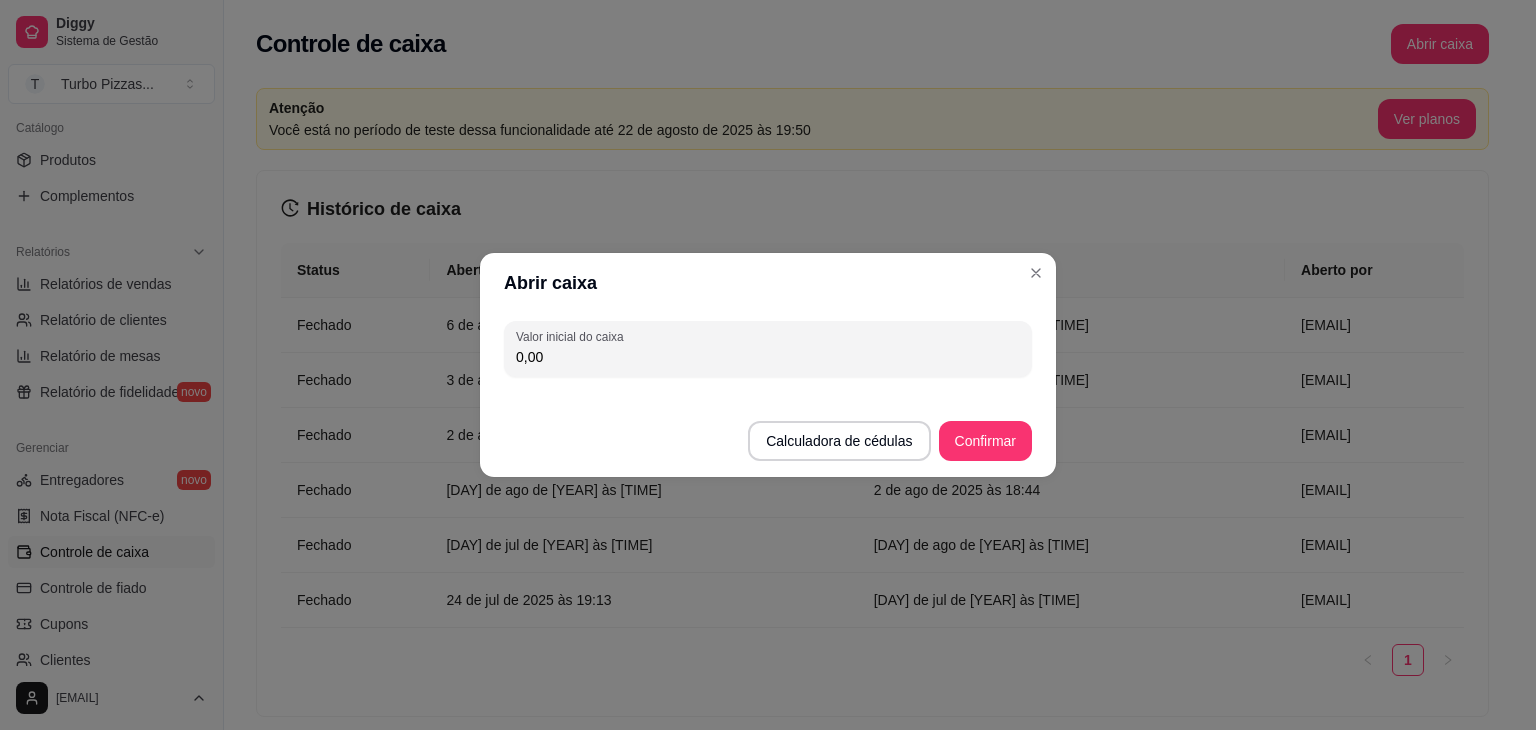 click on "0,00" at bounding box center [768, 357] 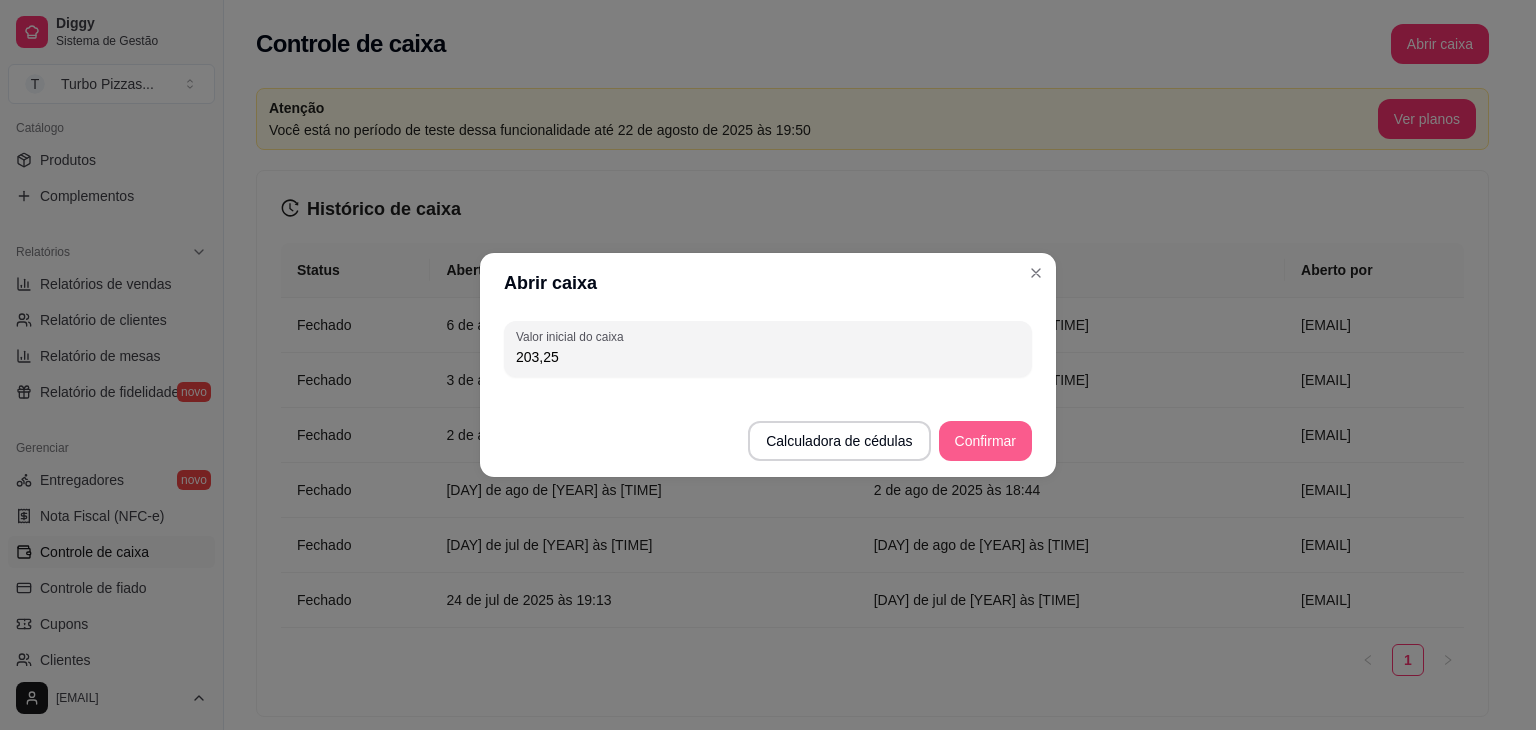type on "203,25" 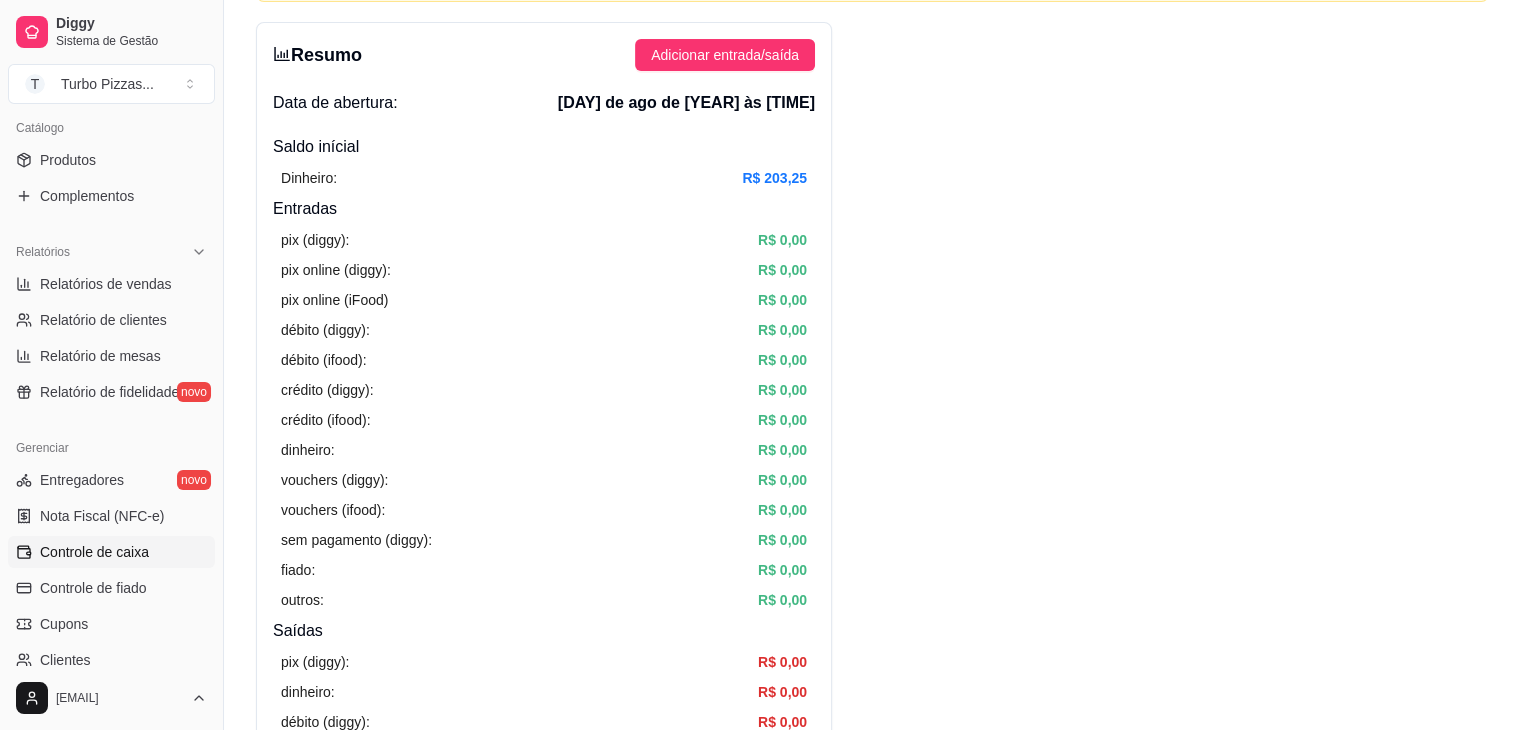 scroll, scrollTop: 0, scrollLeft: 0, axis: both 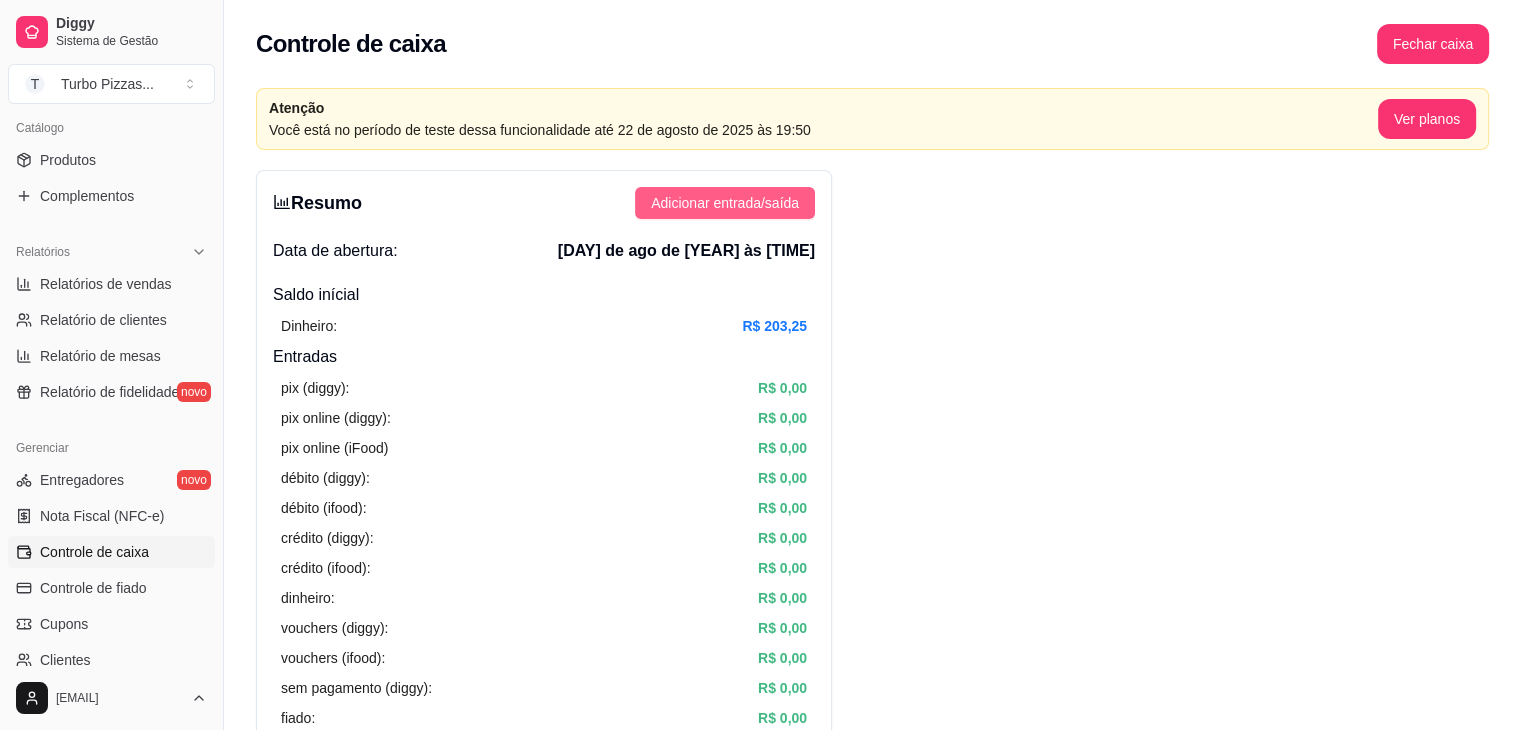 click on "Adicionar entrada/saída" at bounding box center [725, 203] 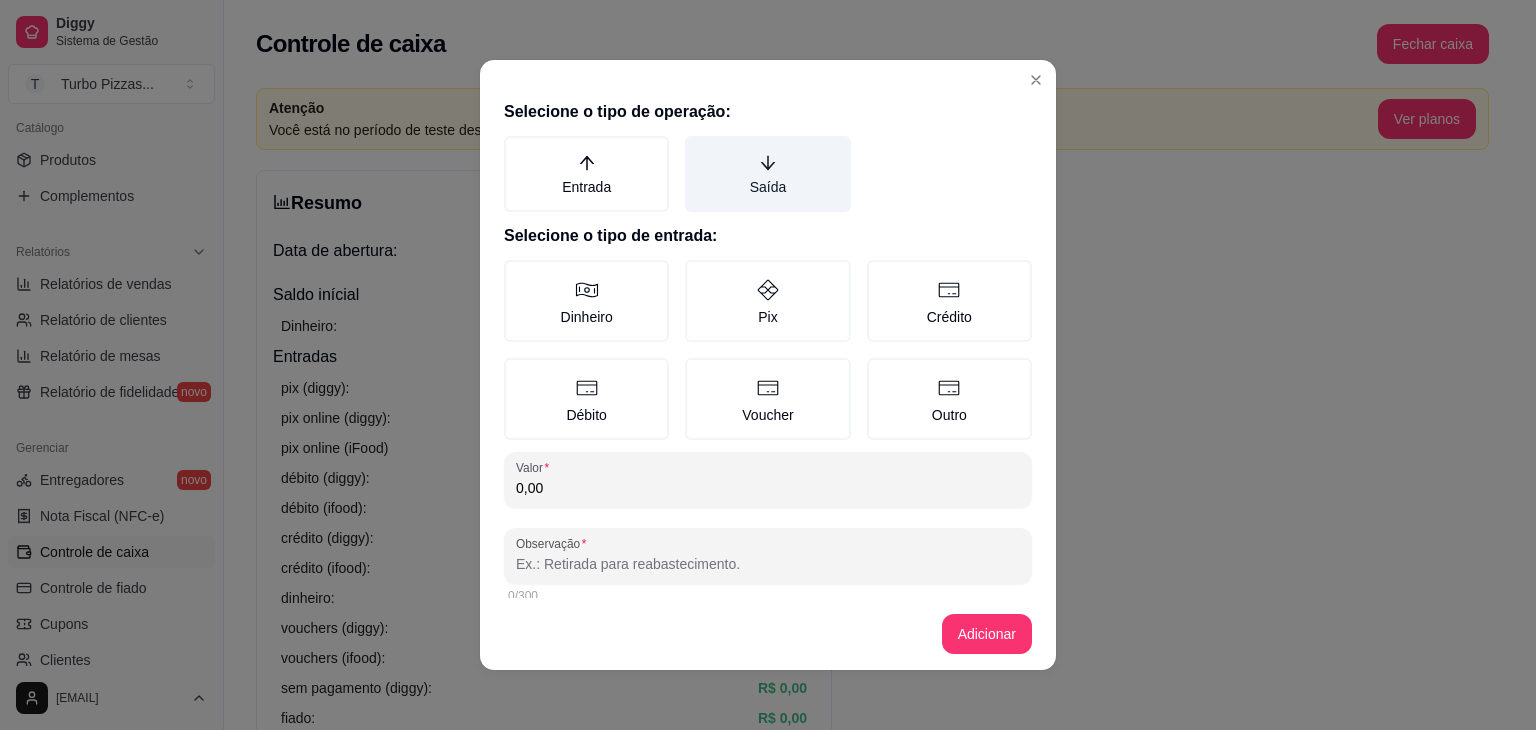 click on "Saída" at bounding box center [767, 174] 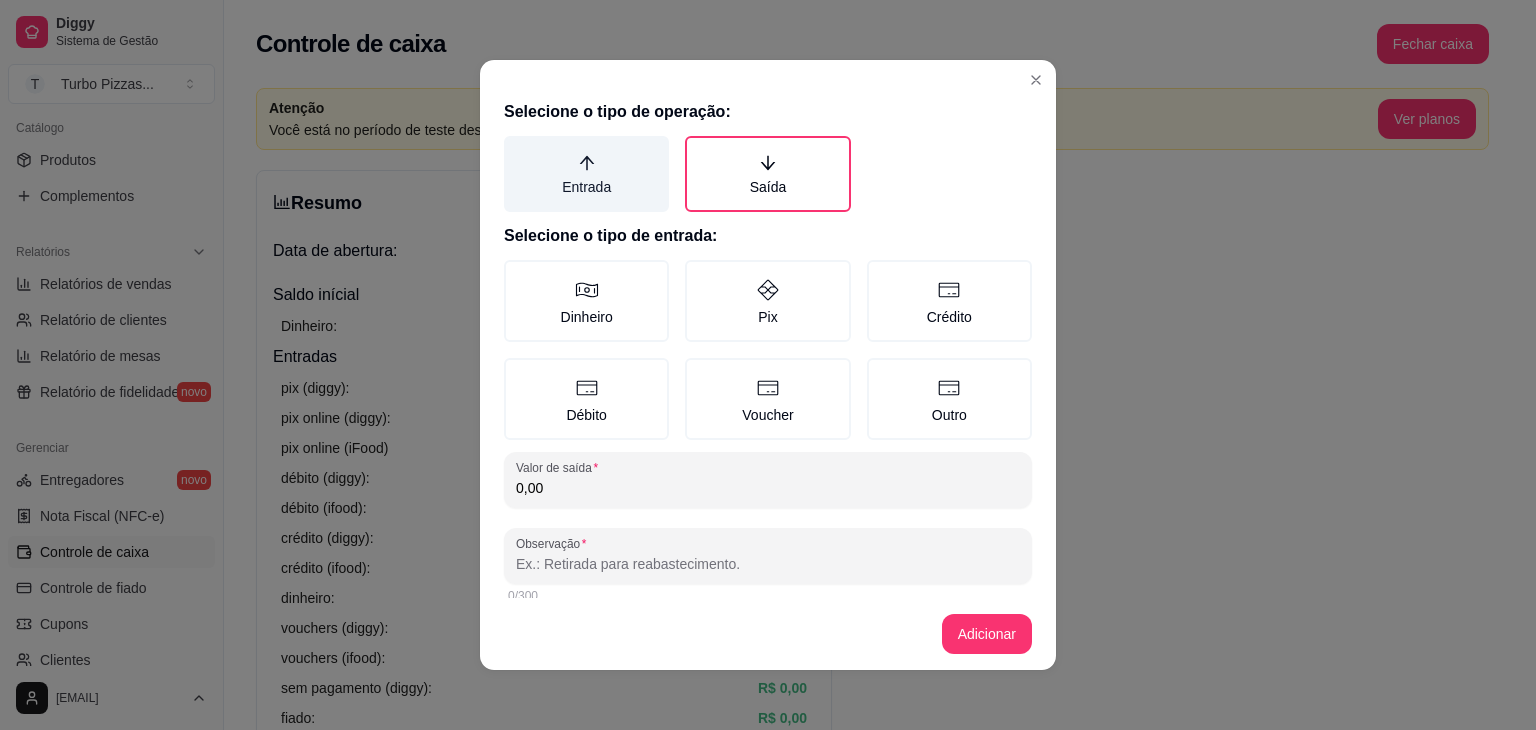 click on "Entrada" at bounding box center (586, 174) 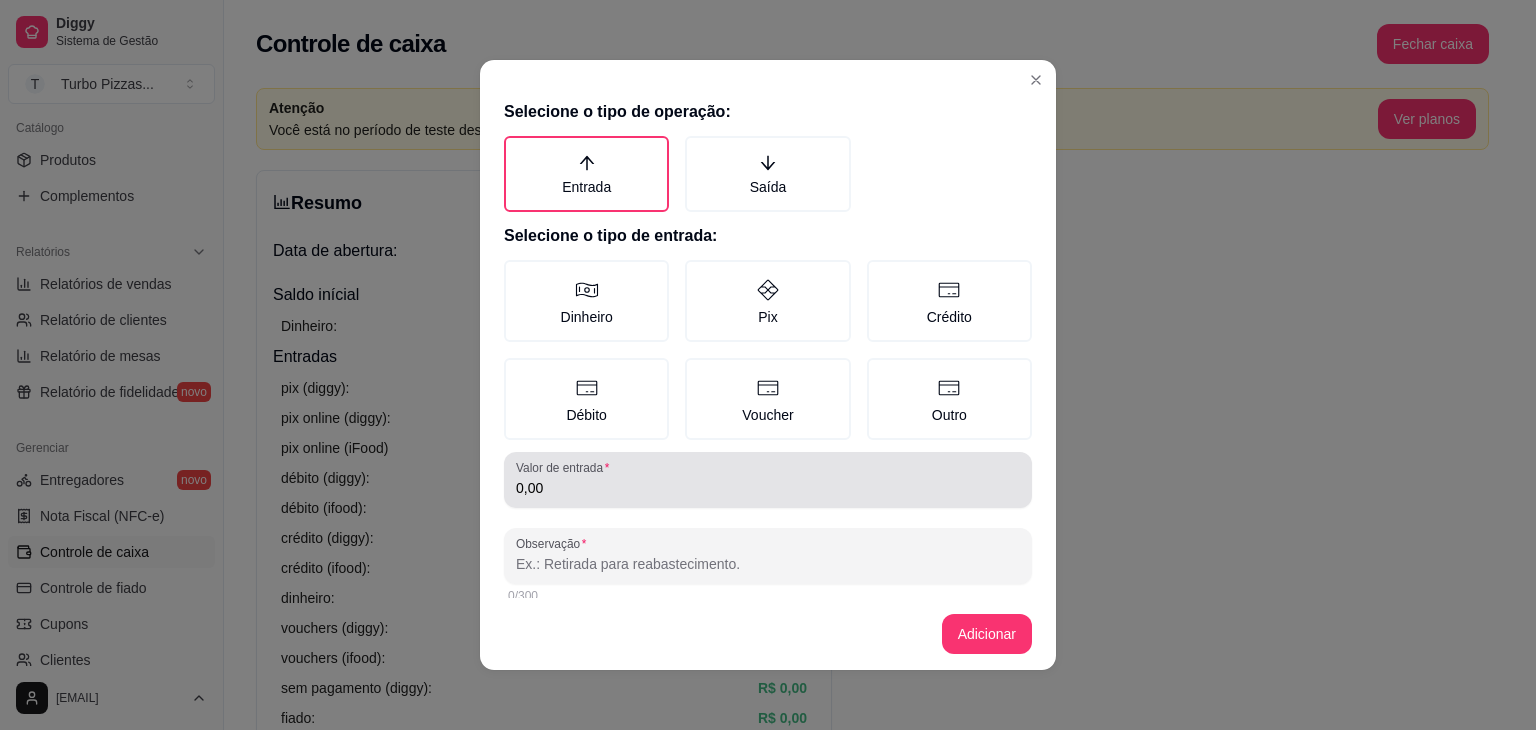 click on "0,00" at bounding box center [768, 488] 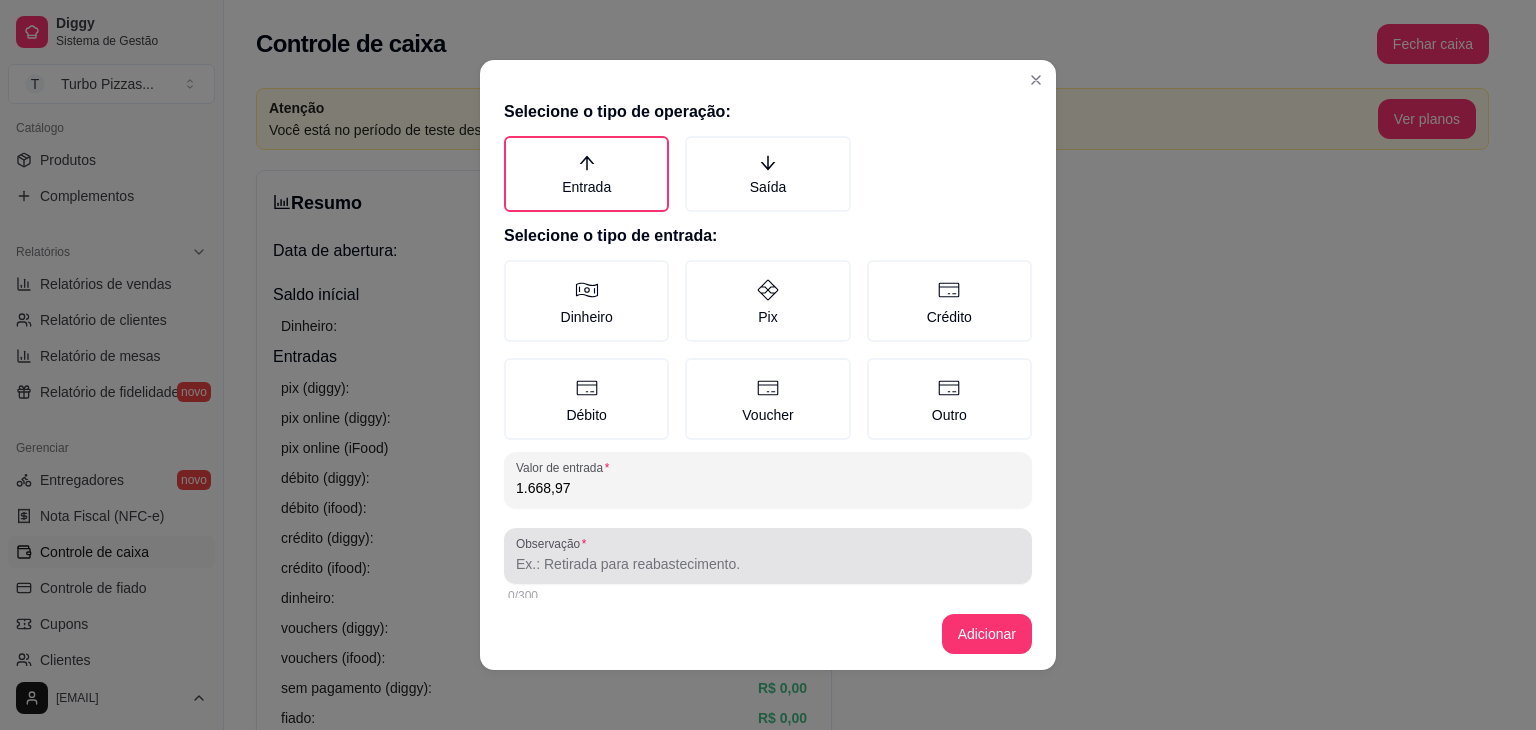 type on "1.668,97" 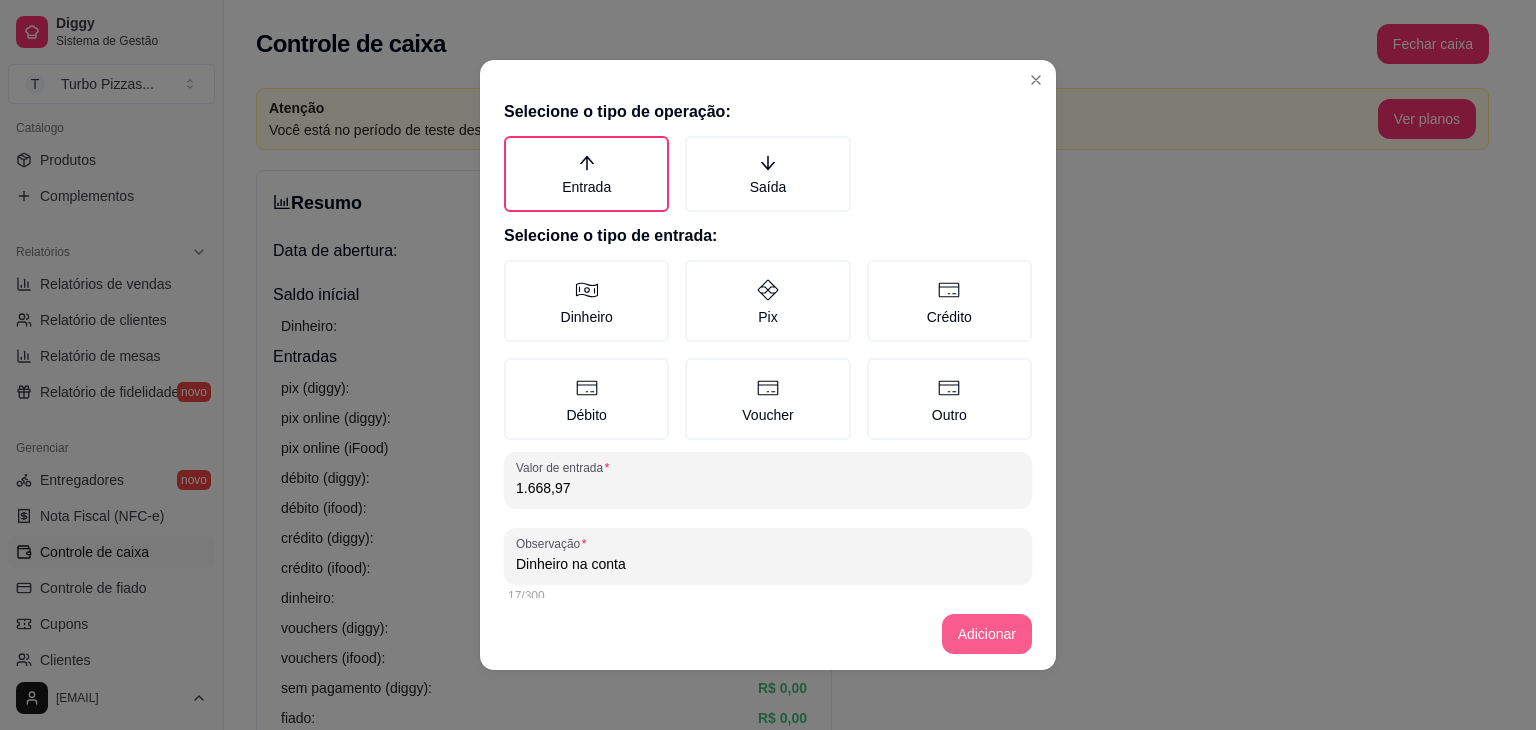 type on "Dinheiro na conta" 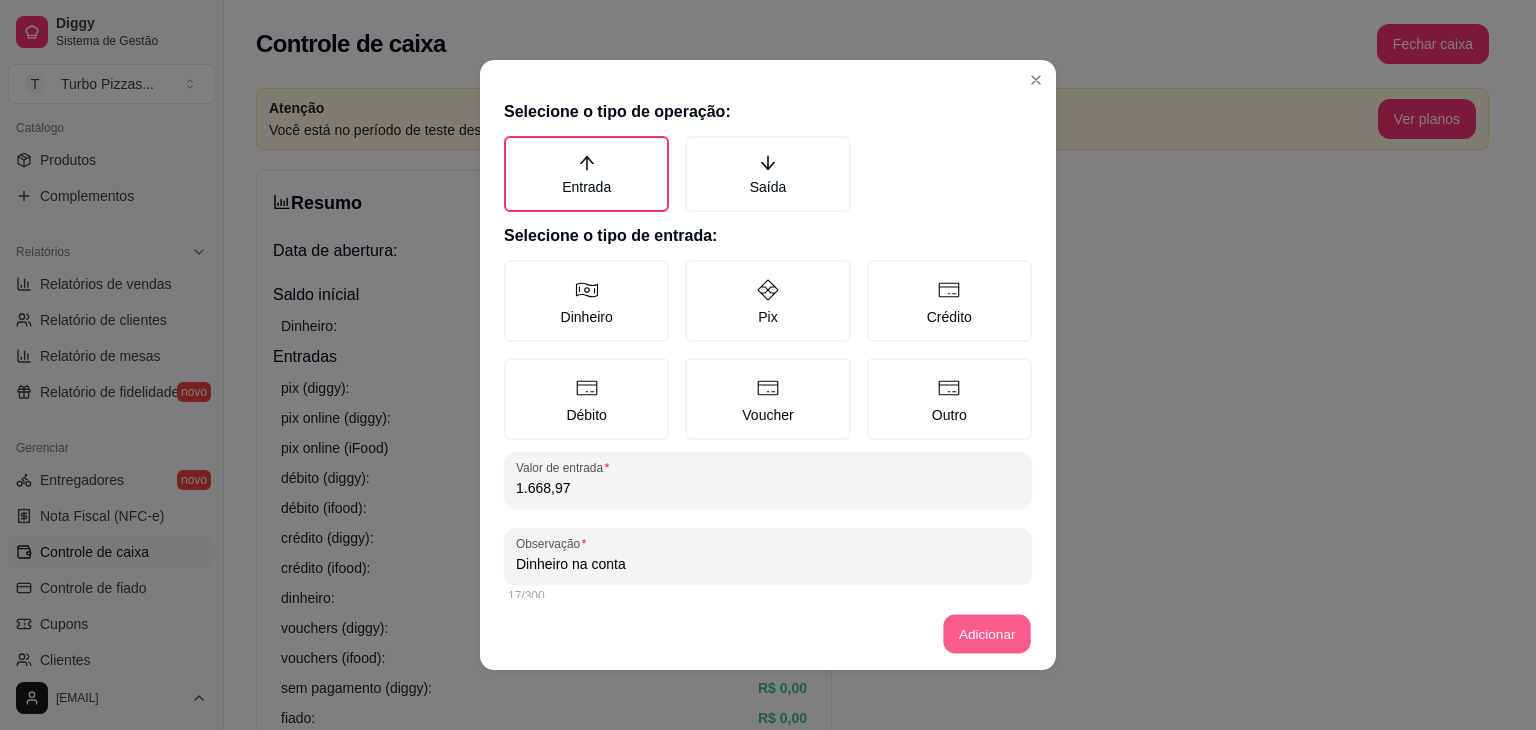 click on "Adicionar" at bounding box center (987, 634) 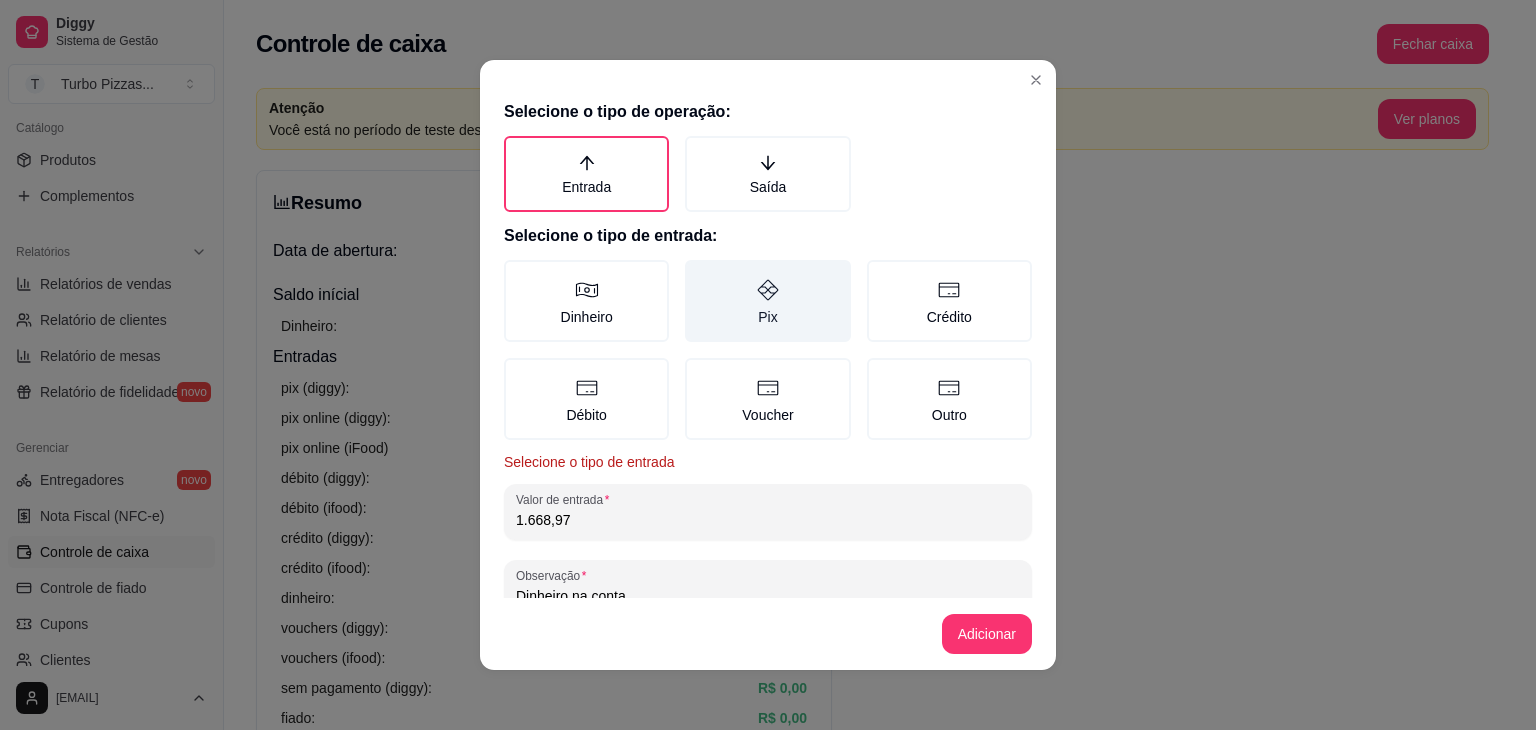 click on "Pix" at bounding box center (767, 301) 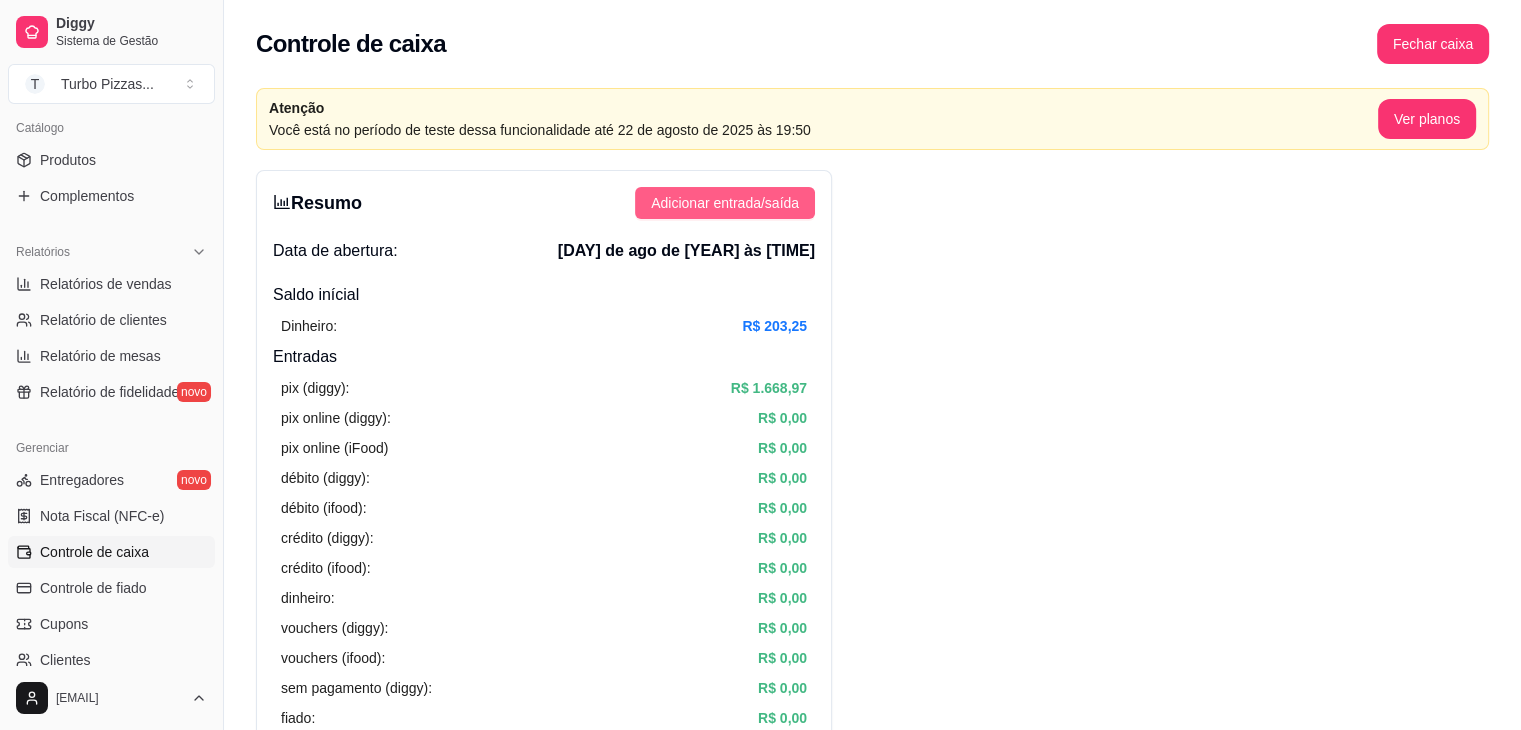 click on "Adicionar entrada/saída" at bounding box center (725, 203) 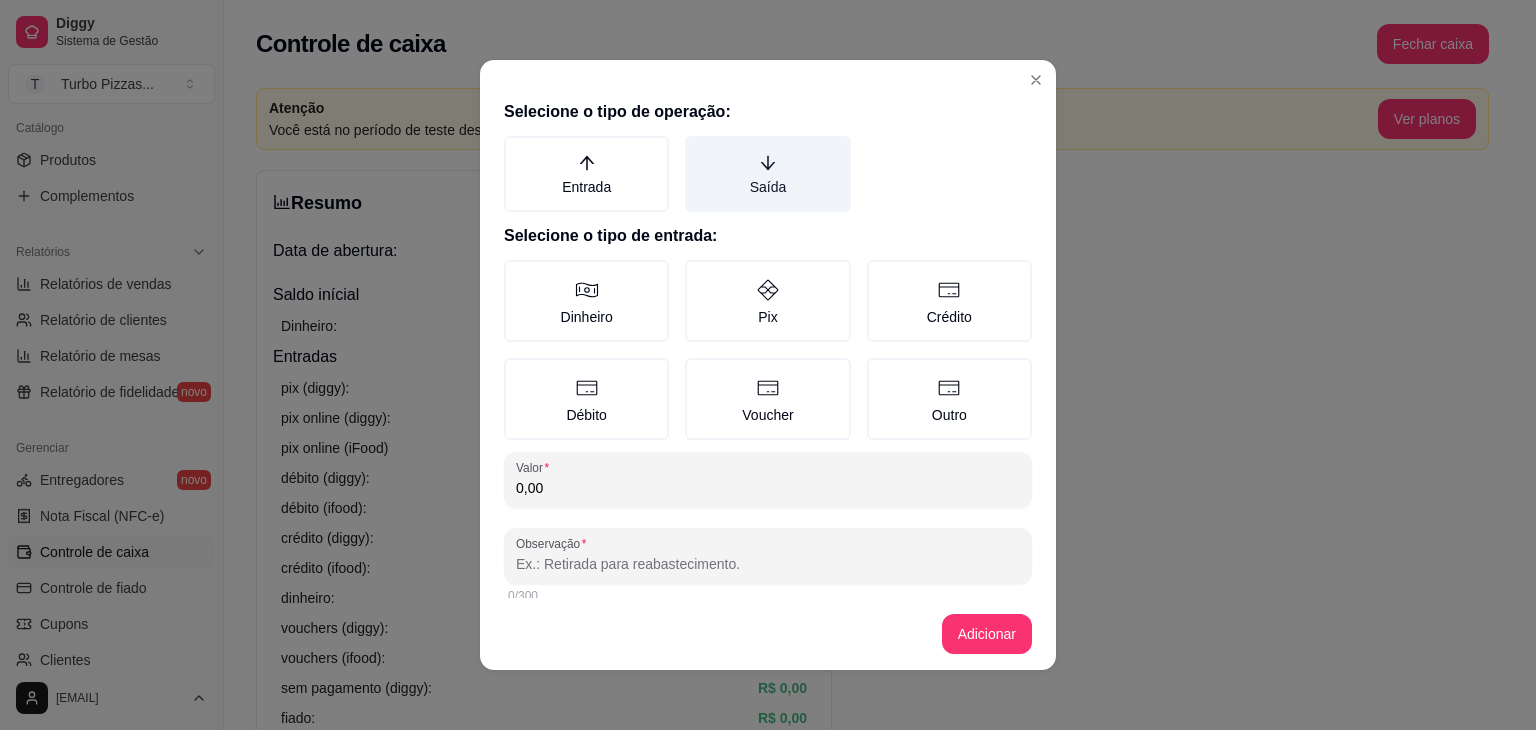 click on "Saída" at bounding box center (767, 174) 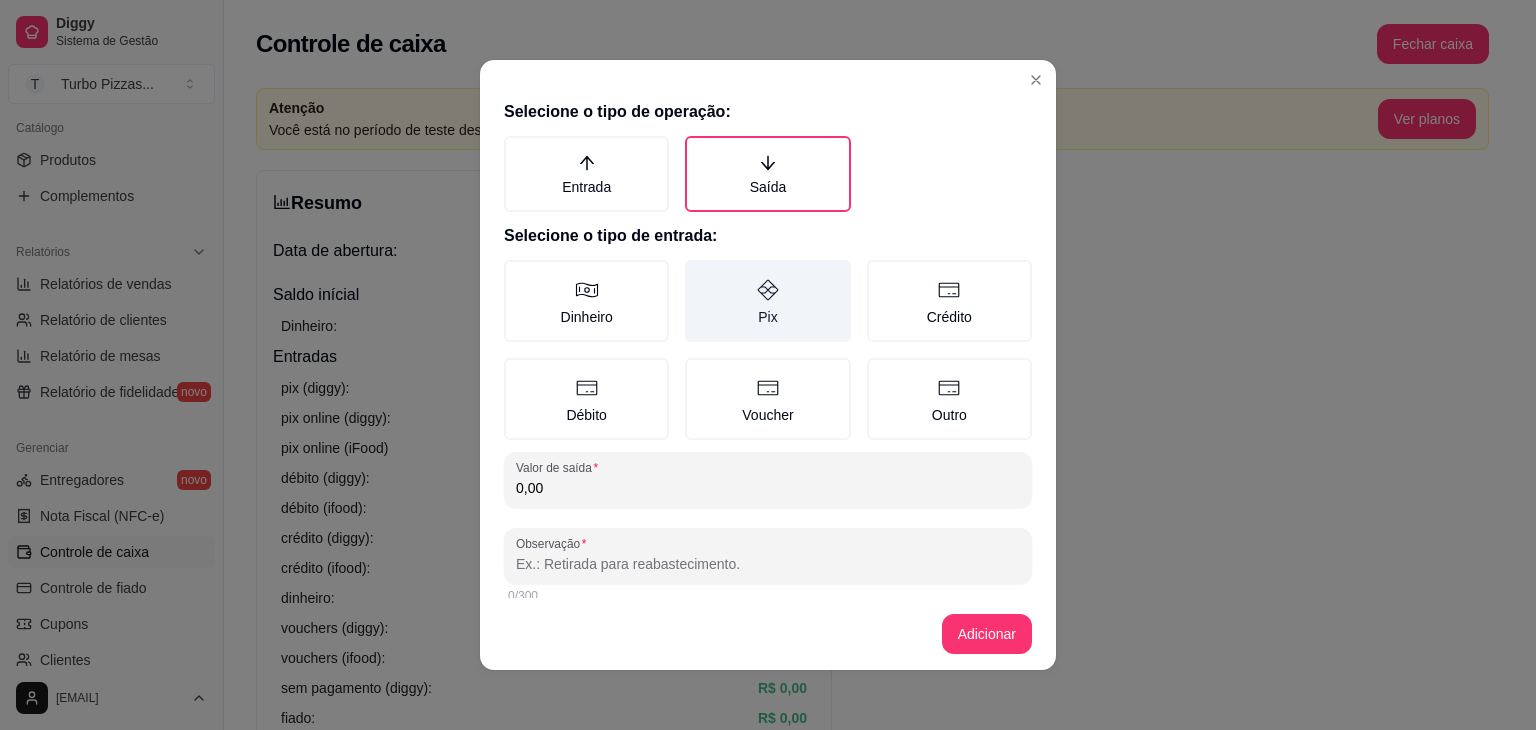 click on "Pix" at bounding box center [767, 301] 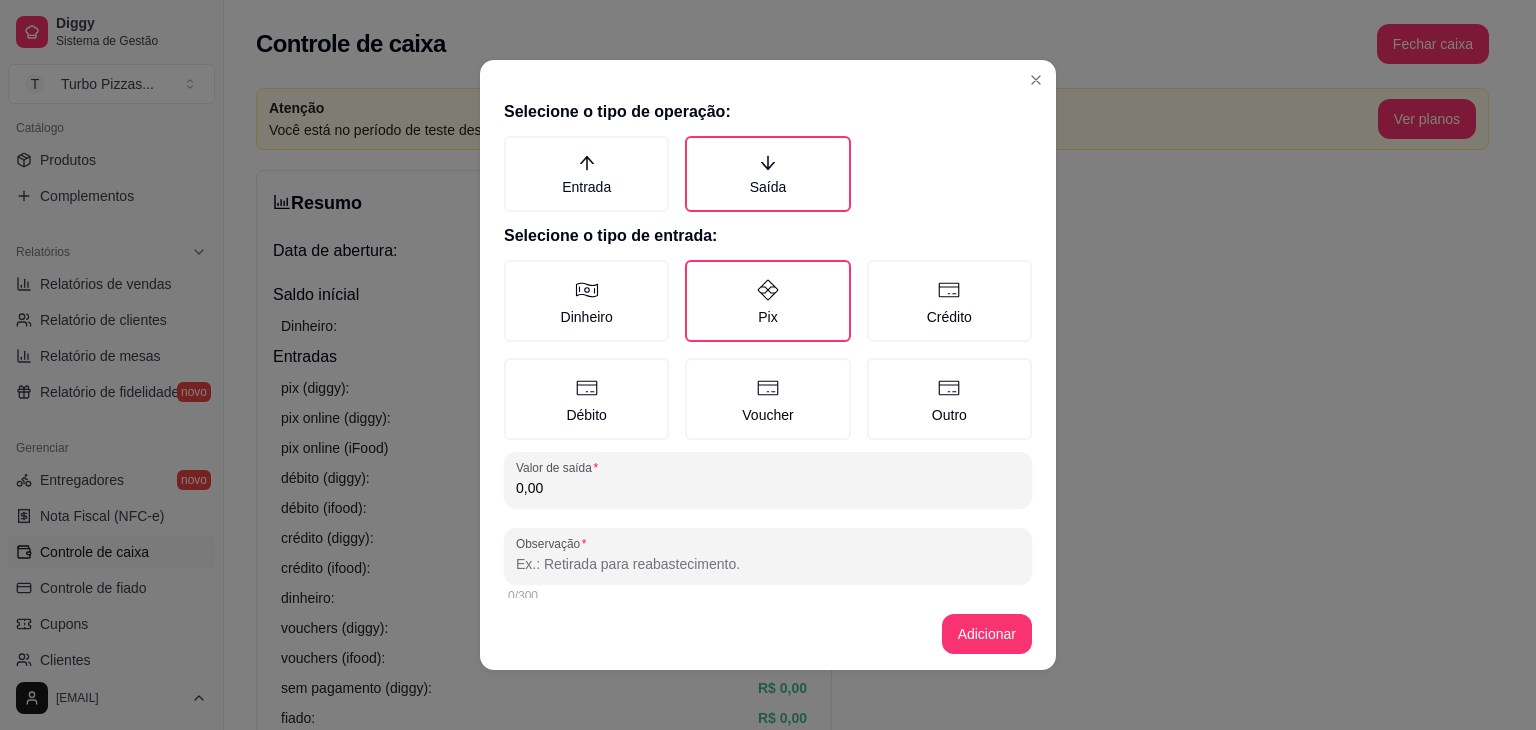 click on "0,00" at bounding box center [768, 488] 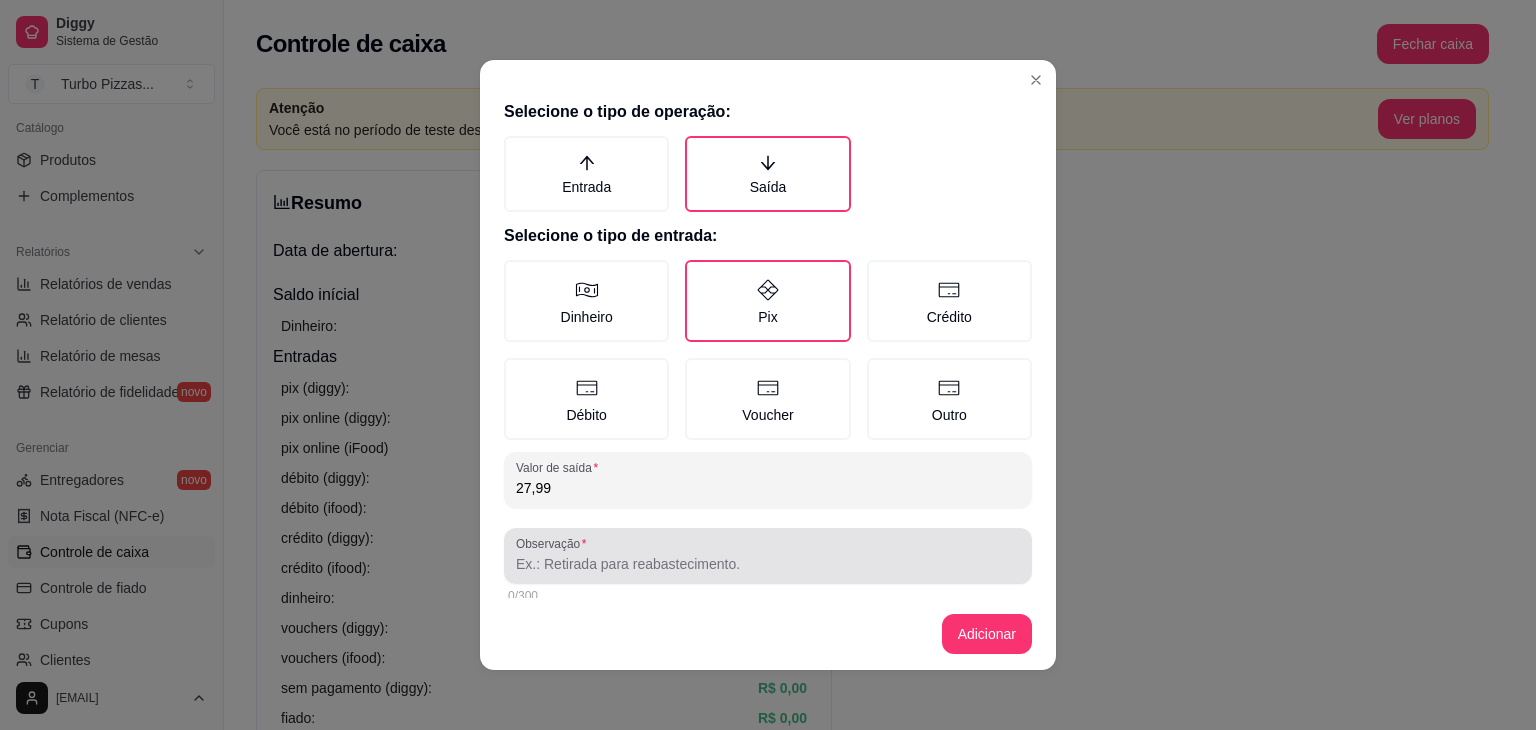 type on "27,99" 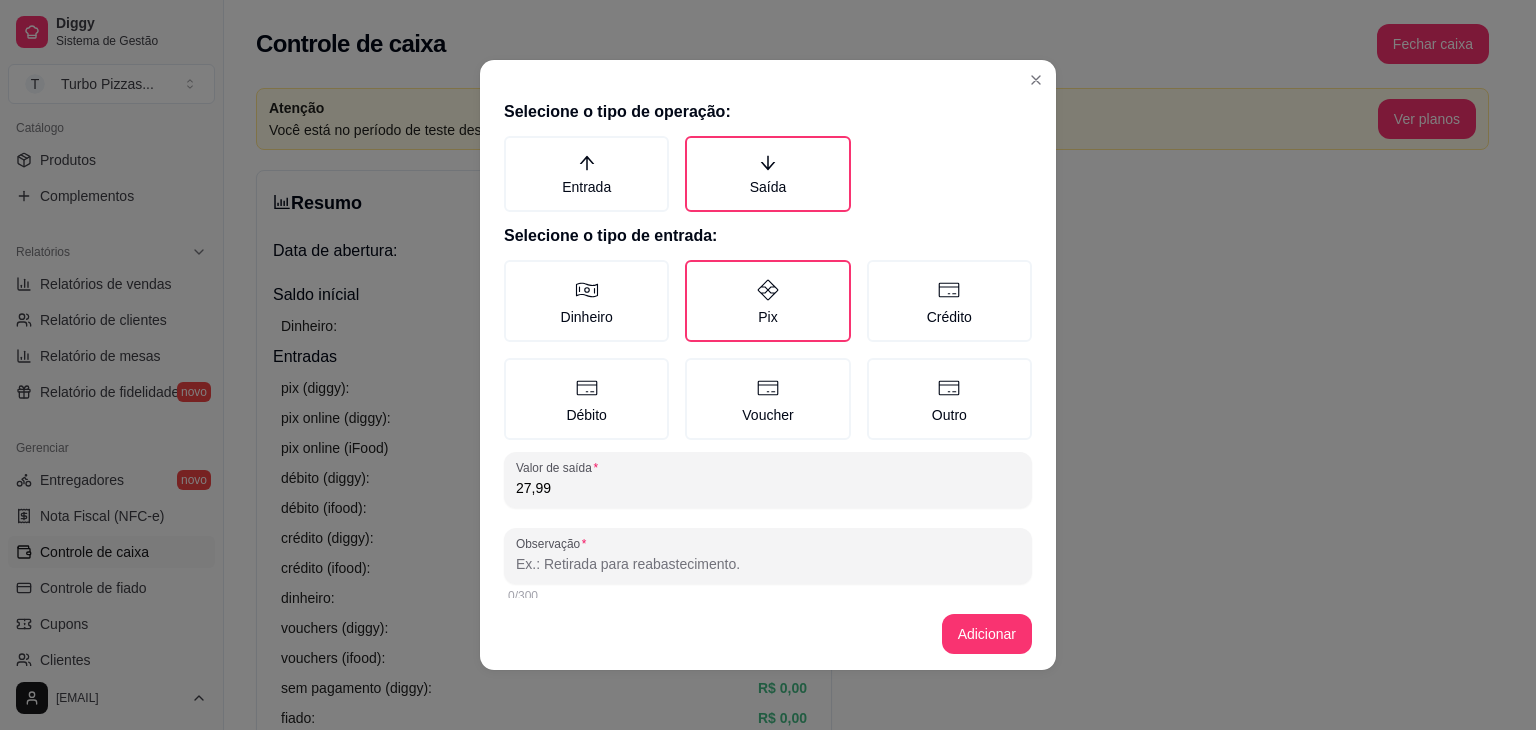 click on "Observação" at bounding box center (768, 564) 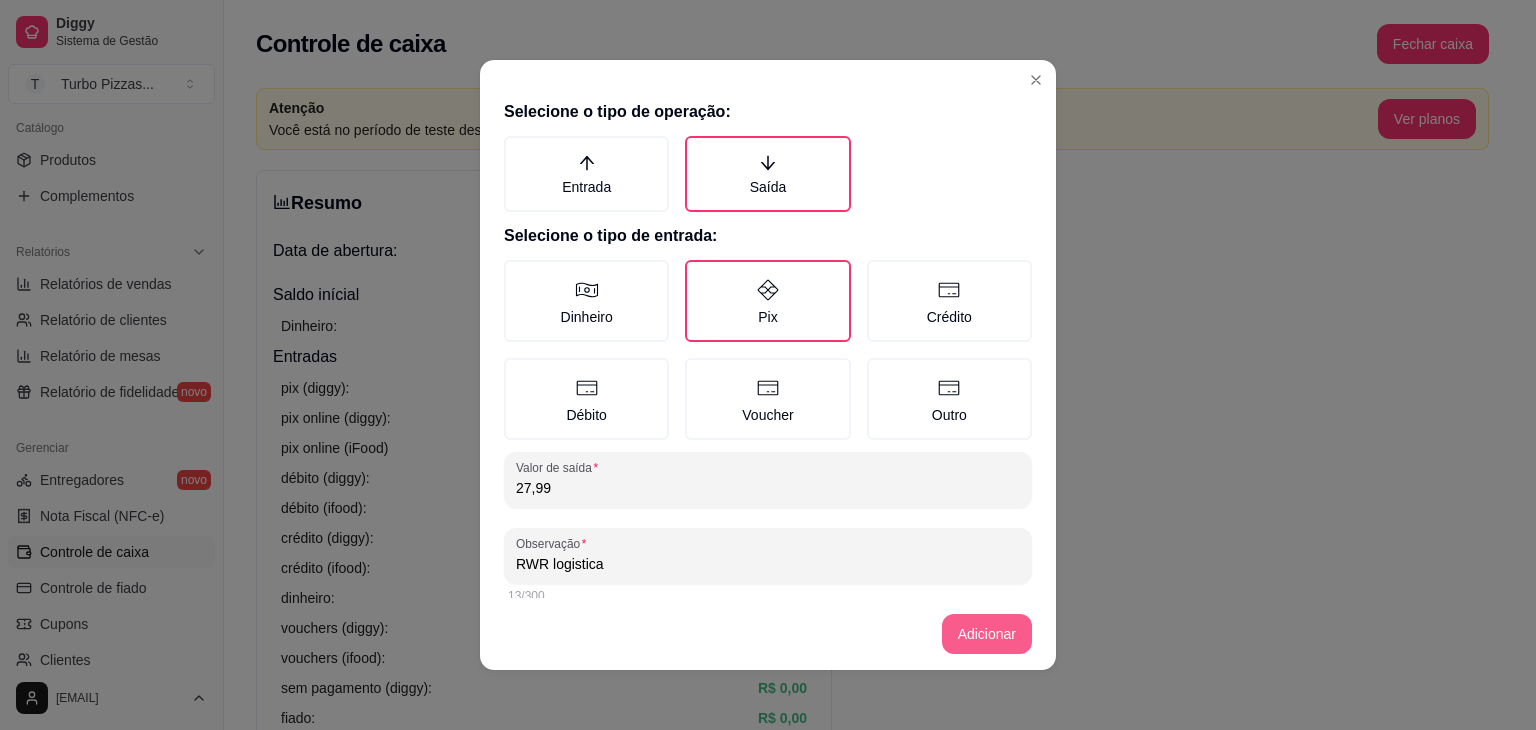 type on "RWR logistica" 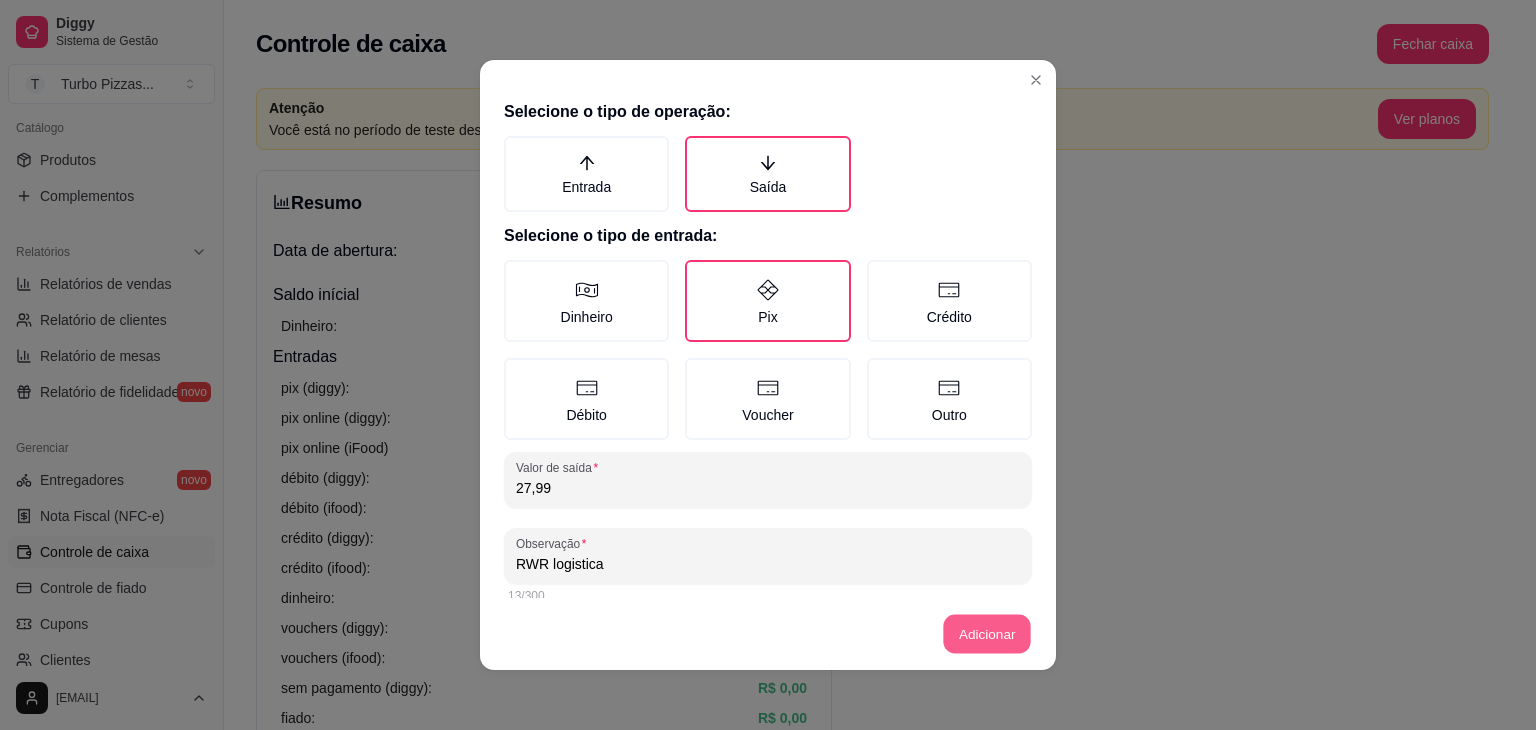 click on "Adicionar" at bounding box center [768, 634] 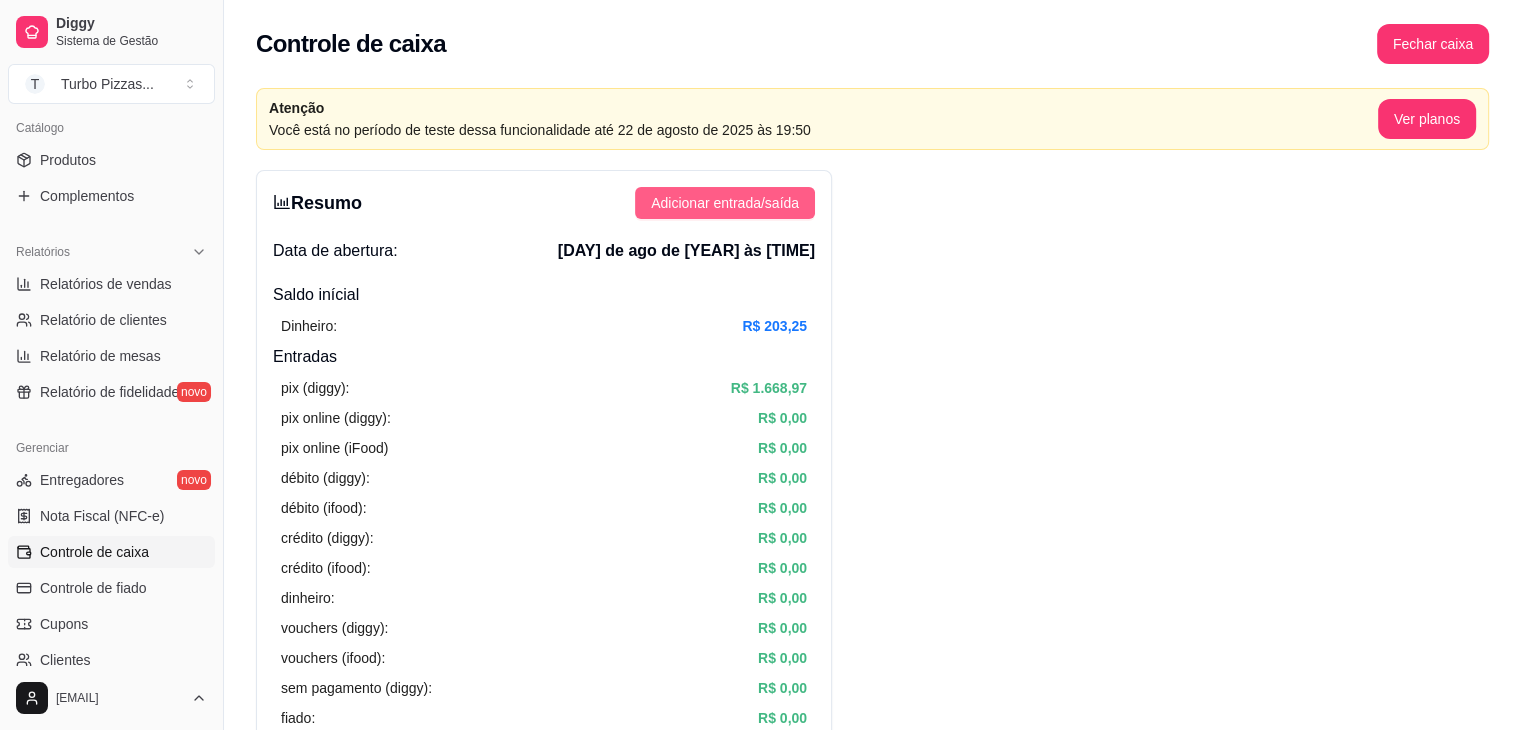 click on "Adicionar entrada/saída" at bounding box center (725, 203) 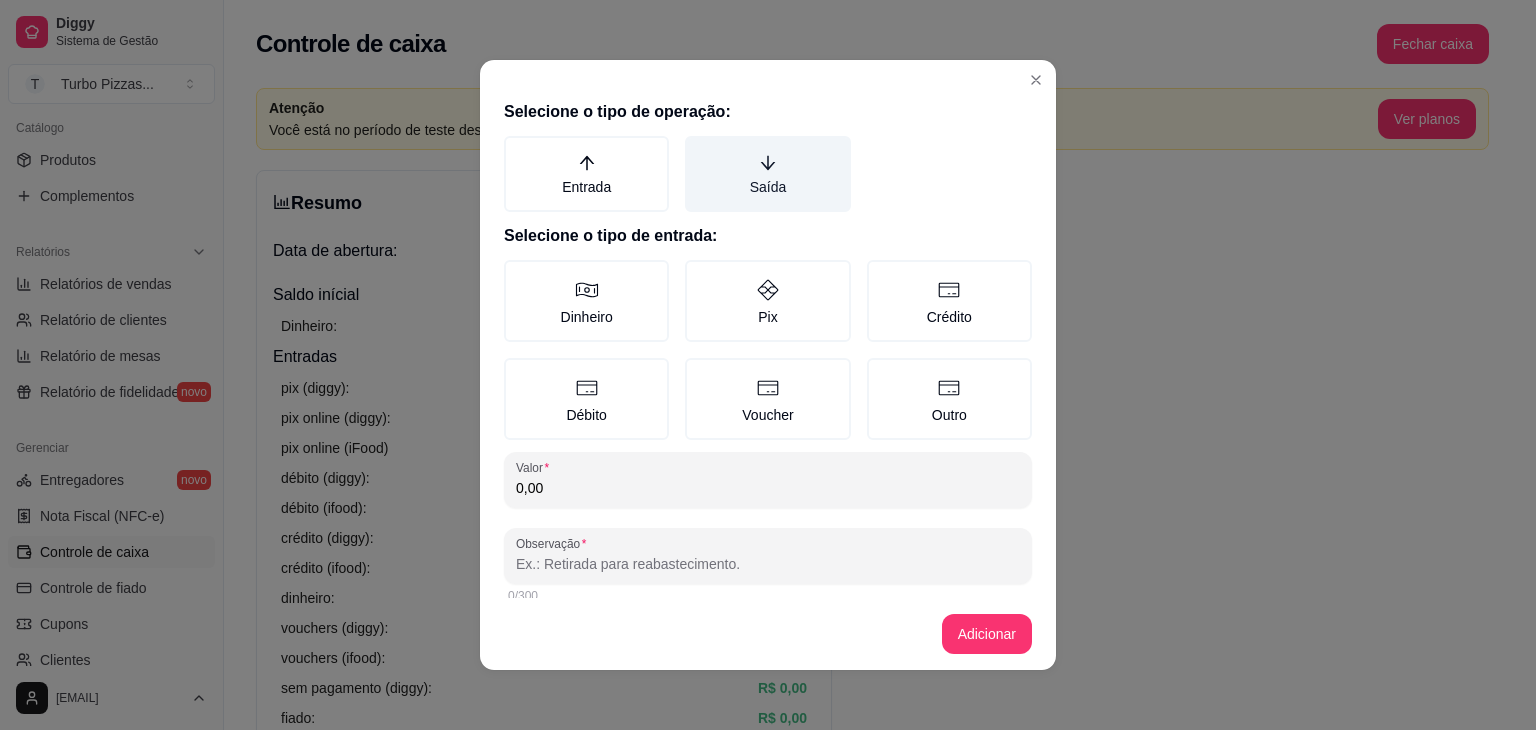 click on "Saída" at bounding box center (767, 174) 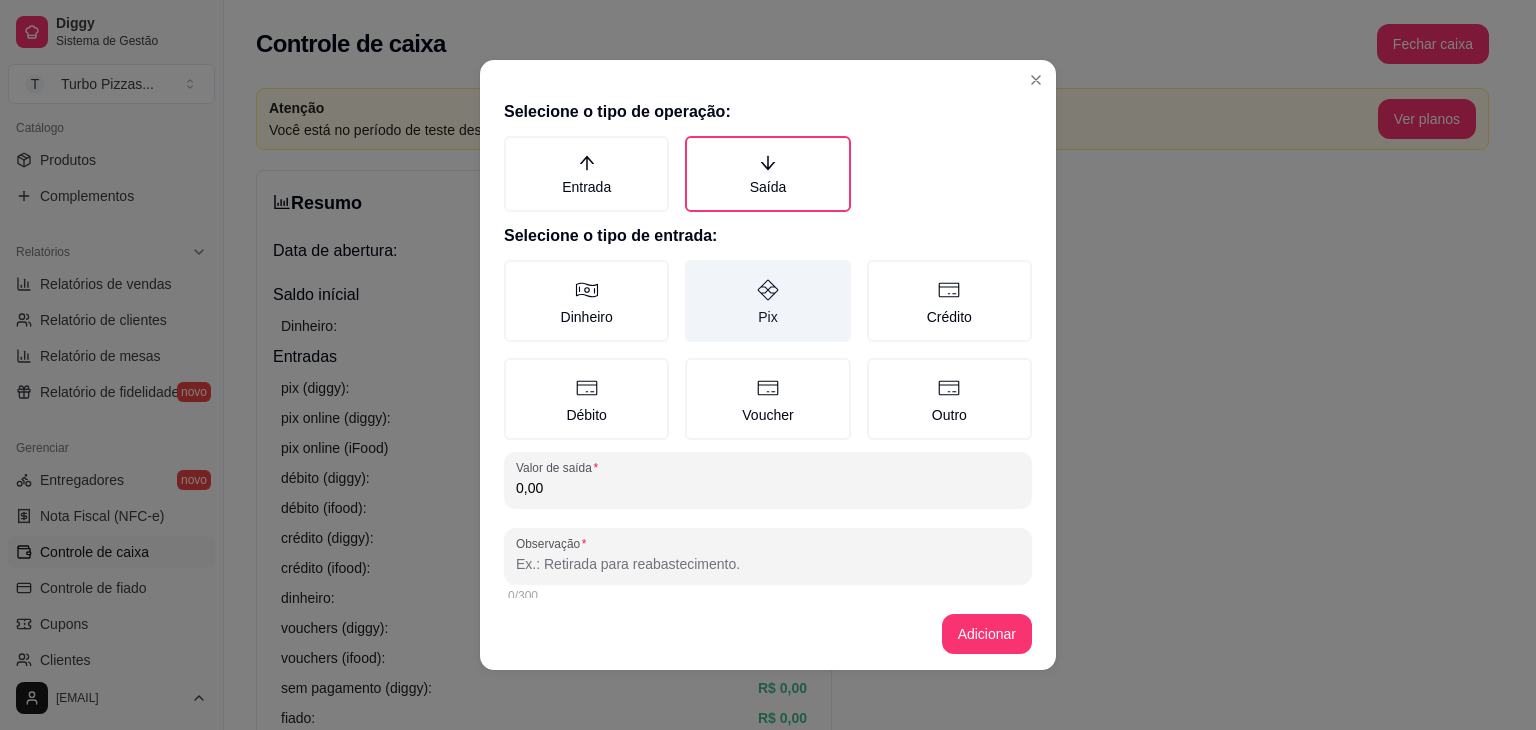 click on "Pix" at bounding box center [767, 301] 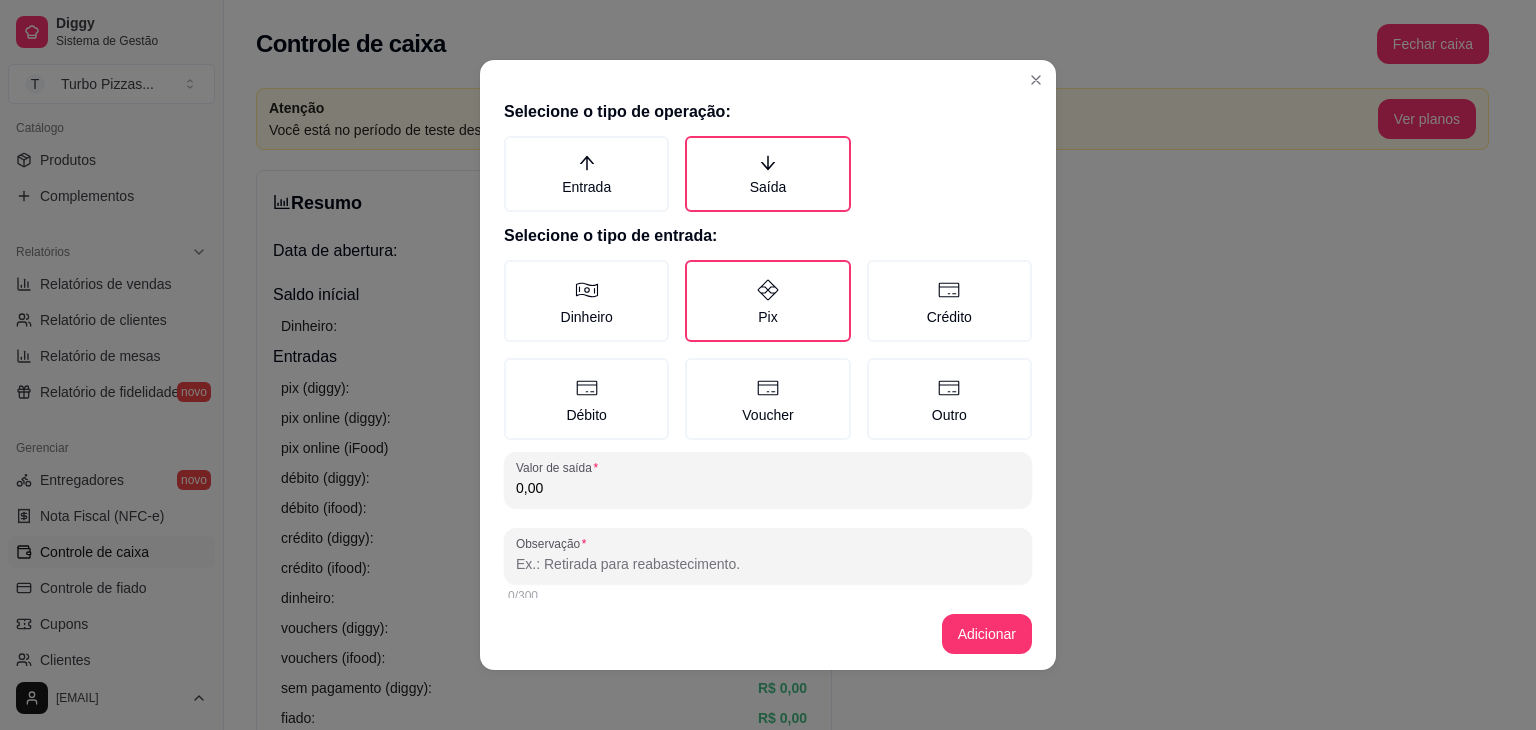 click on "0,00" at bounding box center (768, 488) 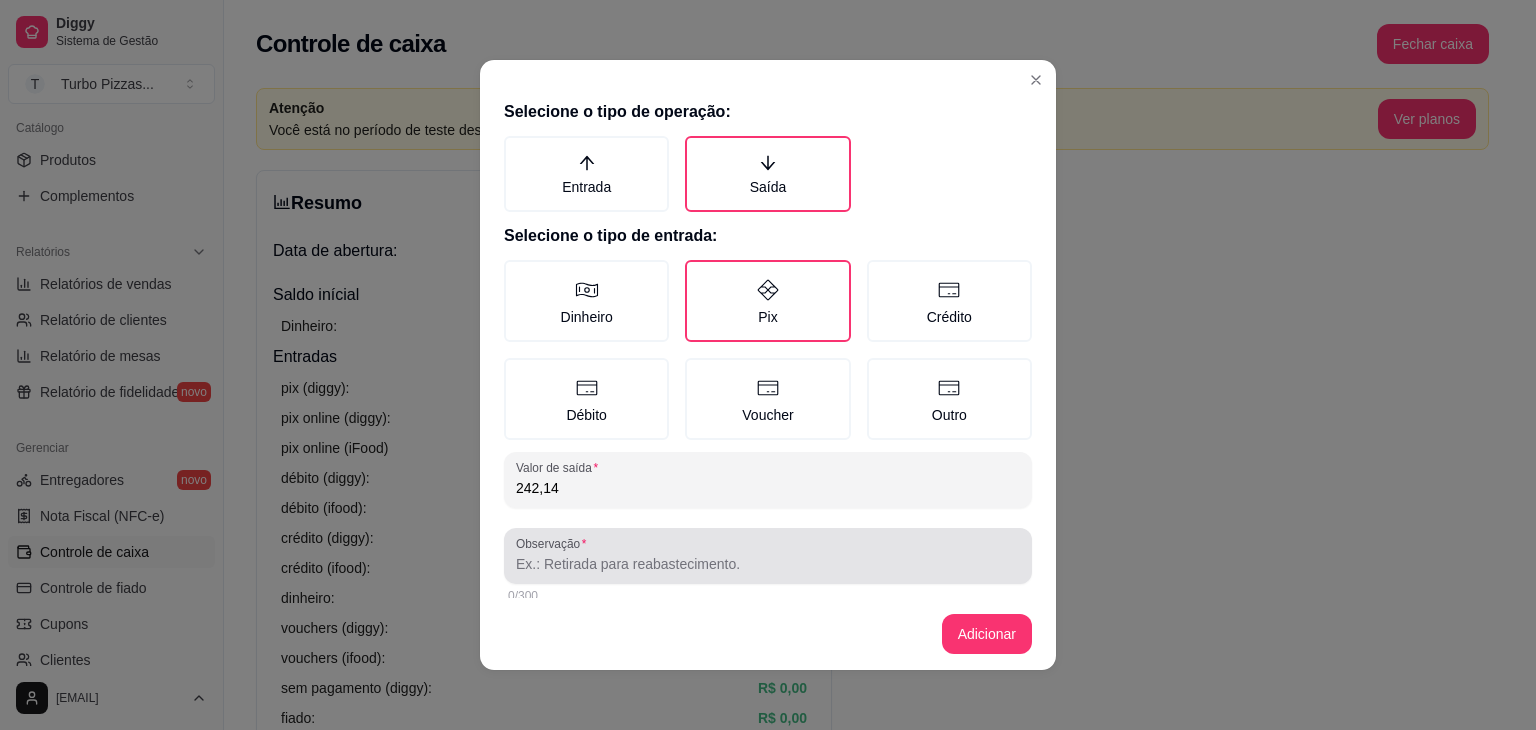type on "242,14" 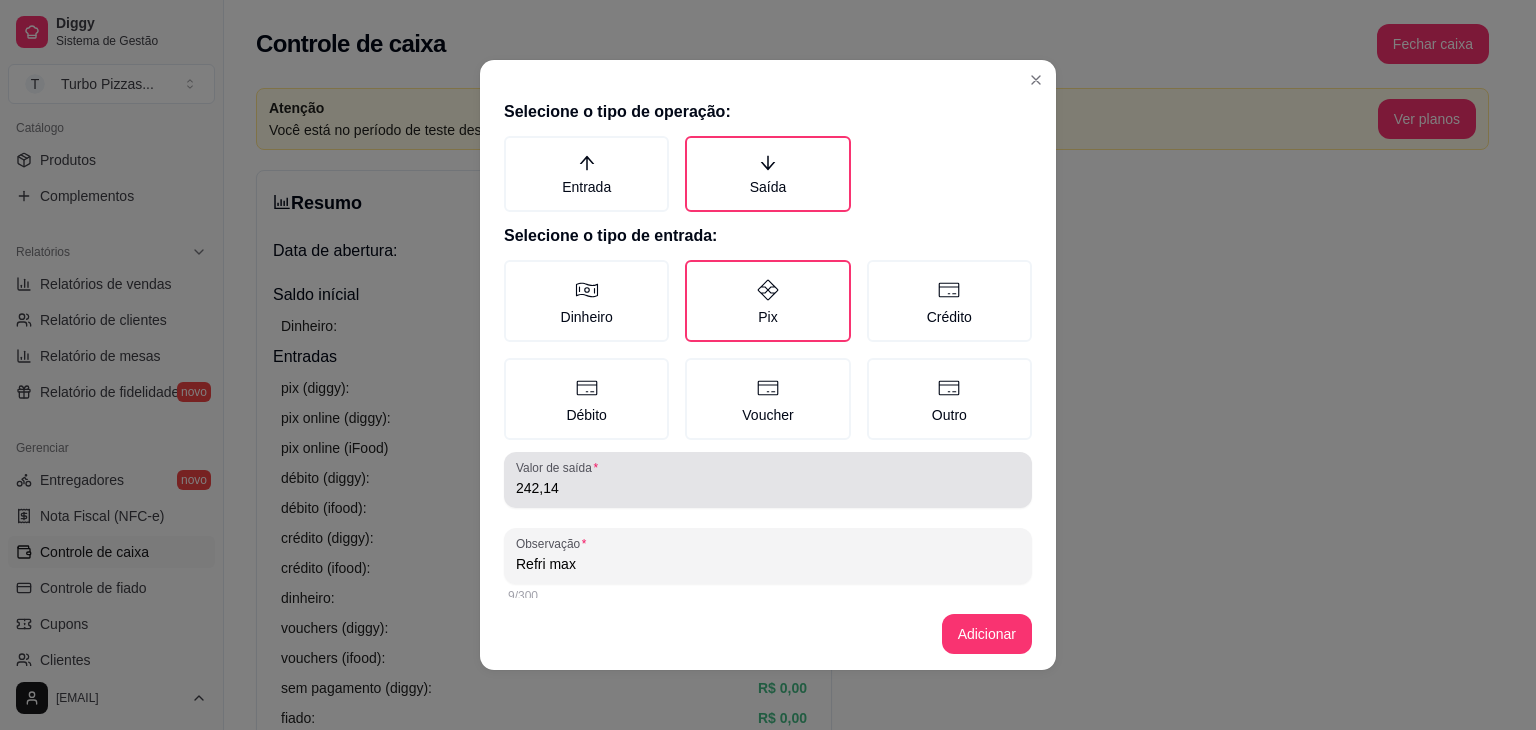type on "Refri max" 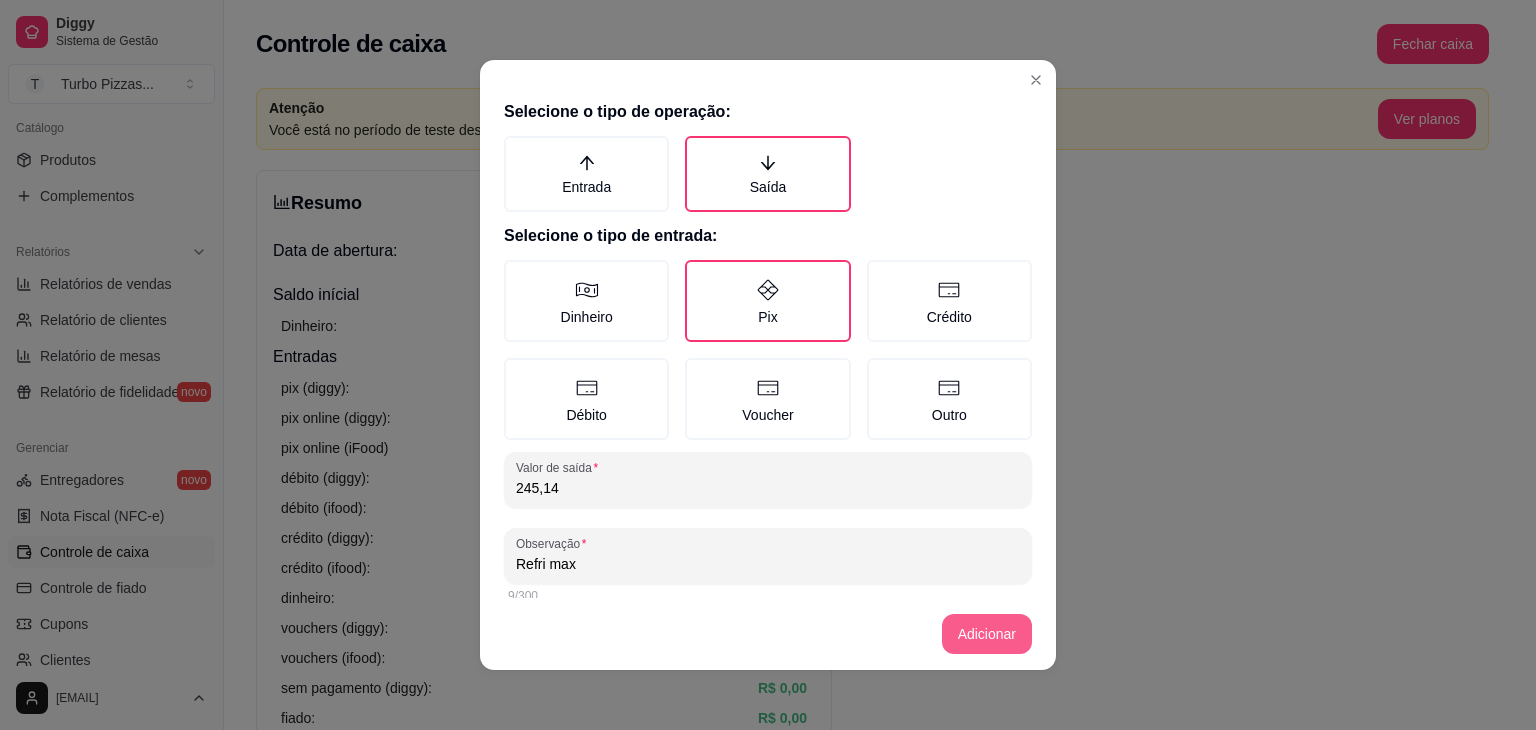 type on "245,14" 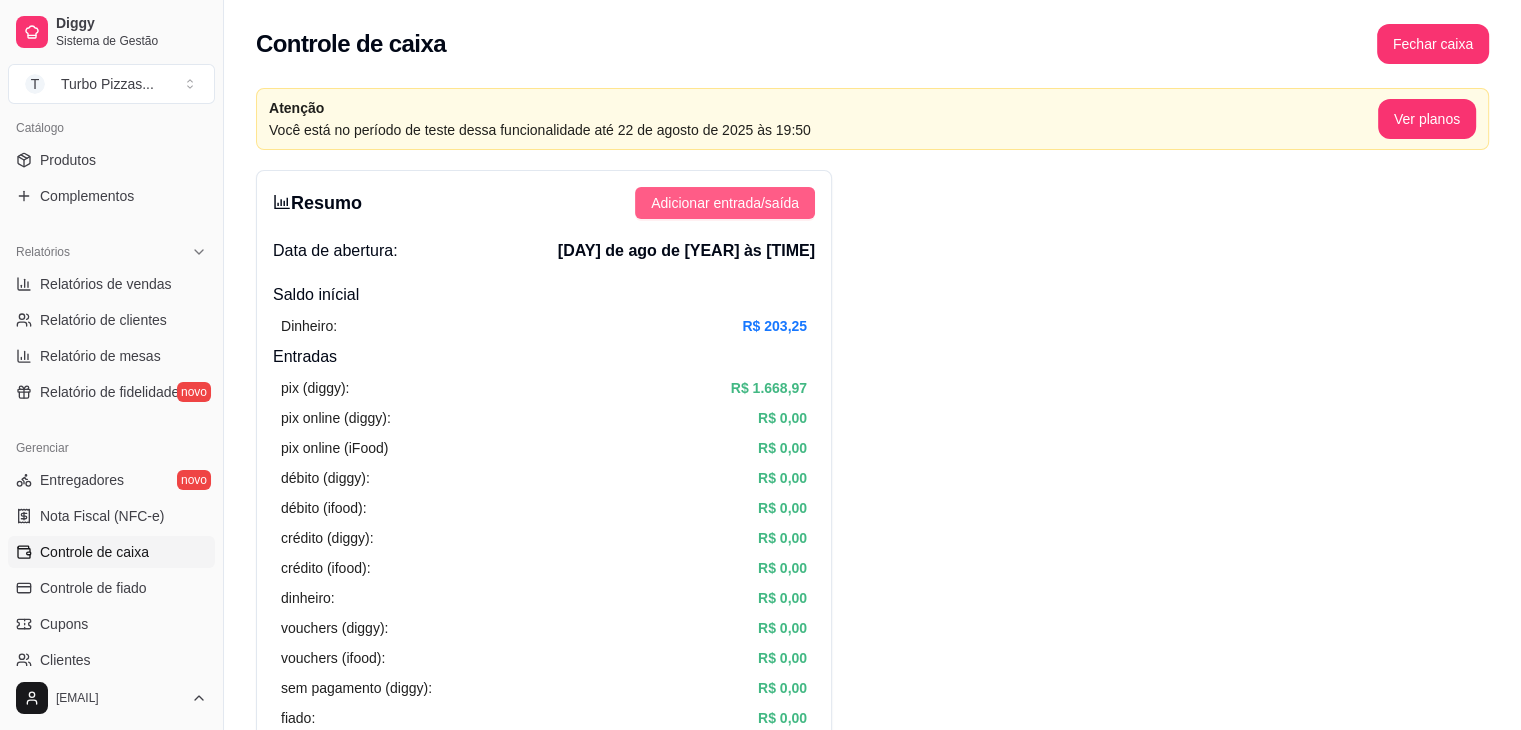 click on "Adicionar entrada/saída" at bounding box center (725, 203) 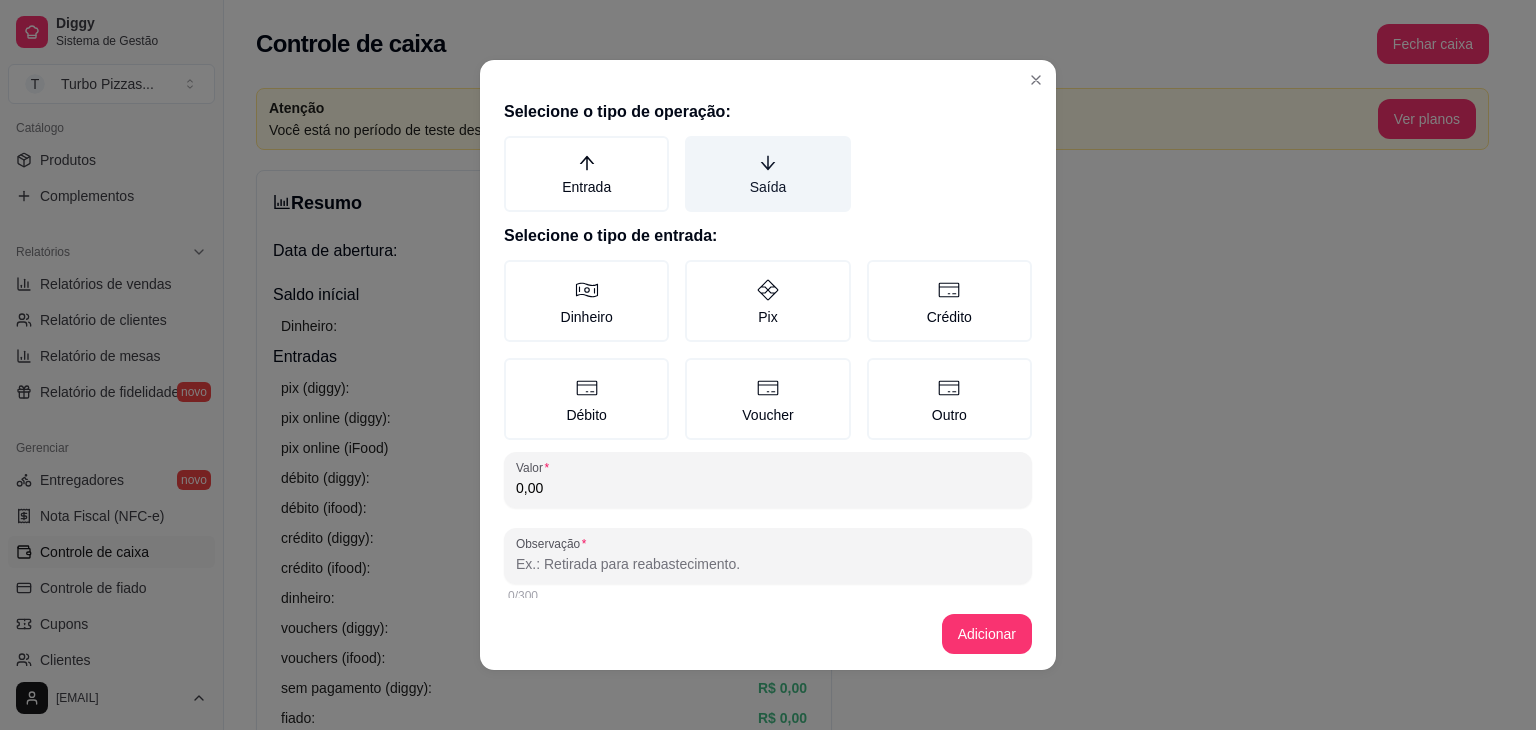 click on "Saída" at bounding box center (767, 174) 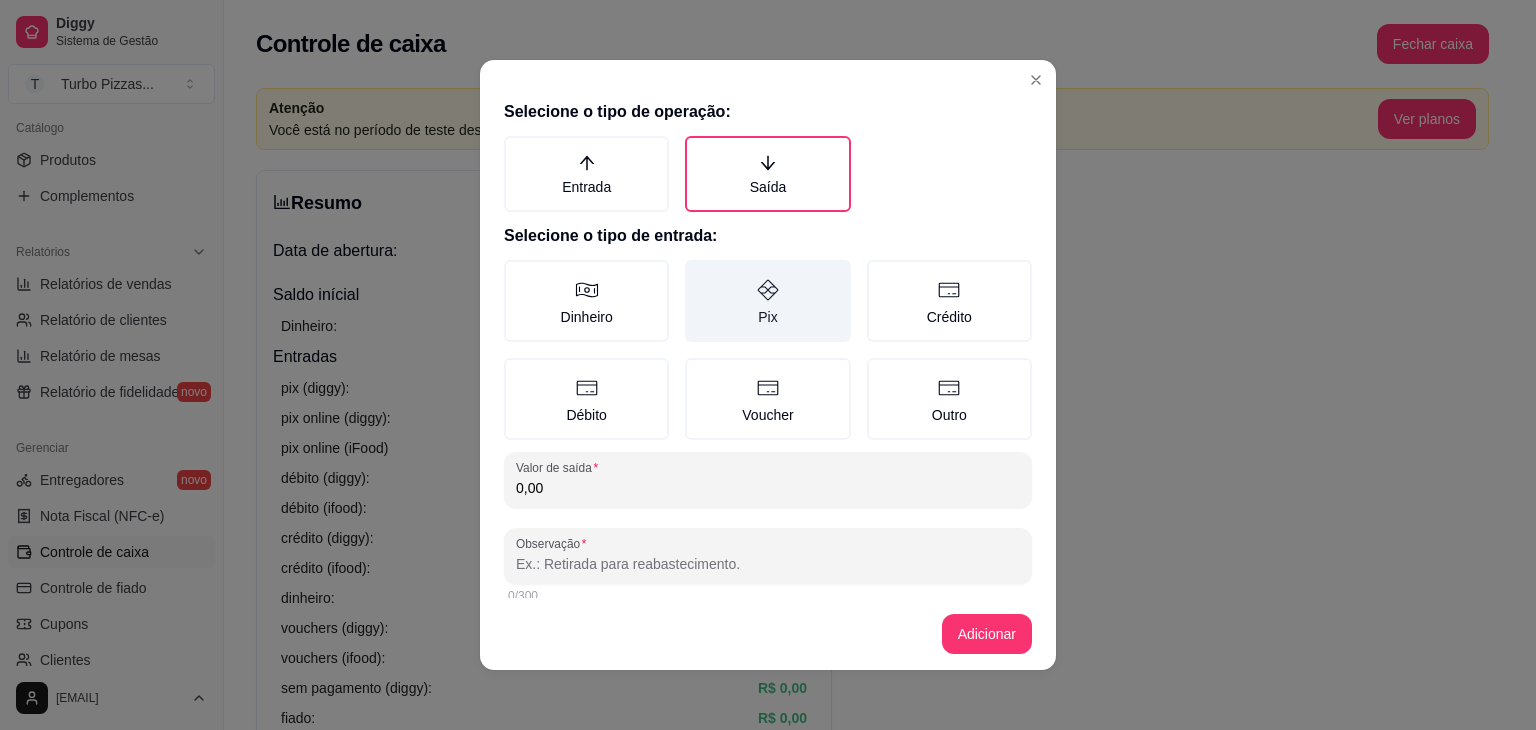 click on "Pix" at bounding box center [767, 301] 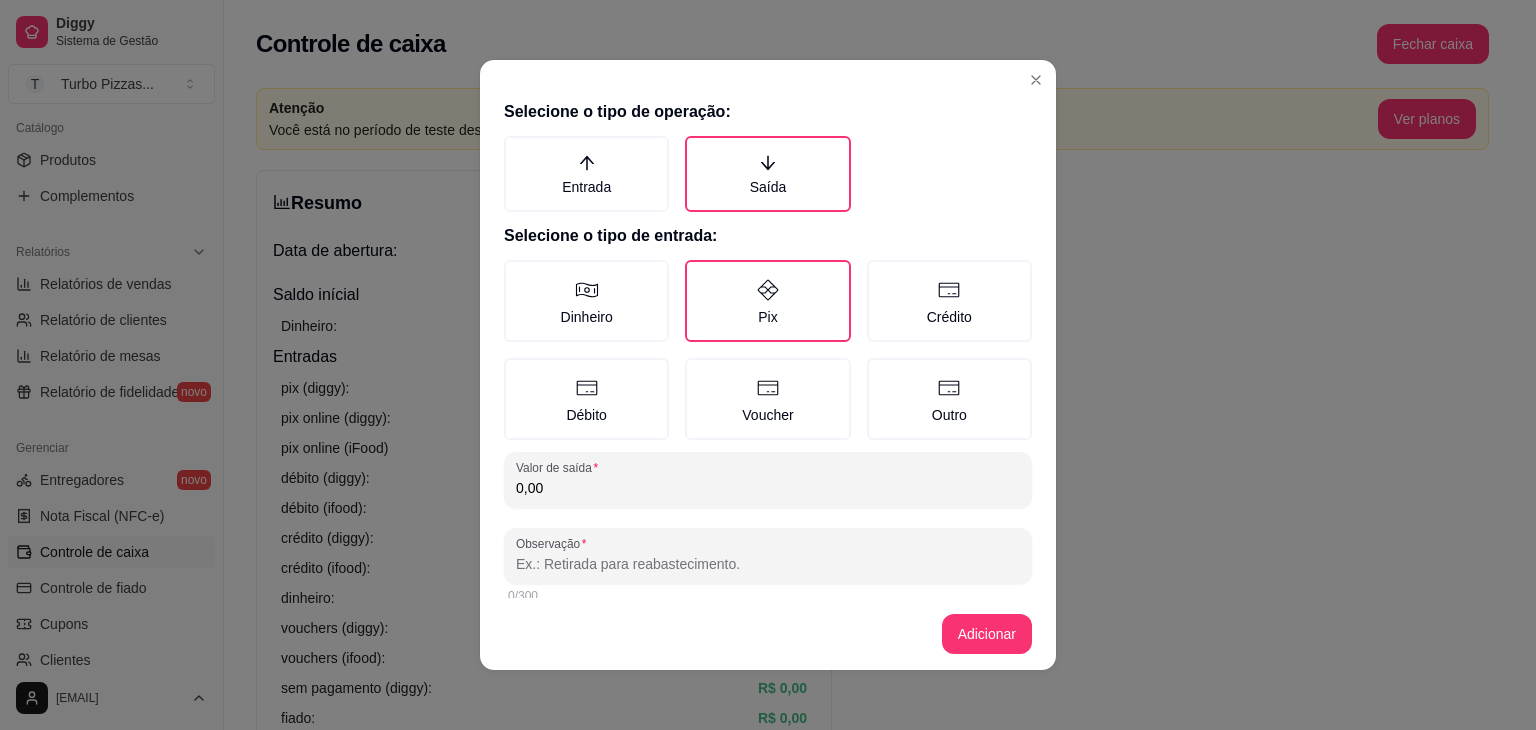 click on "0,00" at bounding box center [768, 488] 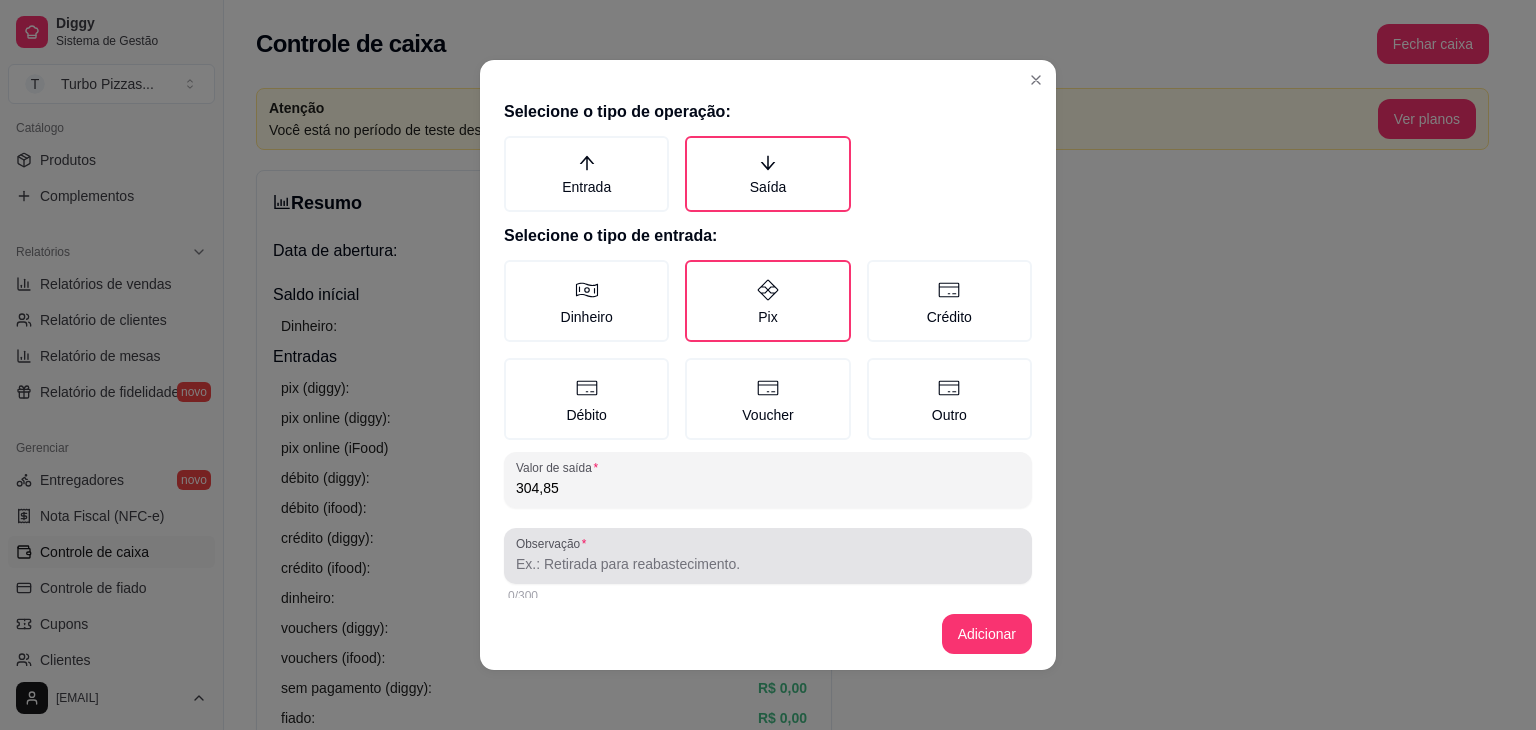 type on "304,85" 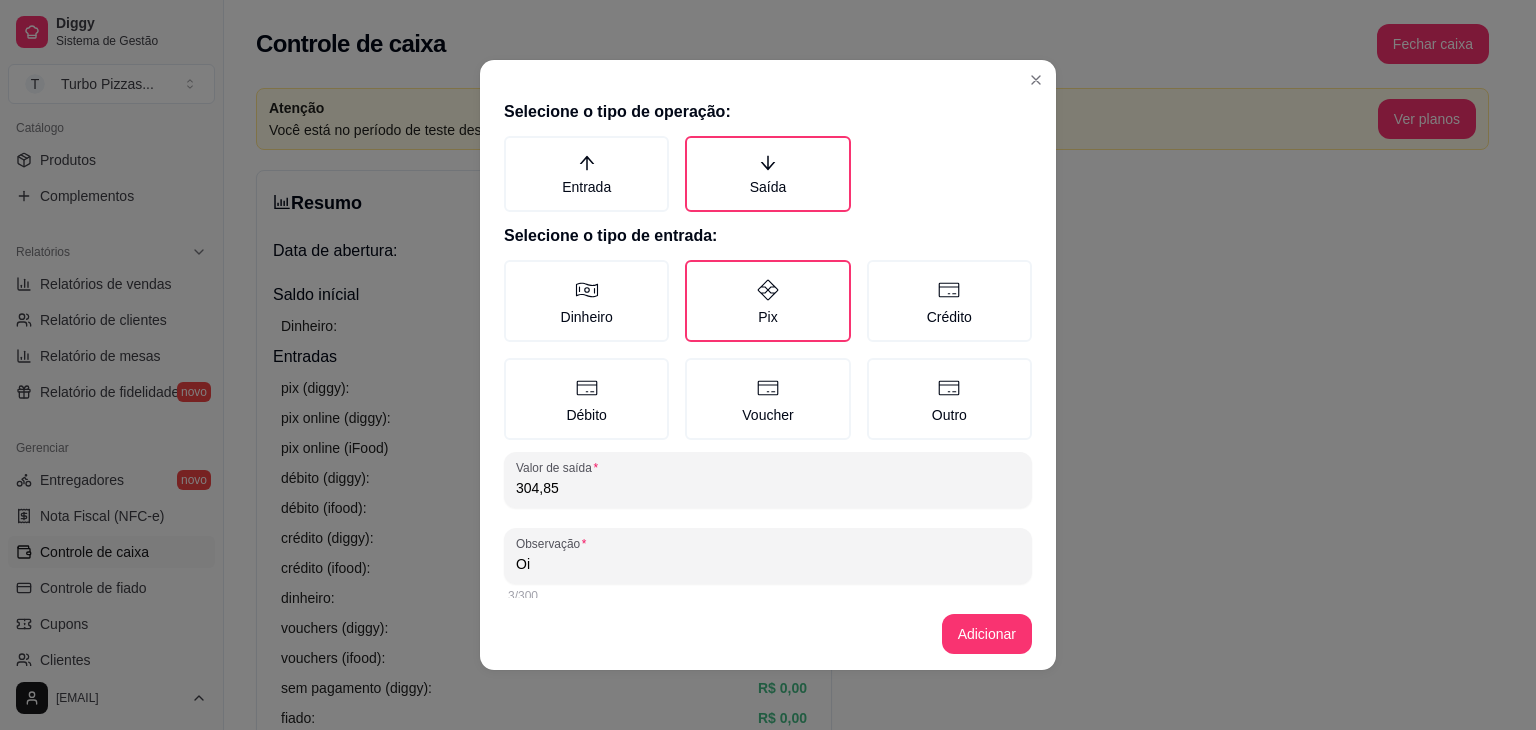 type on "O" 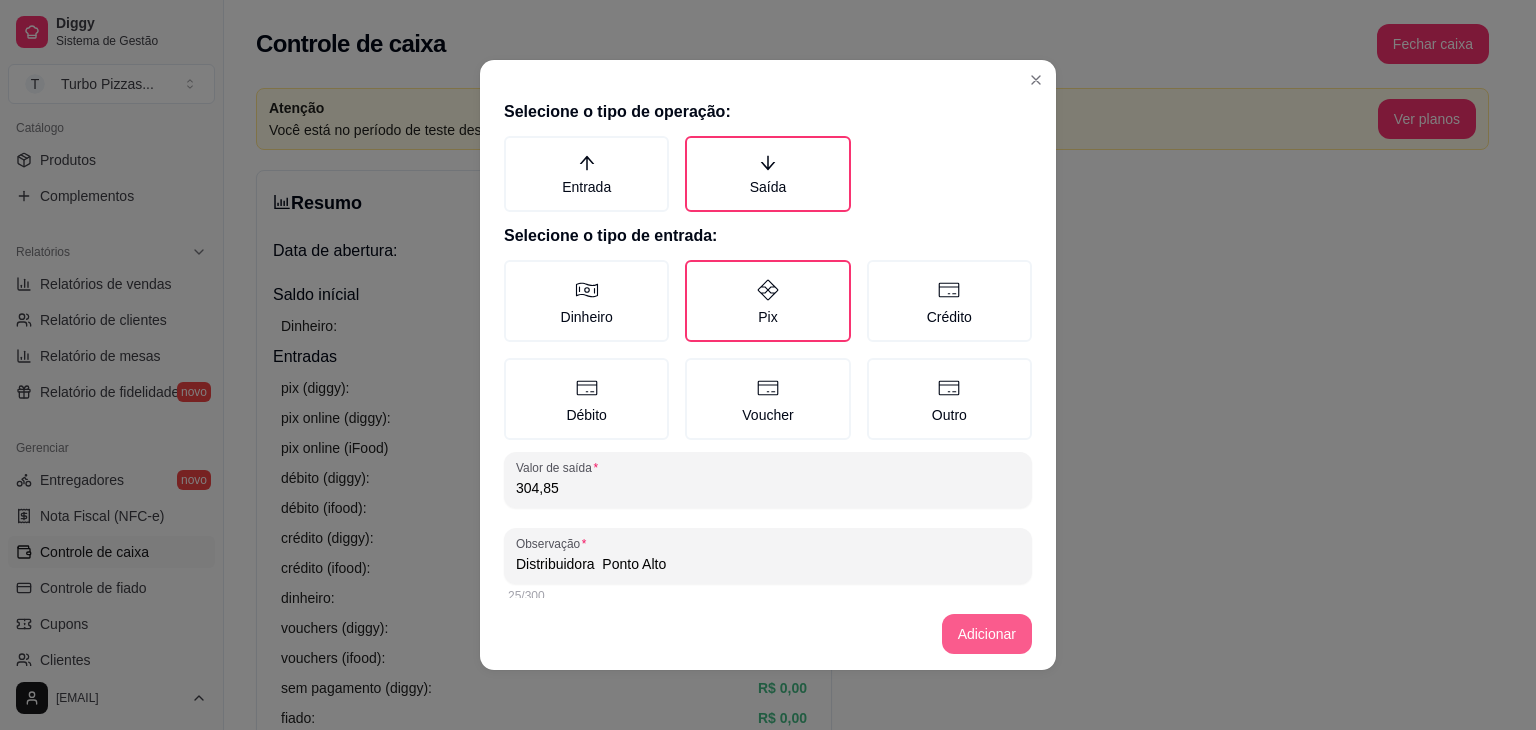 type on "Distribuidora  Ponto Alto" 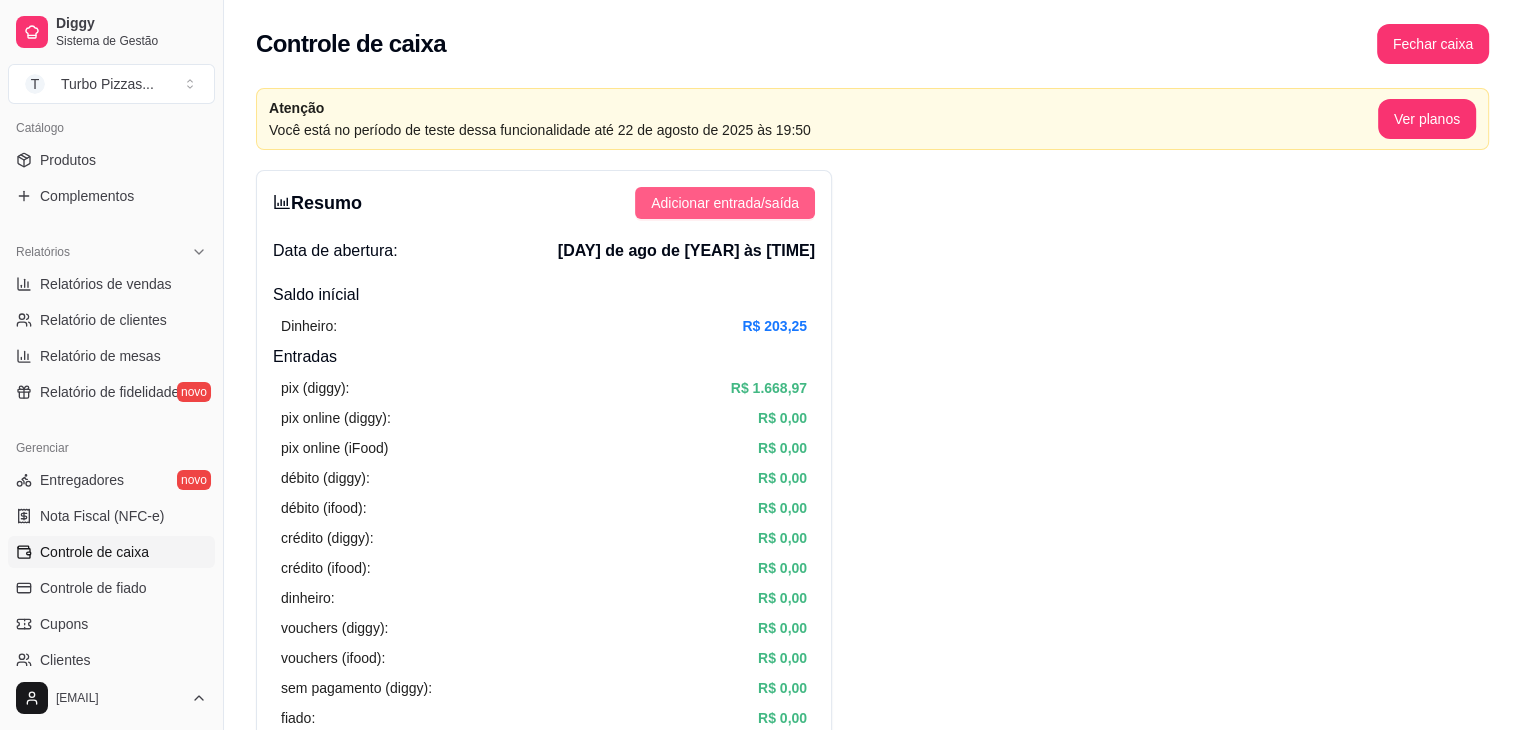 click on "Adicionar entrada/saída" at bounding box center (725, 203) 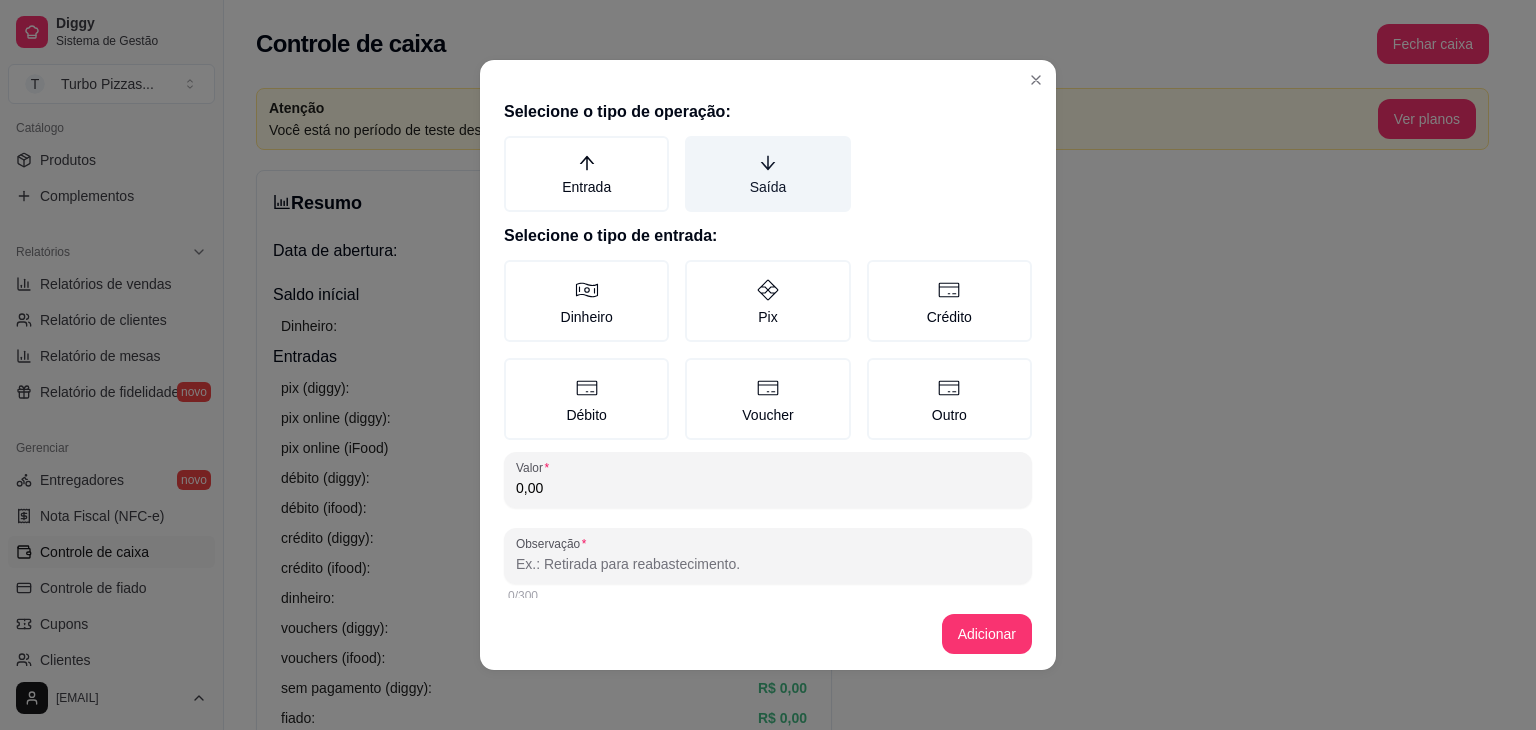 click on "Saída" at bounding box center (767, 174) 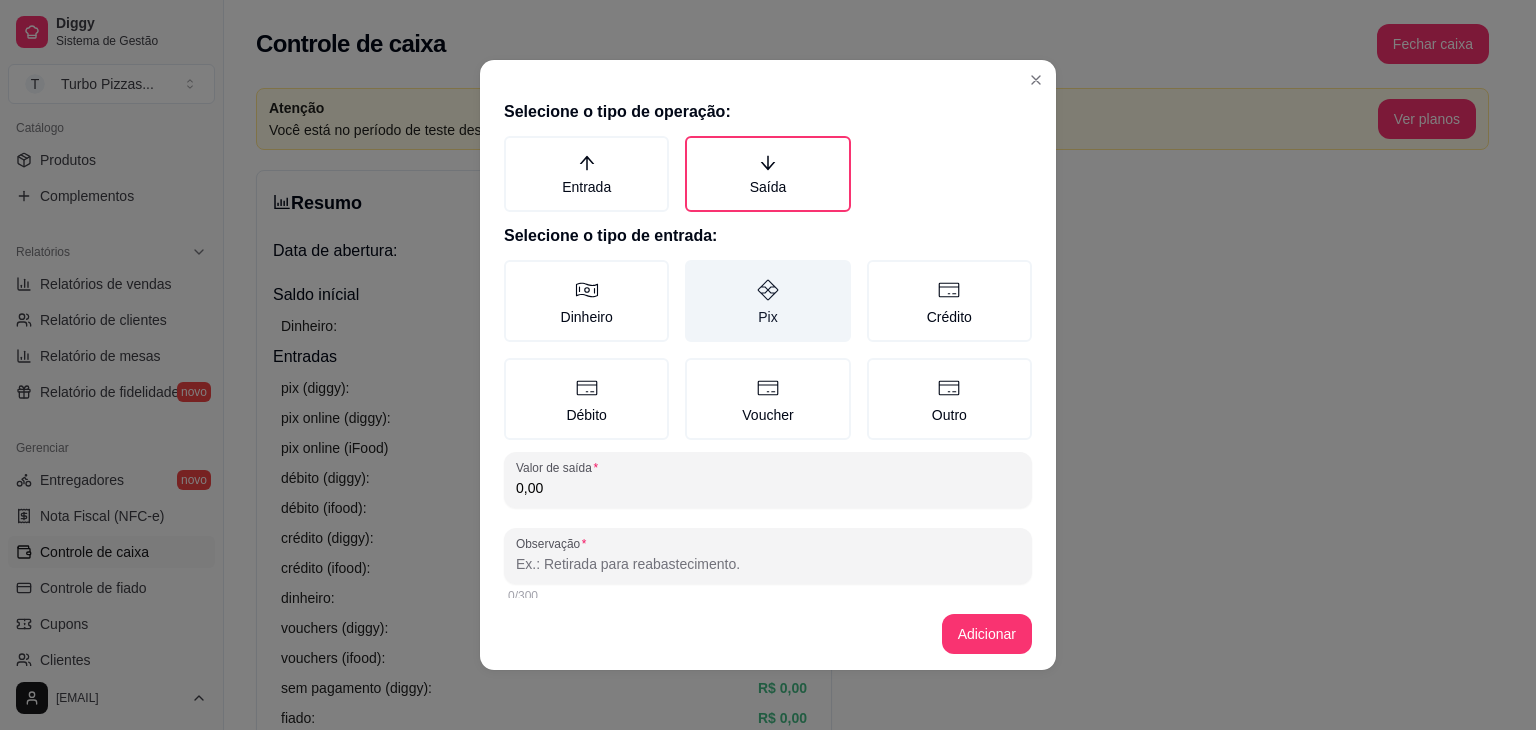 drag, startPoint x: 755, startPoint y: 293, endPoint x: 748, endPoint y: 331, distance: 38.63936 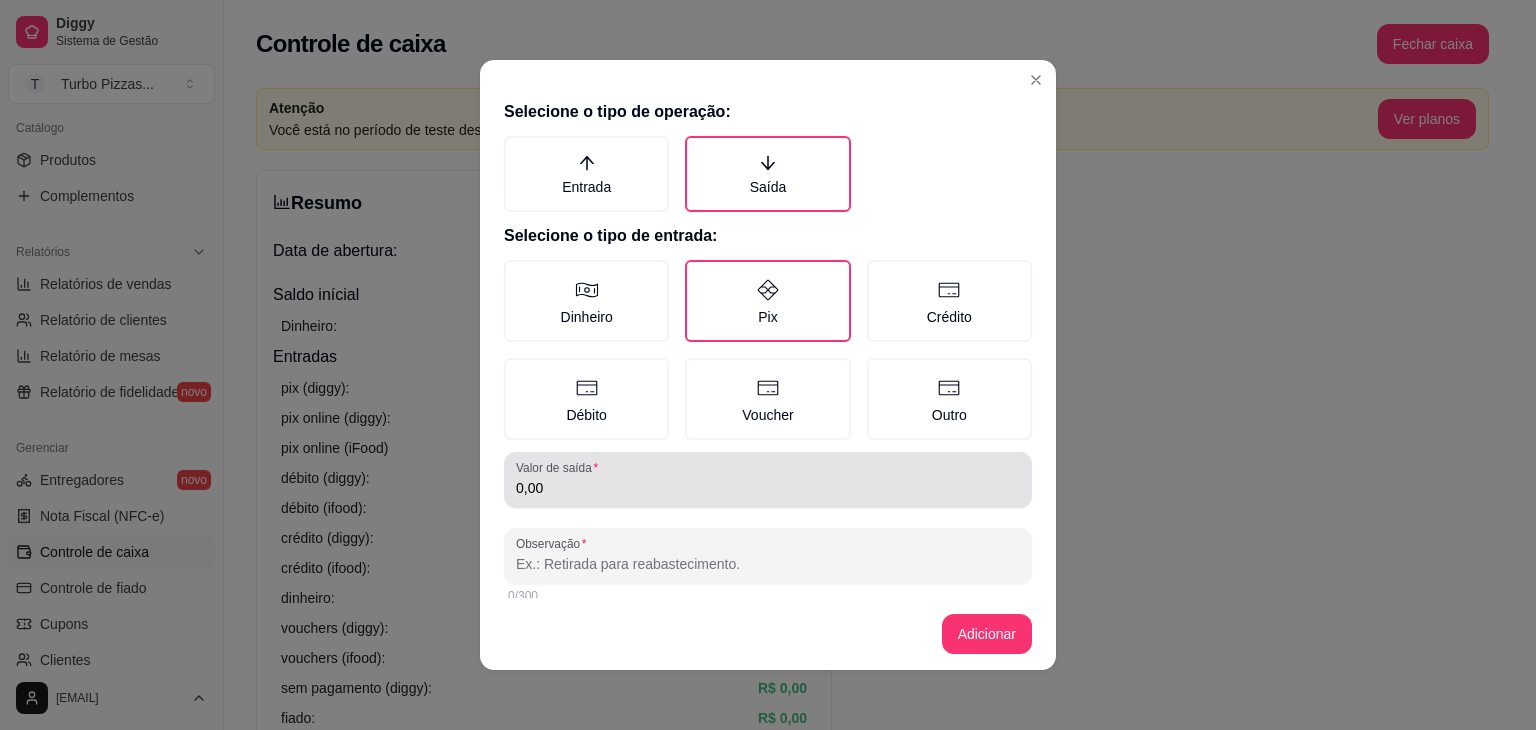 click on "0,00" at bounding box center (768, 480) 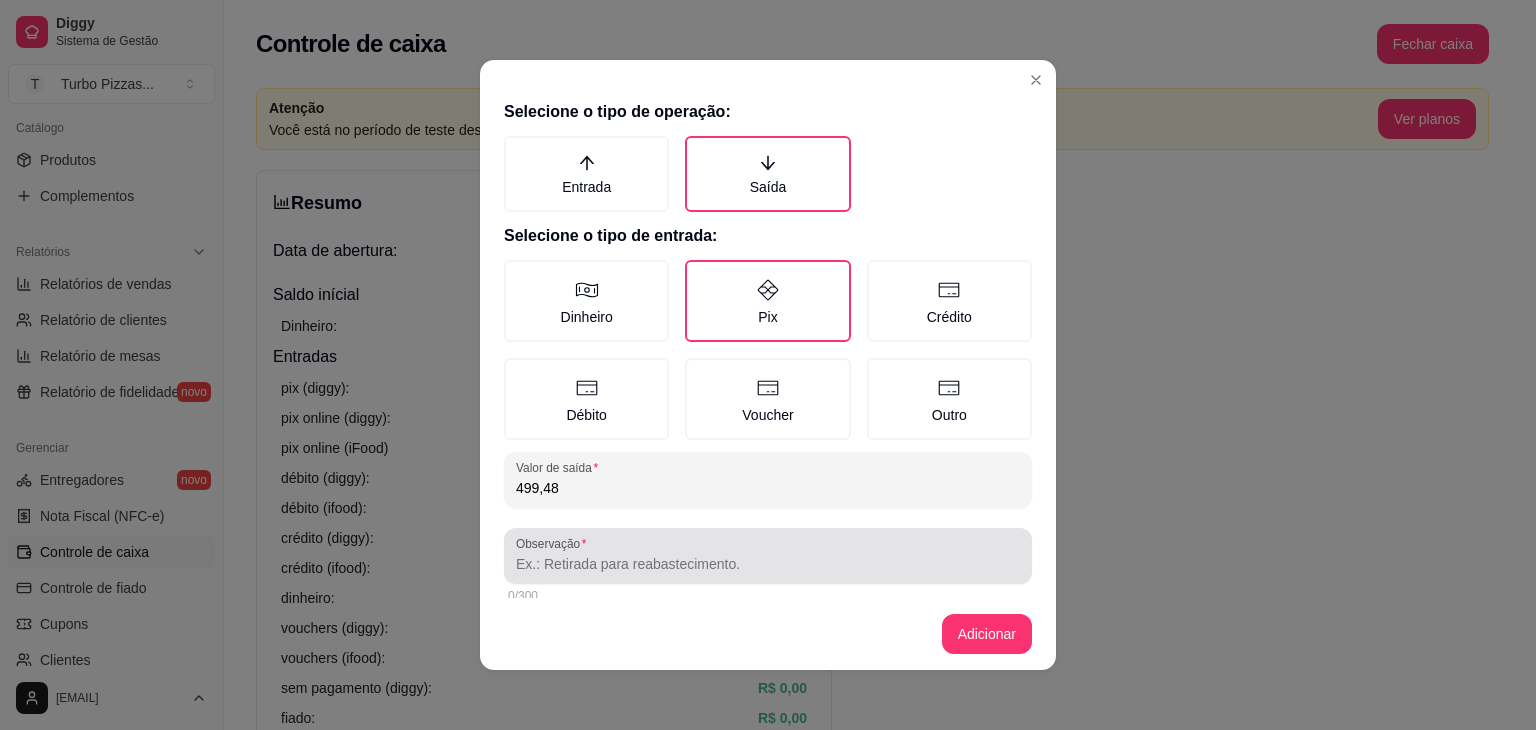 type on "499,48" 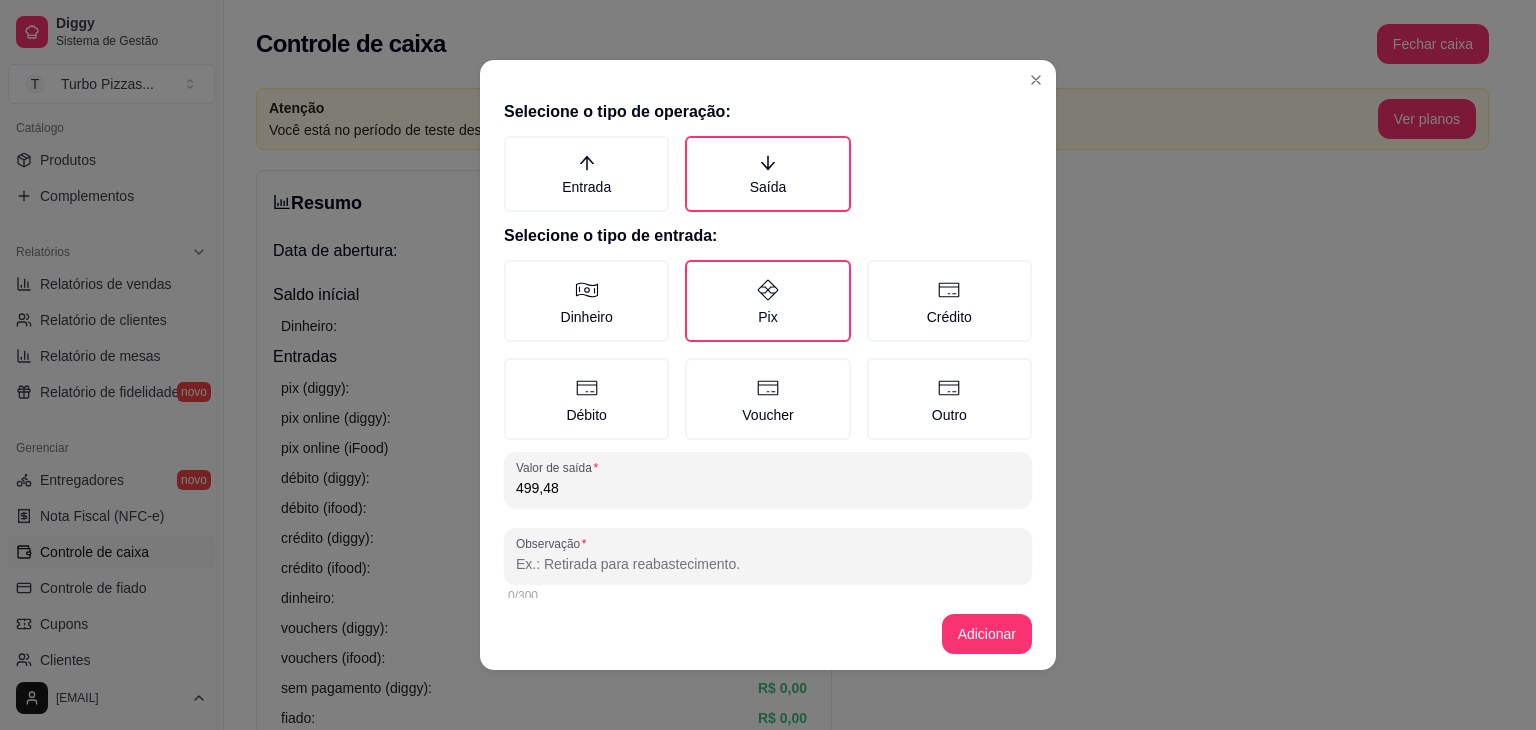 click on "Observação" at bounding box center (768, 564) 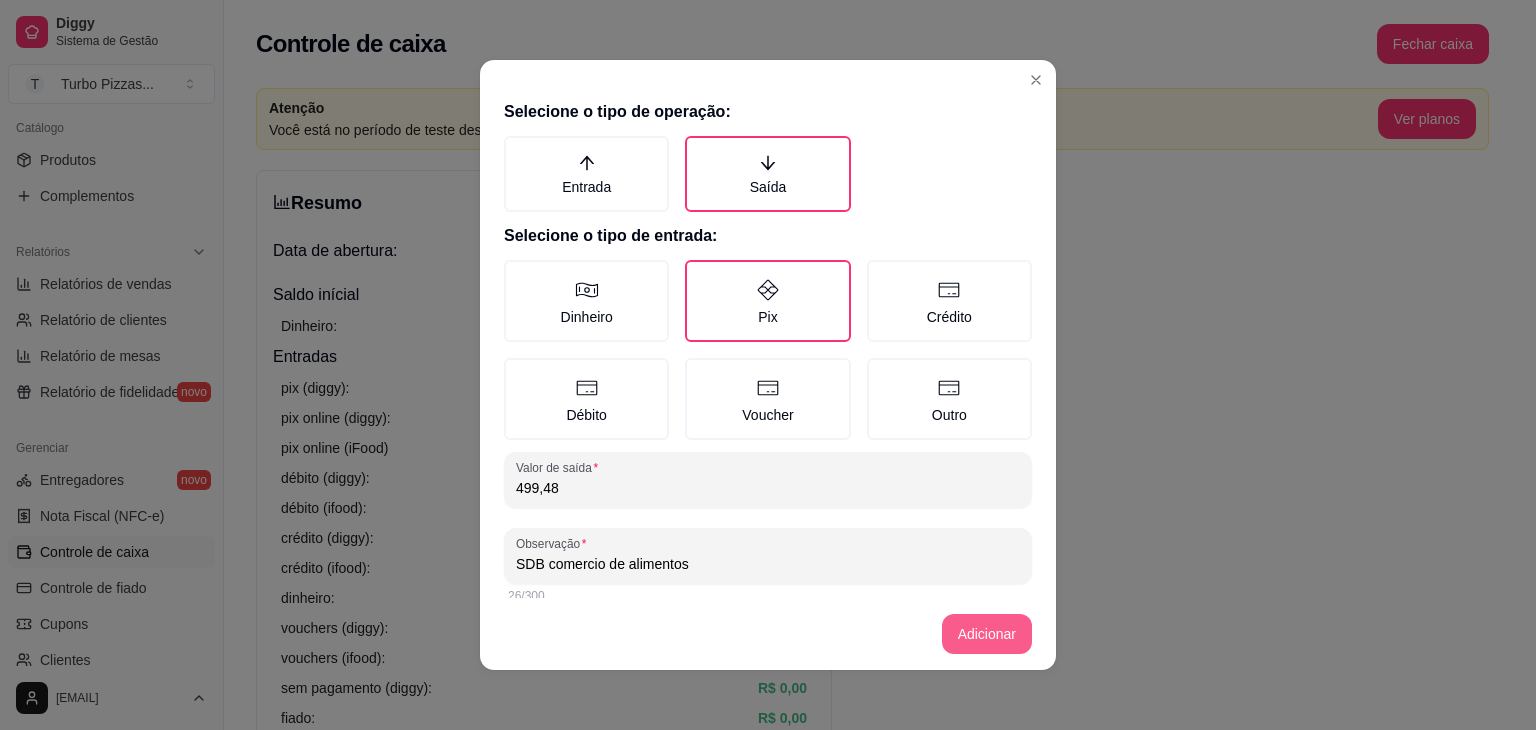 type on "SDB comercio de alimentos" 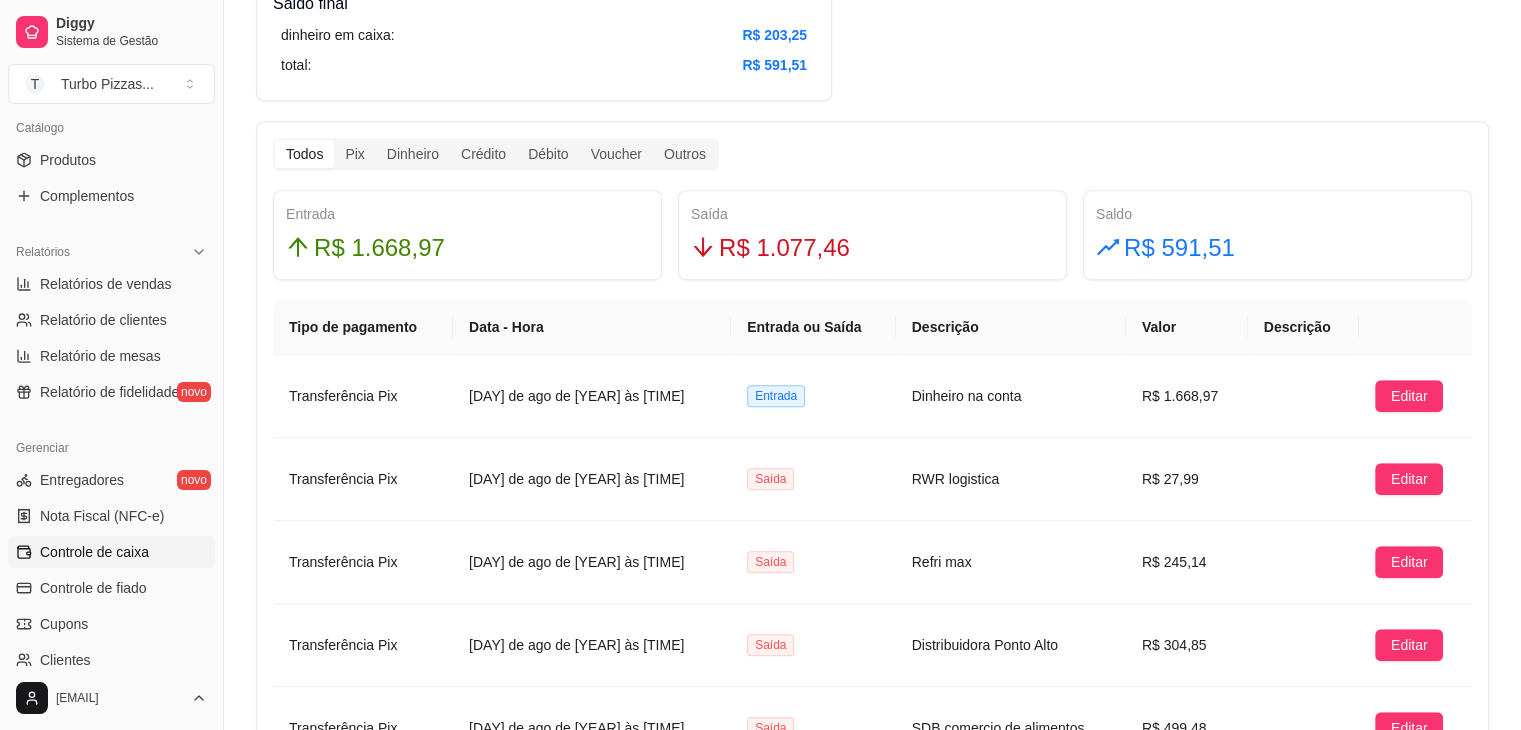 scroll, scrollTop: 1133, scrollLeft: 0, axis: vertical 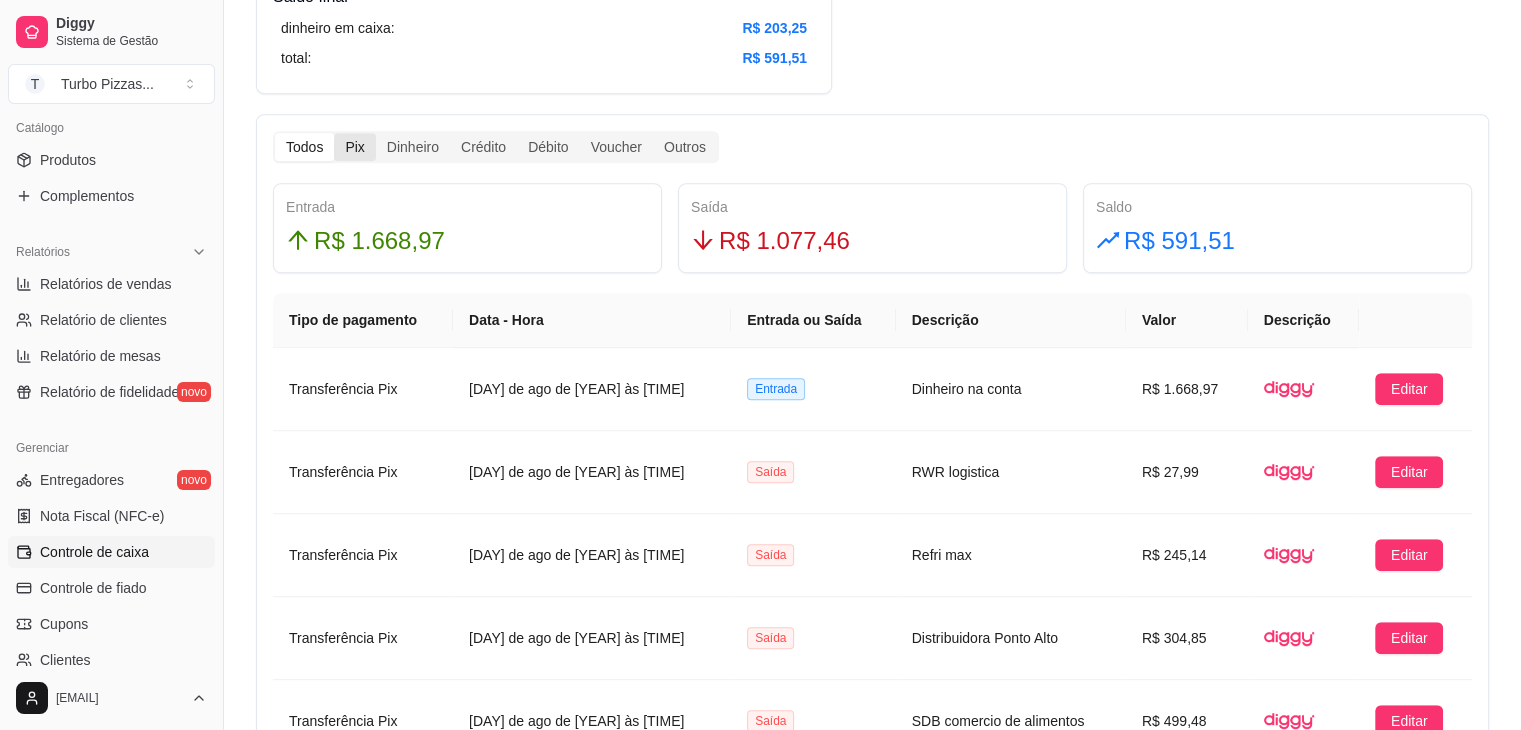click on "Pix" at bounding box center (354, 147) 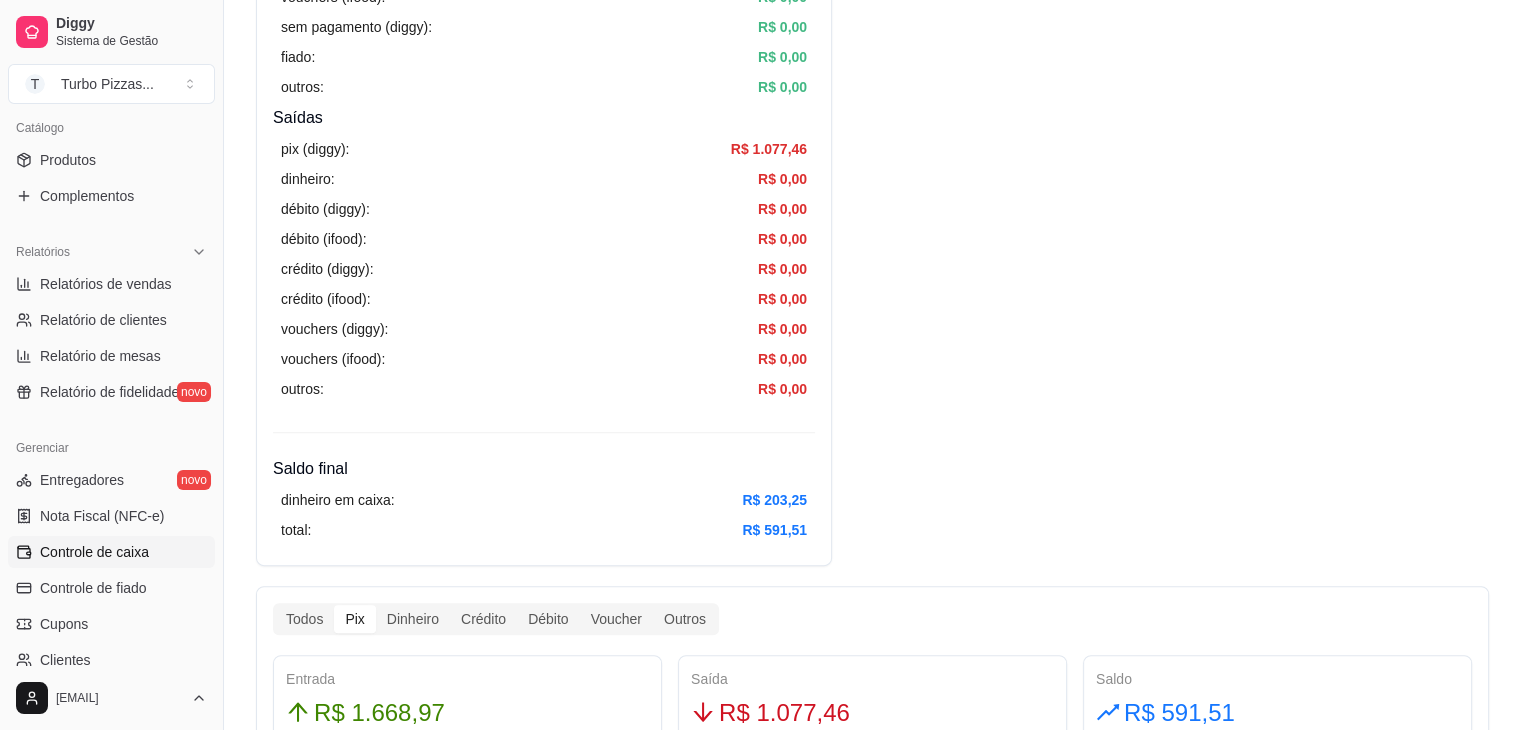 scroll, scrollTop: 0, scrollLeft: 0, axis: both 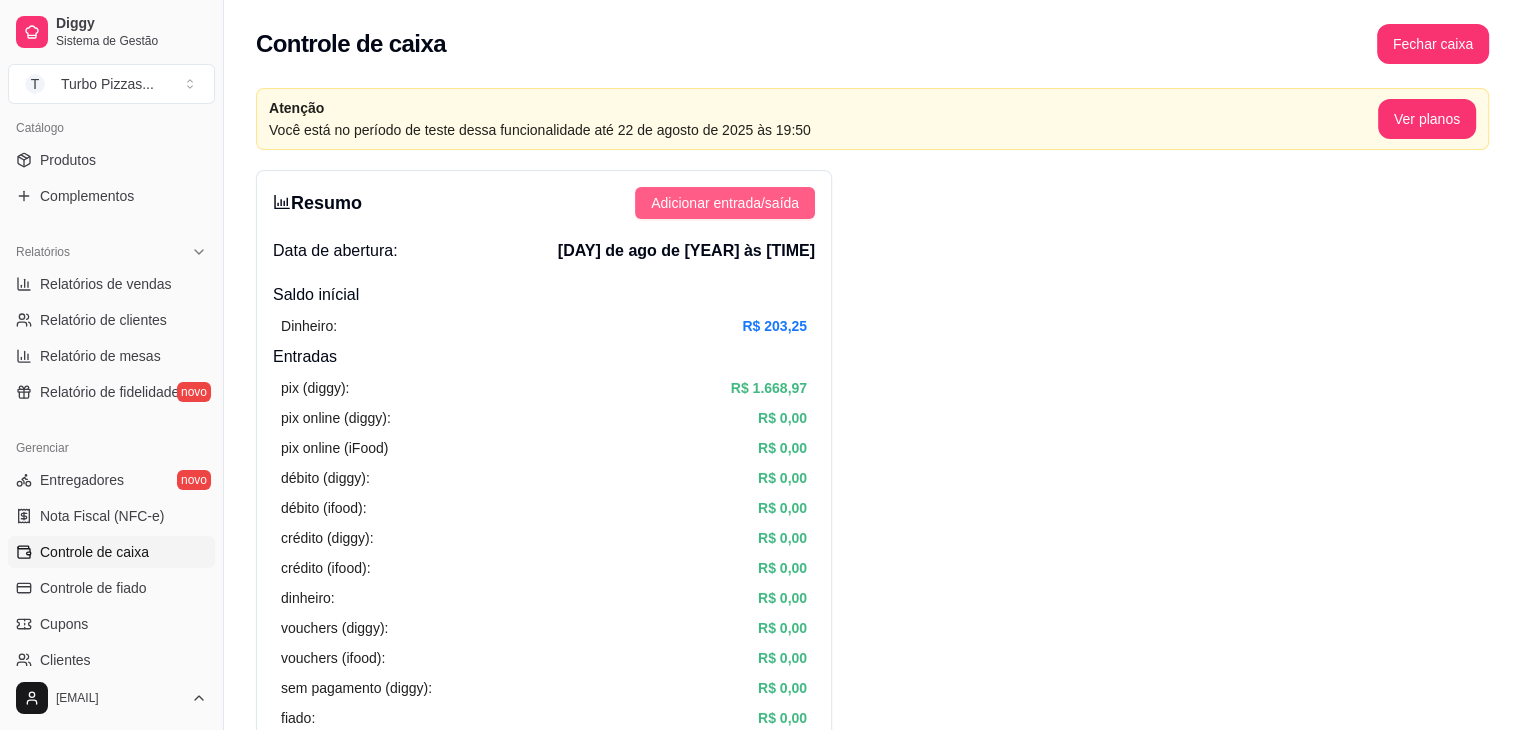 click on "Adicionar entrada/saída" at bounding box center [725, 203] 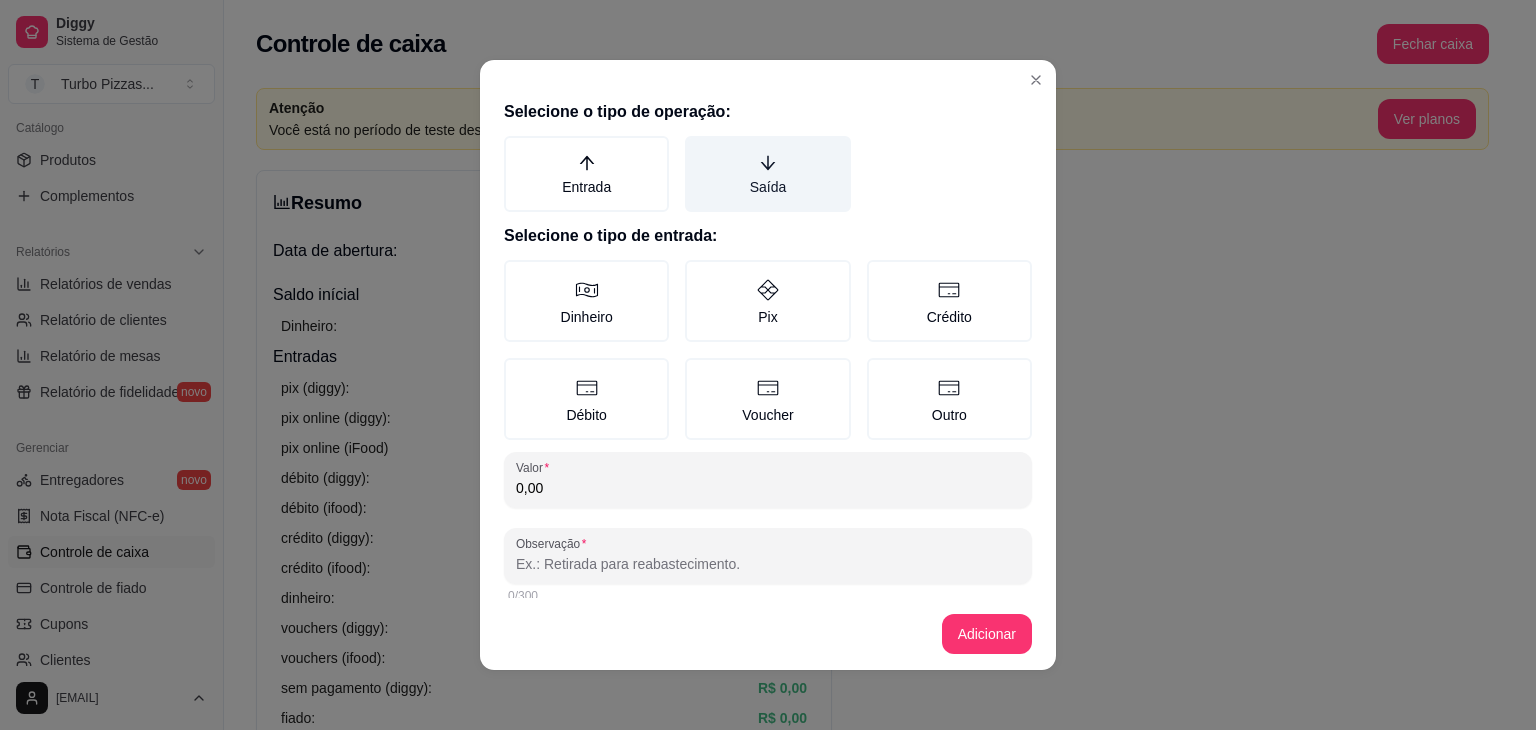 click on "Saída" at bounding box center (767, 174) 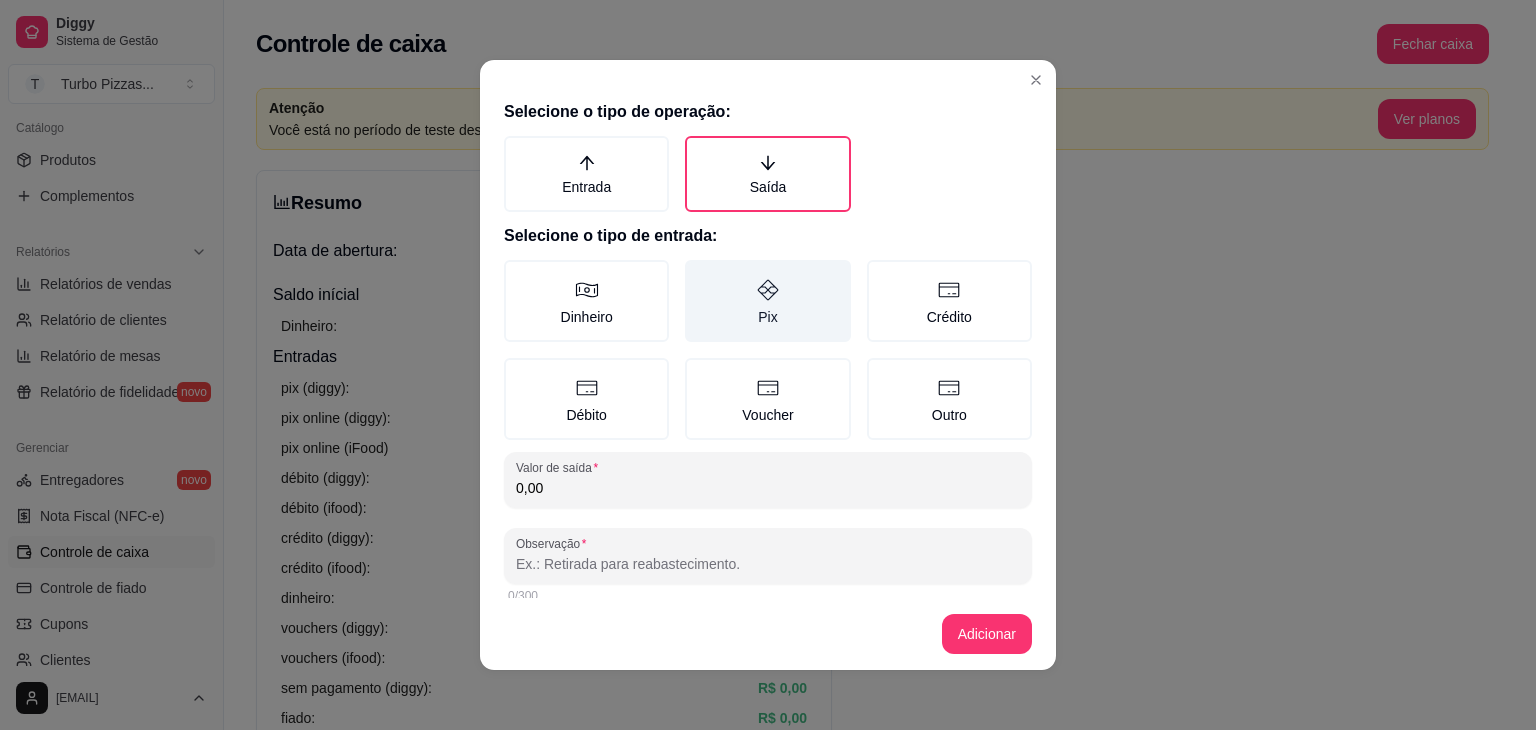 click on "Pix" at bounding box center (767, 301) 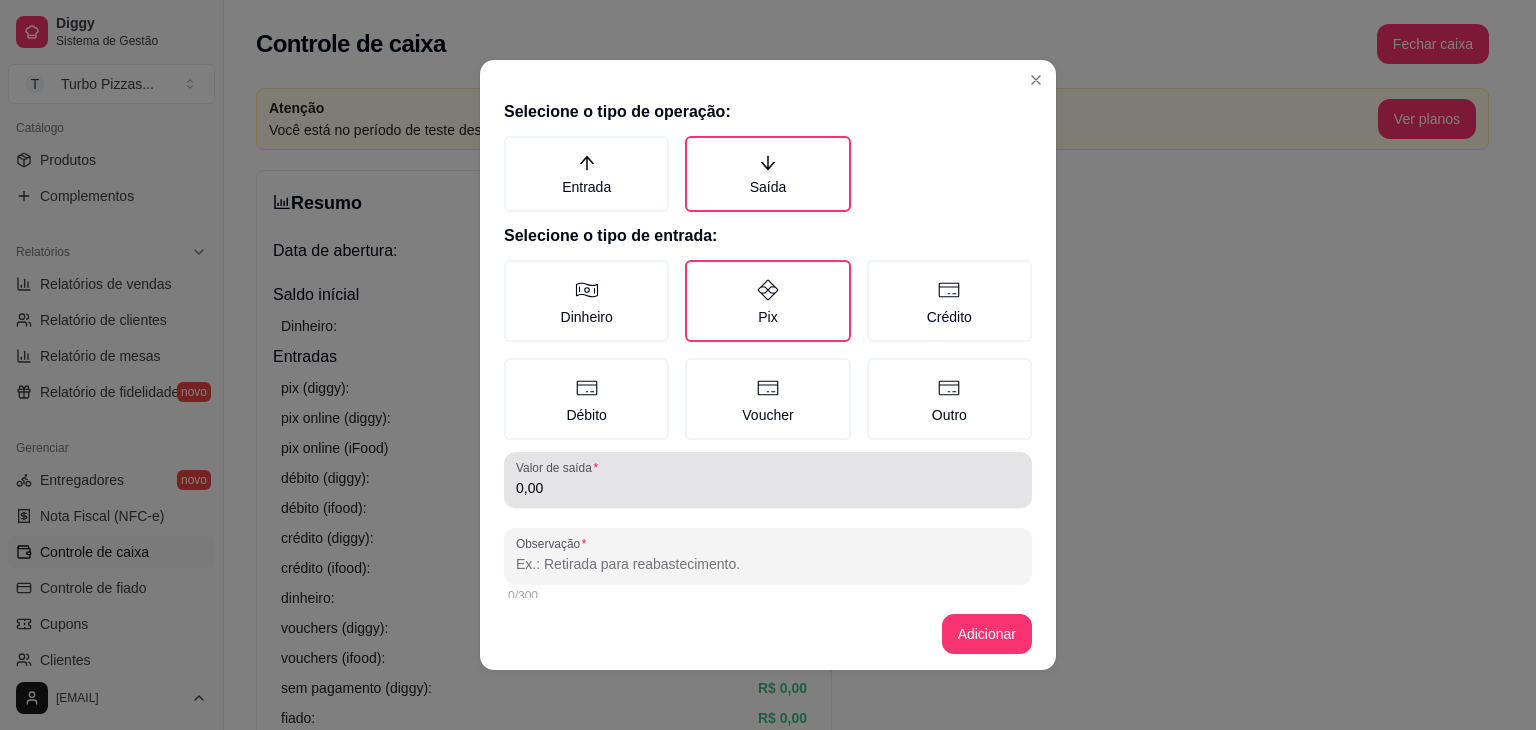 click on "0,00" at bounding box center [768, 488] 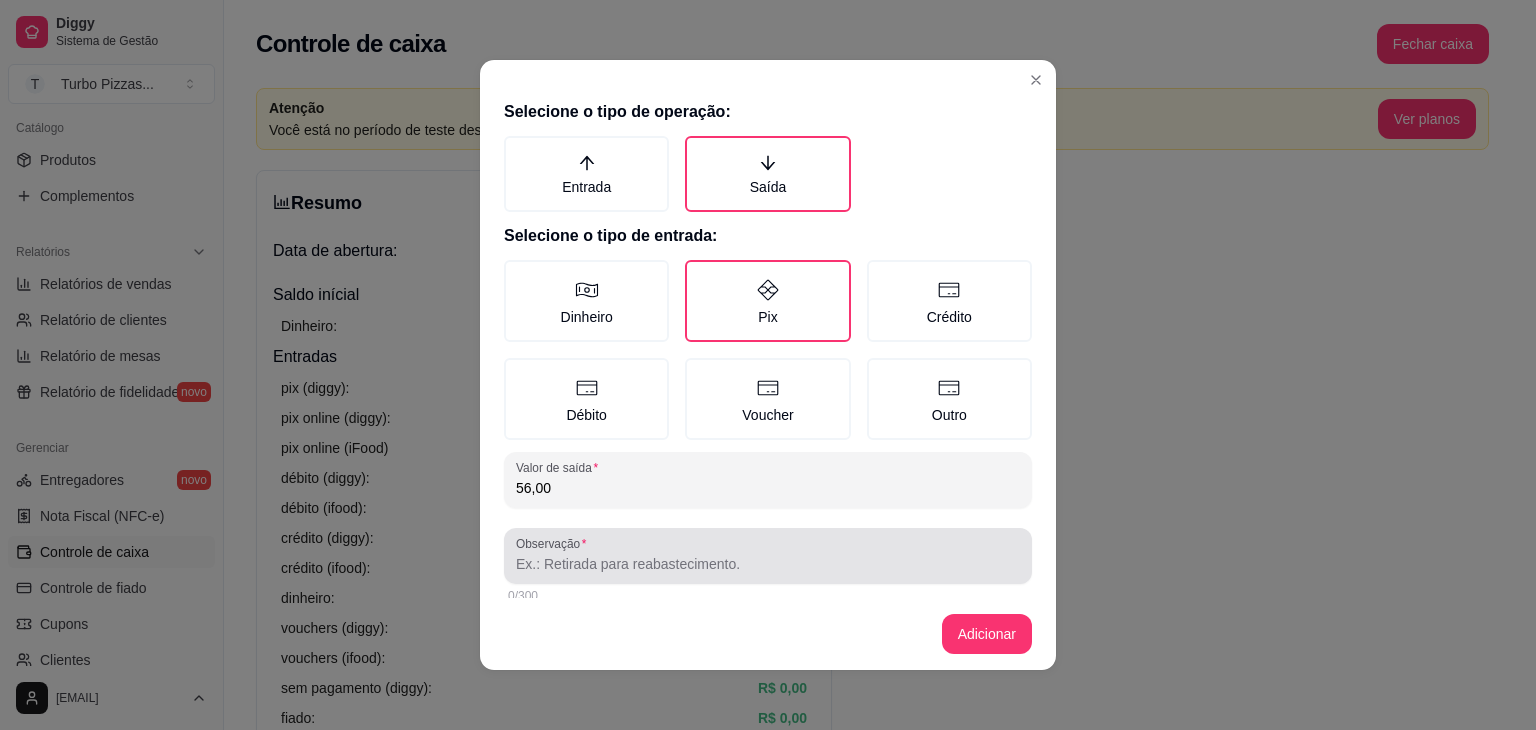 type on "56,00" 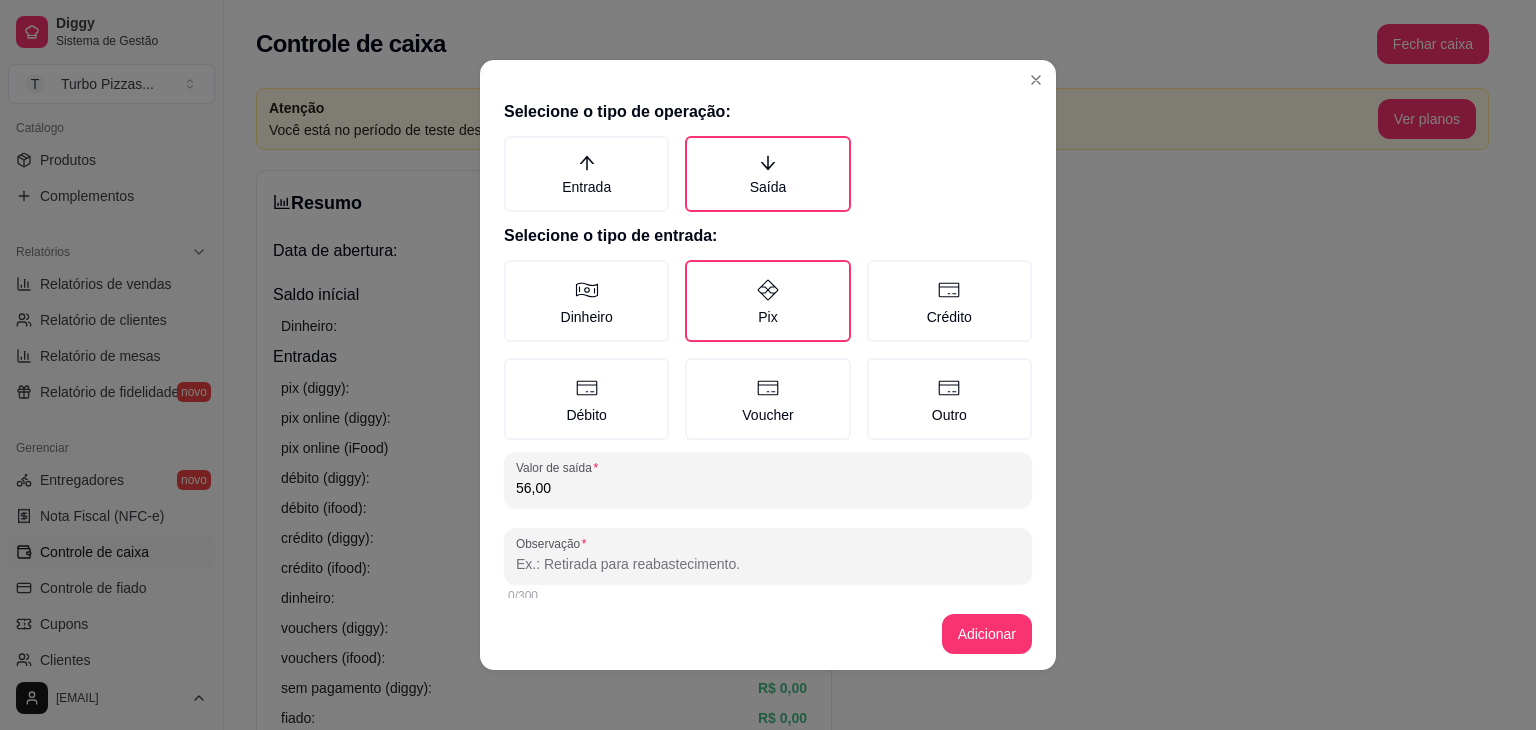 click on "Observação" at bounding box center [768, 564] 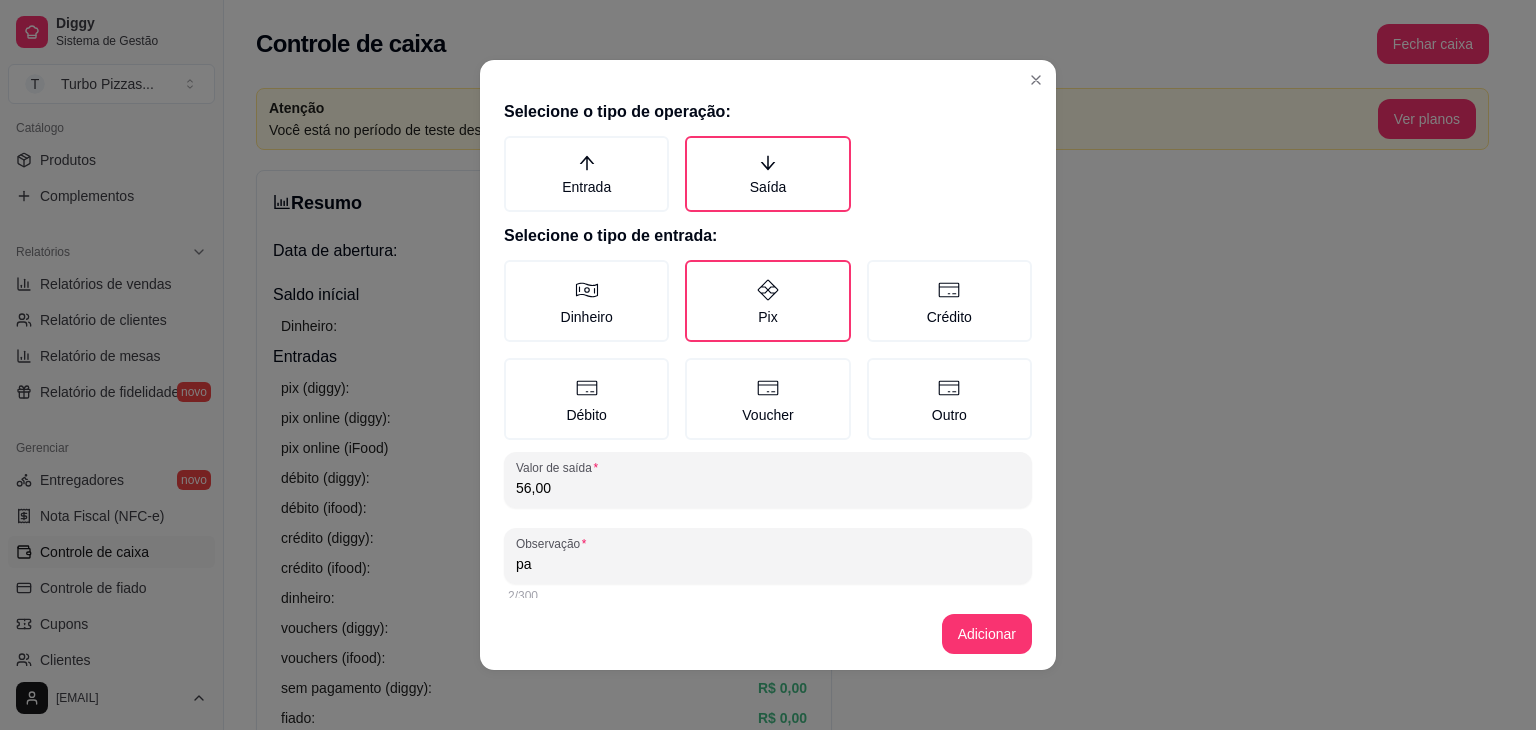 type on "p" 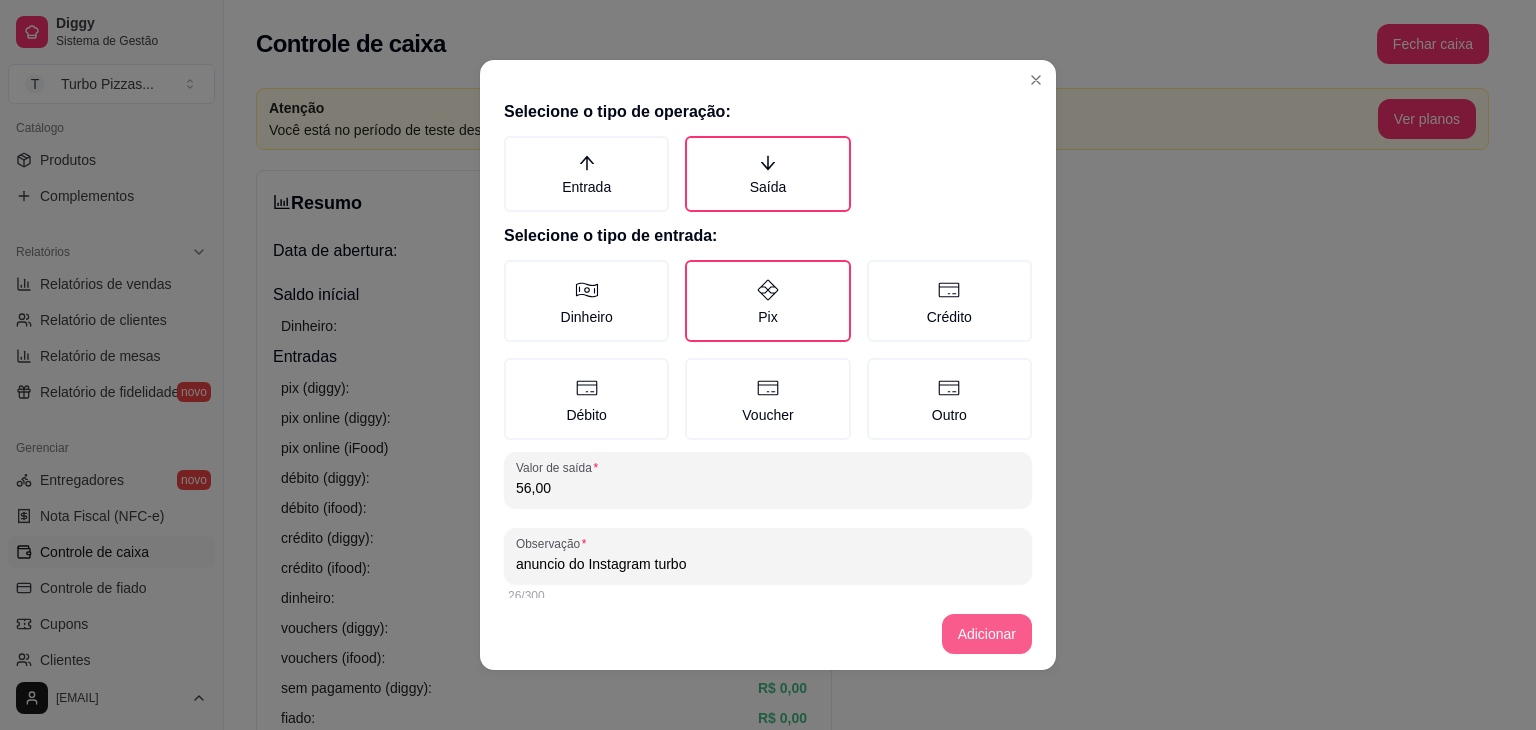 type on "anuncio do Instagram turbo" 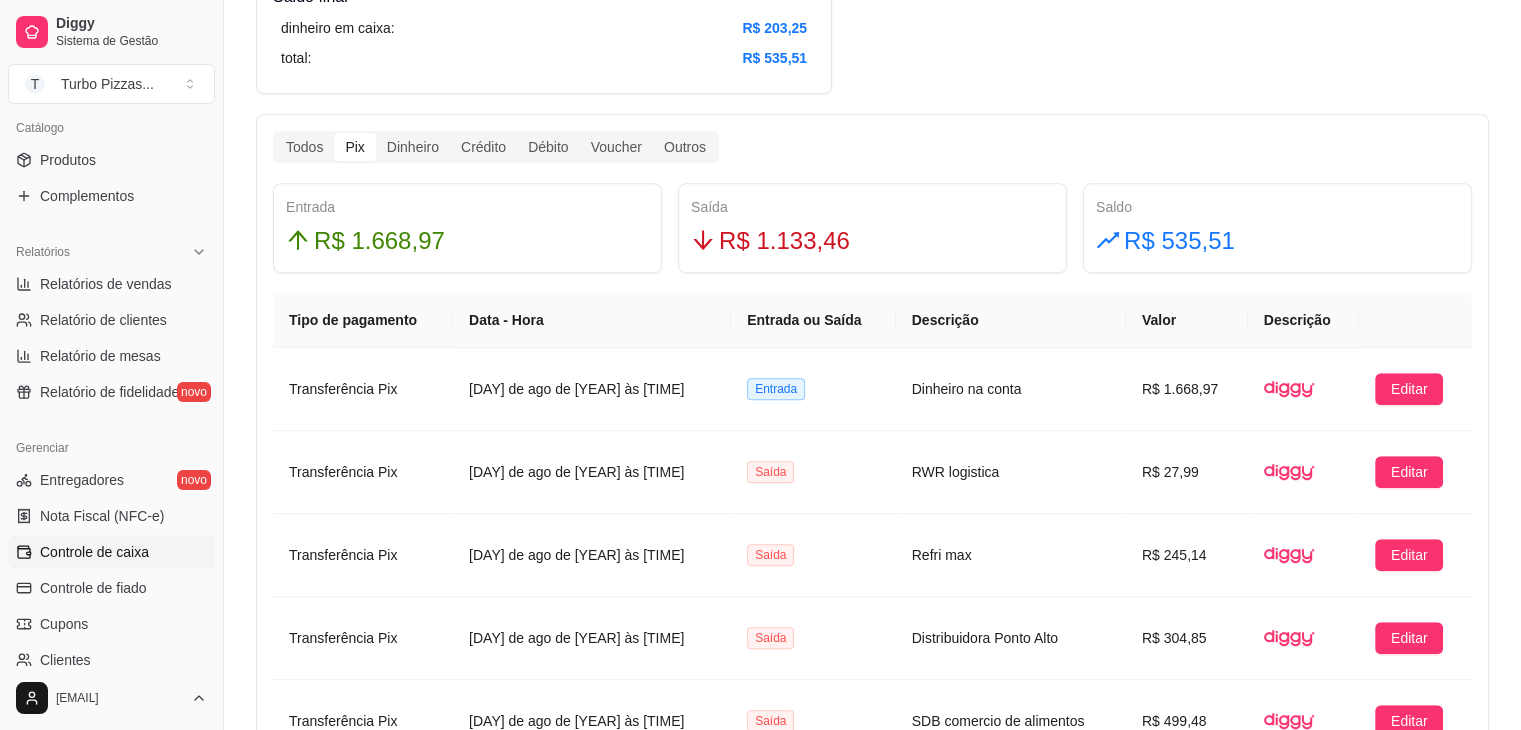scroll, scrollTop: 1700, scrollLeft: 0, axis: vertical 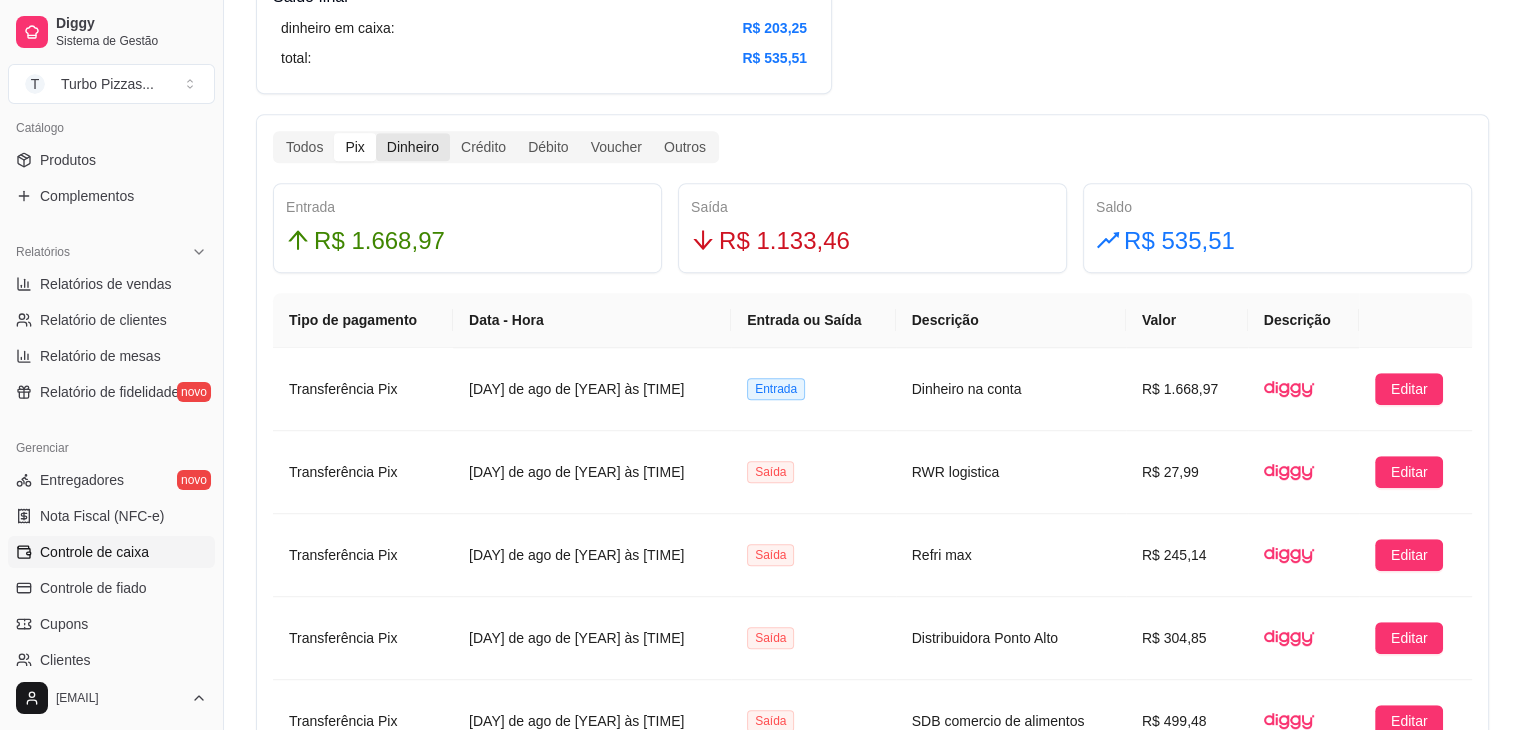 click on "Dinheiro" at bounding box center (413, 147) 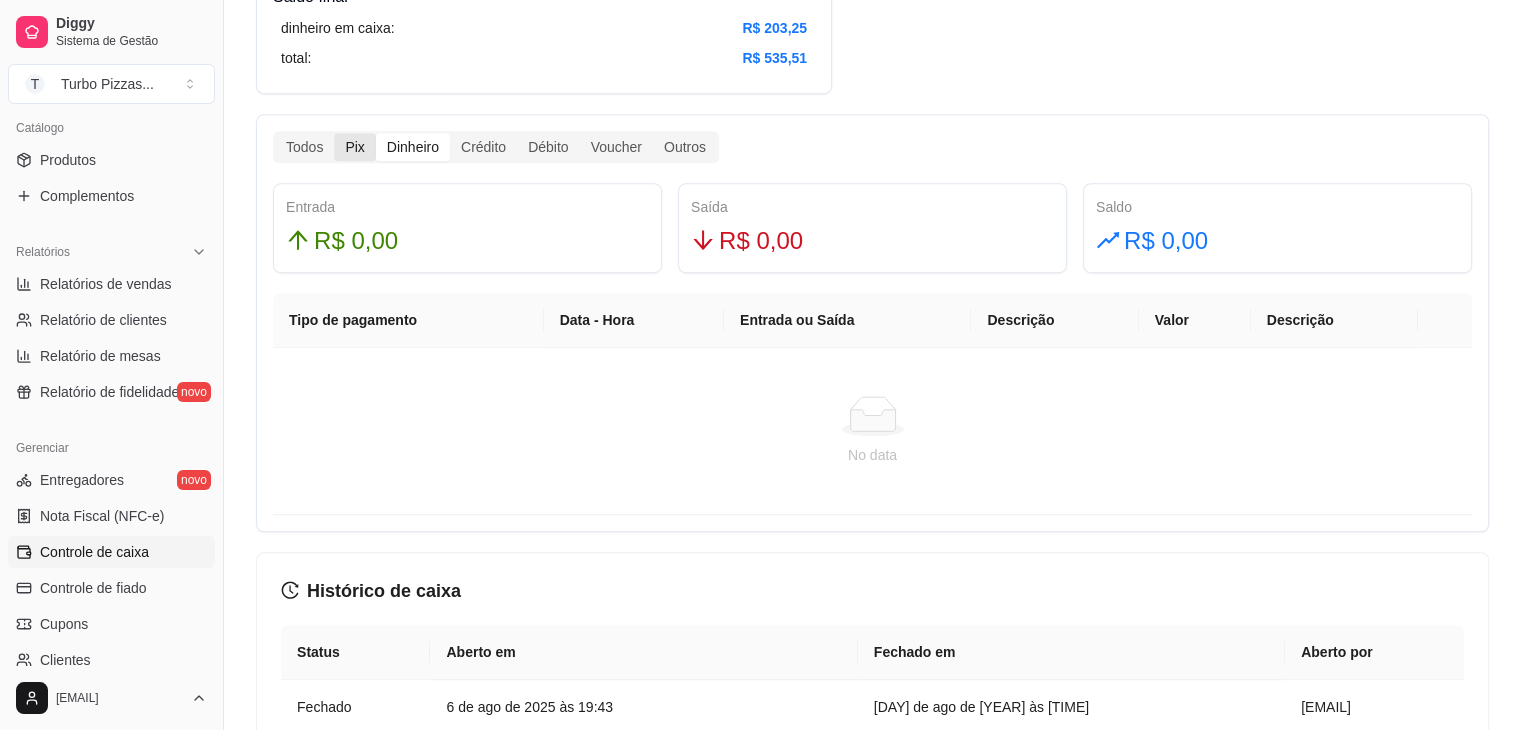 click on "Pix" at bounding box center [354, 147] 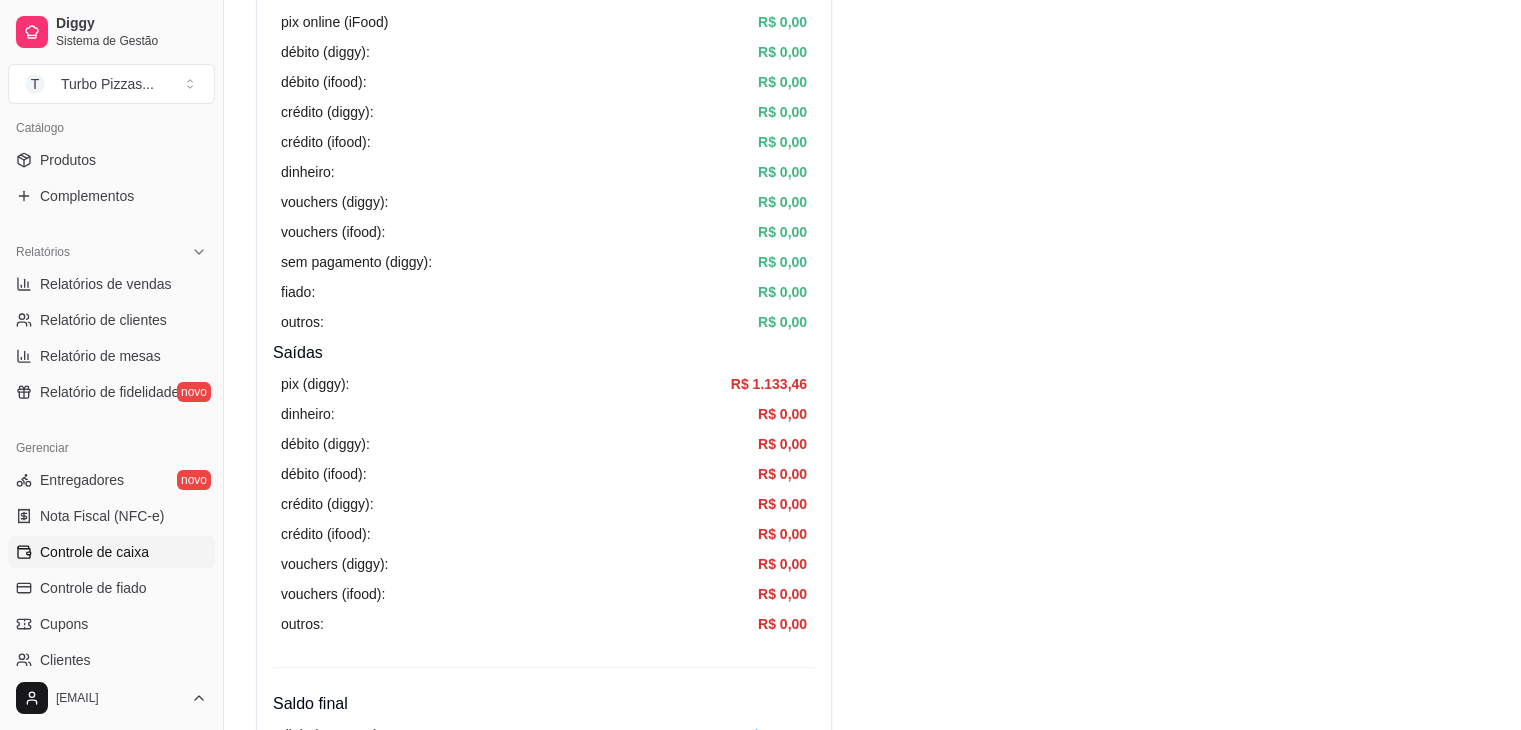 scroll, scrollTop: 0, scrollLeft: 0, axis: both 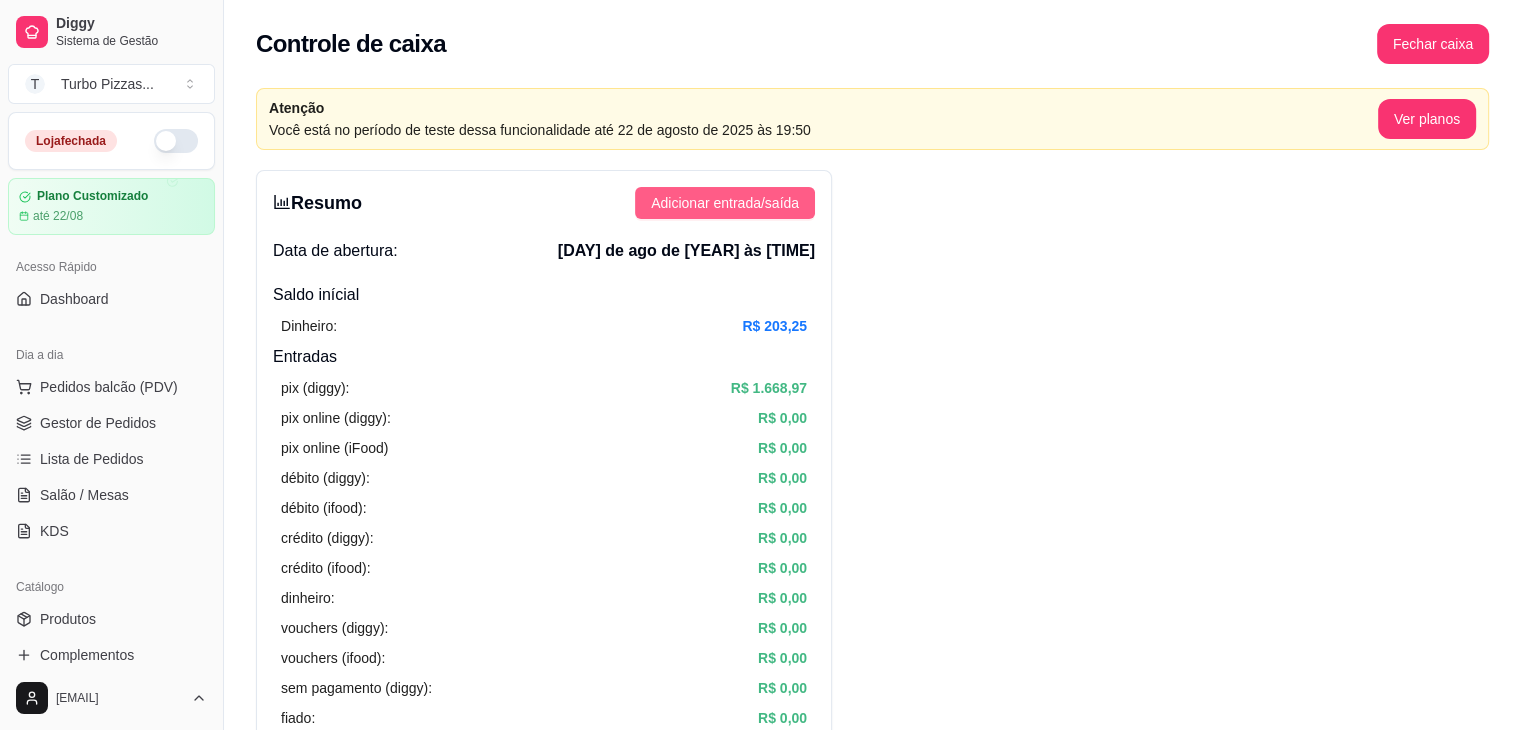click on "Adicionar entrada/saída" at bounding box center [725, 203] 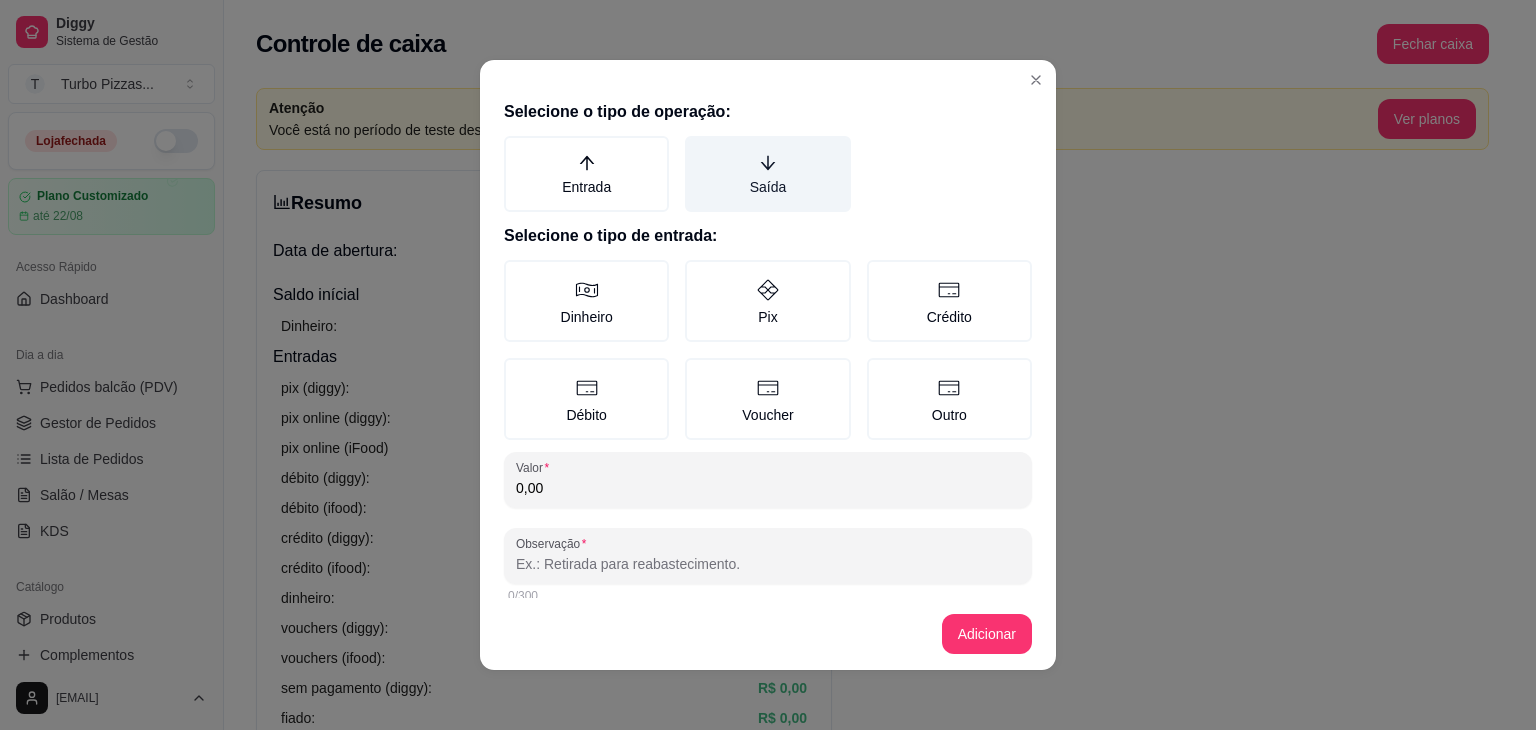 click on "Saída" at bounding box center (767, 174) 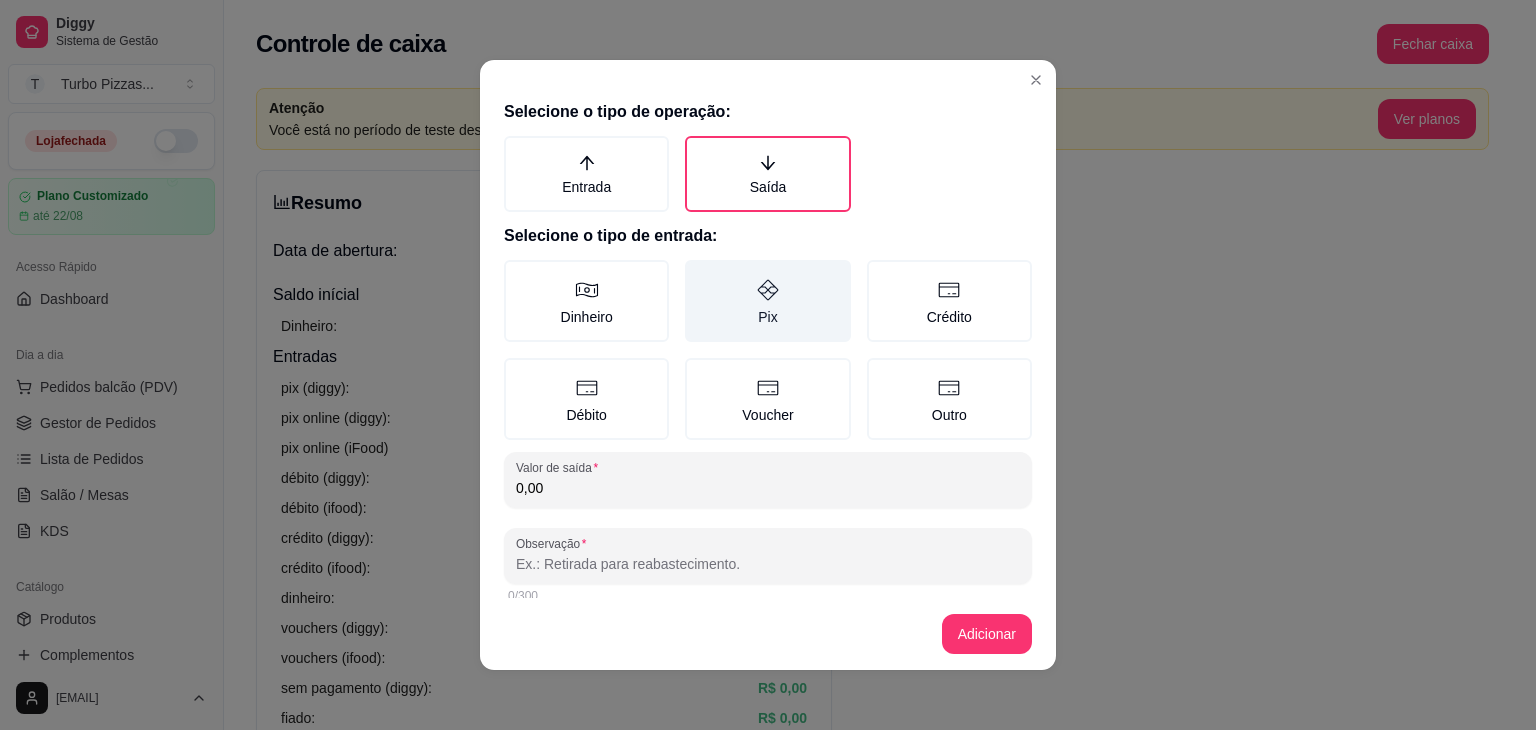 click on "Pix" at bounding box center [767, 301] 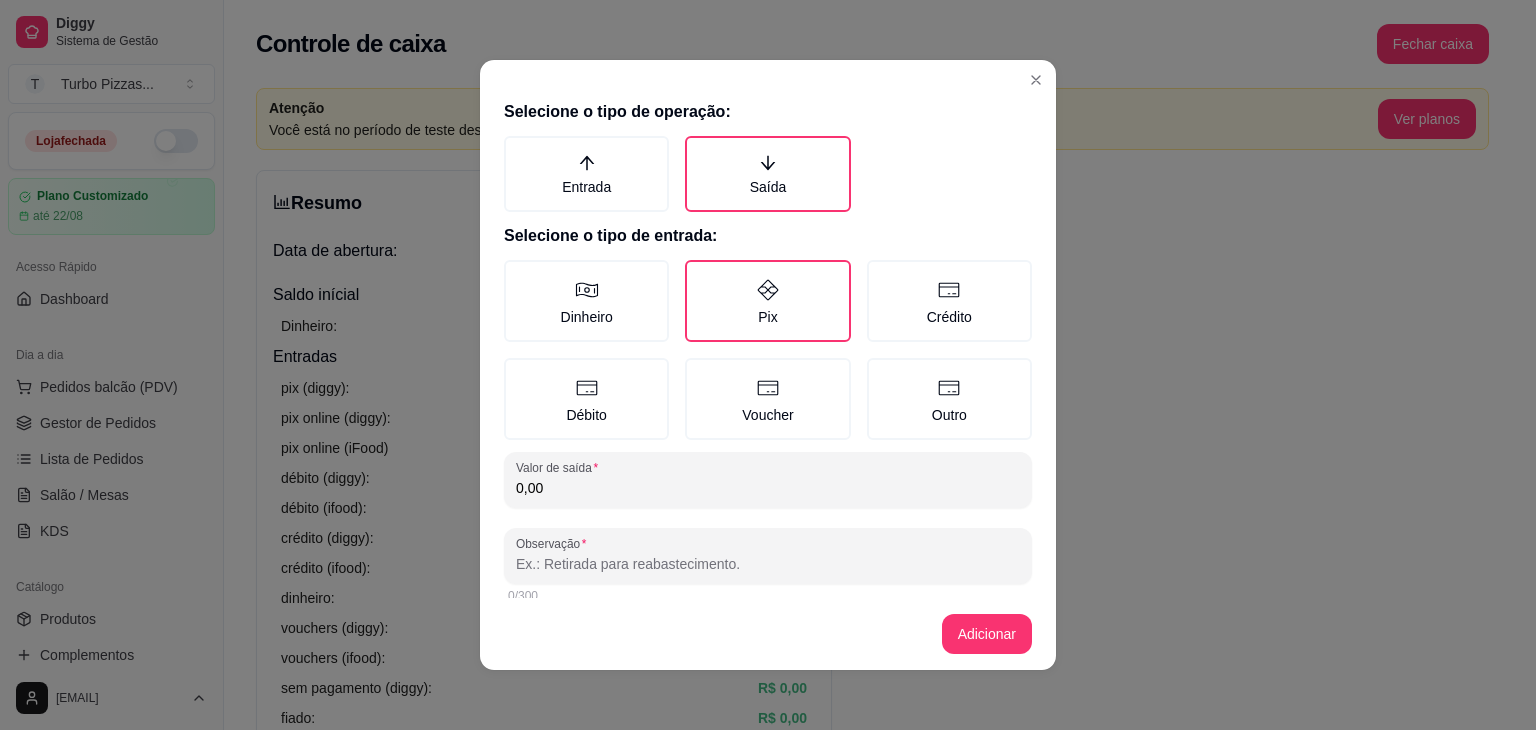 click on "0,00" at bounding box center [768, 488] 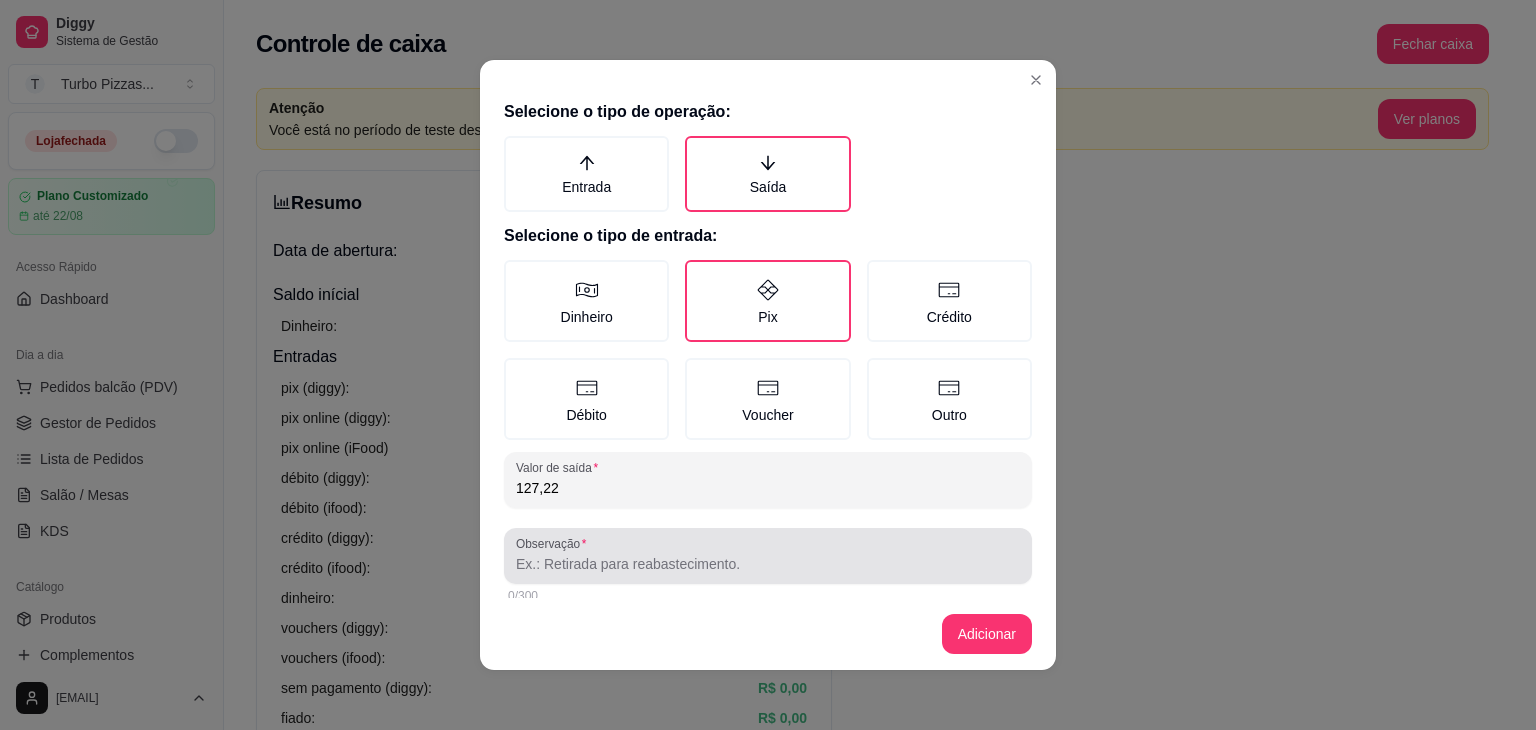 type on "127,22" 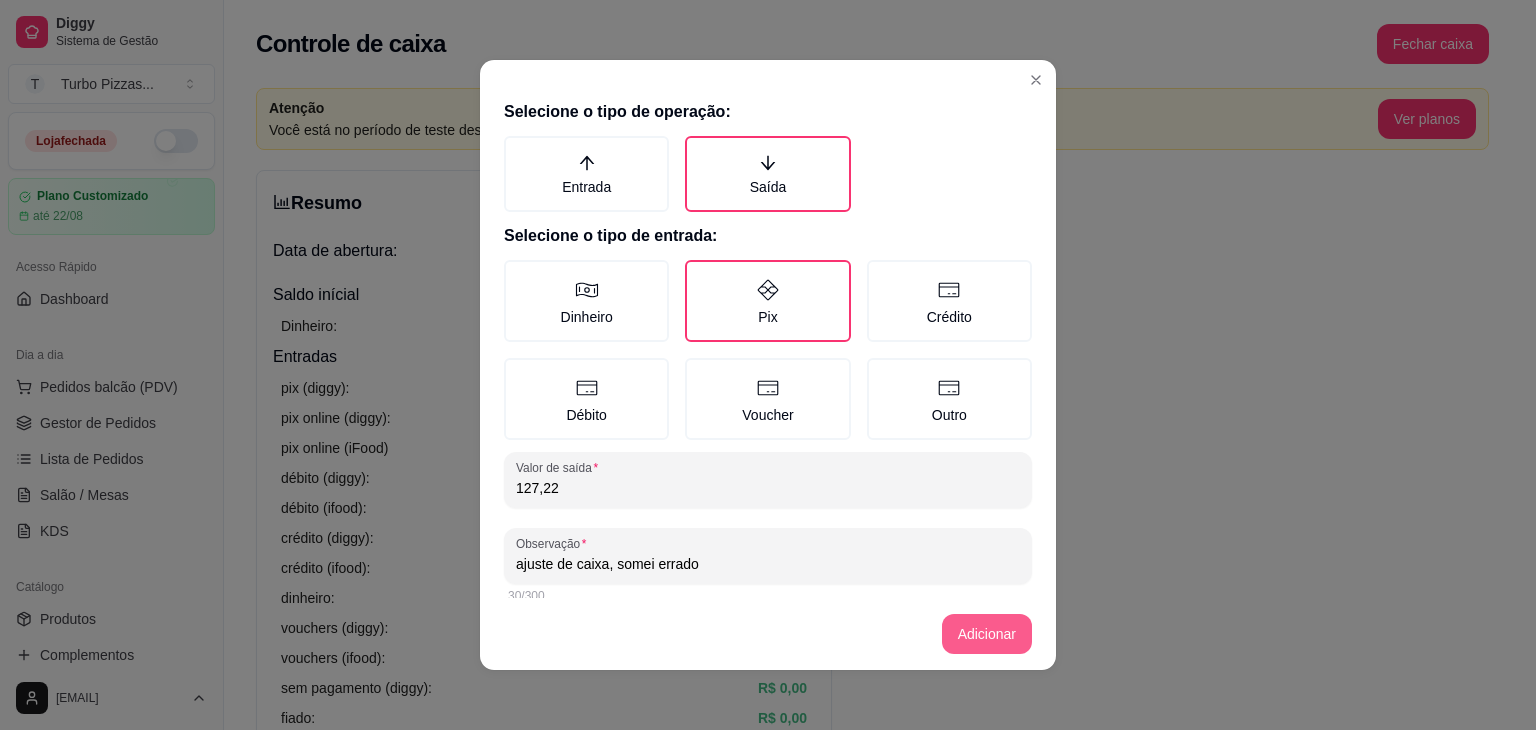 type on "ajuste de caixa, somei errado" 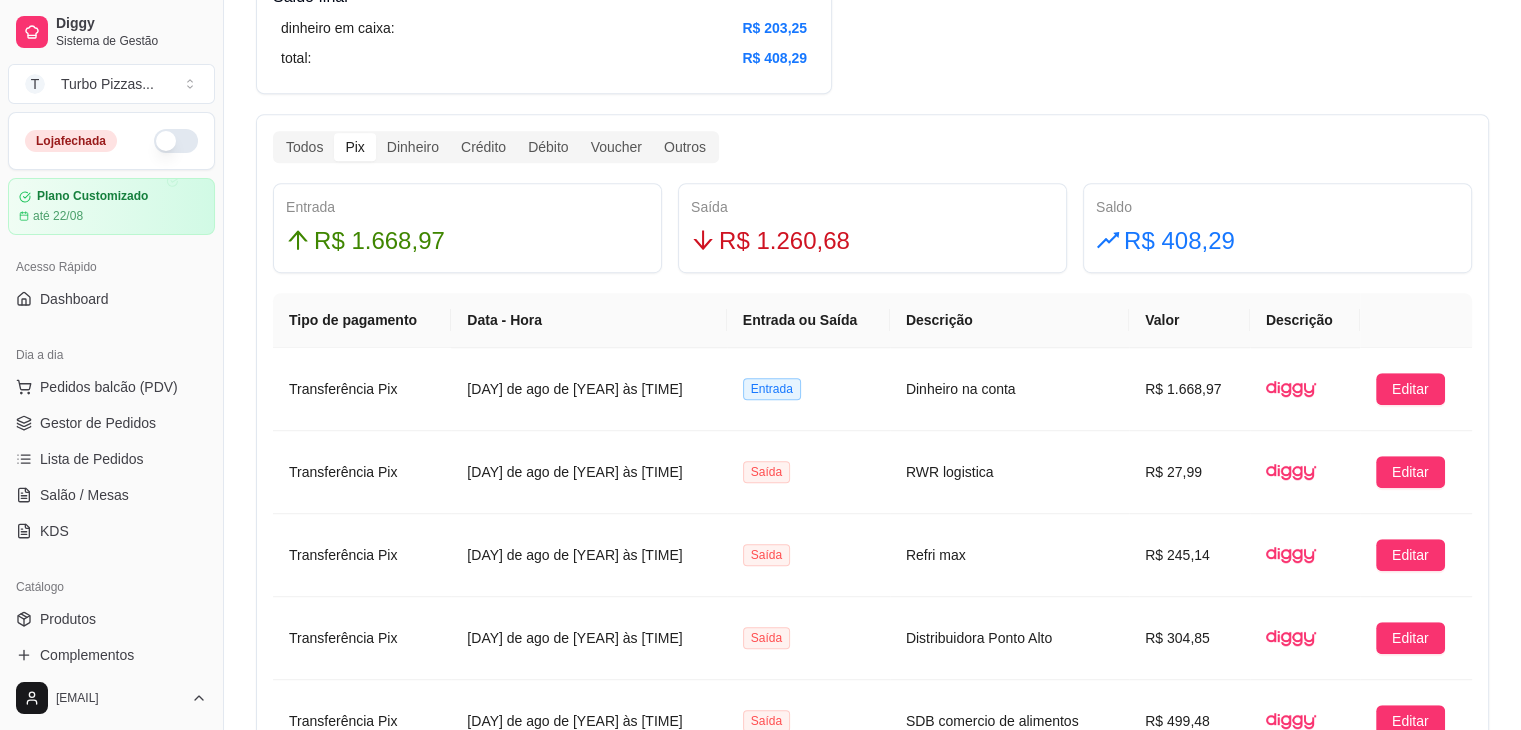 scroll, scrollTop: 0, scrollLeft: 0, axis: both 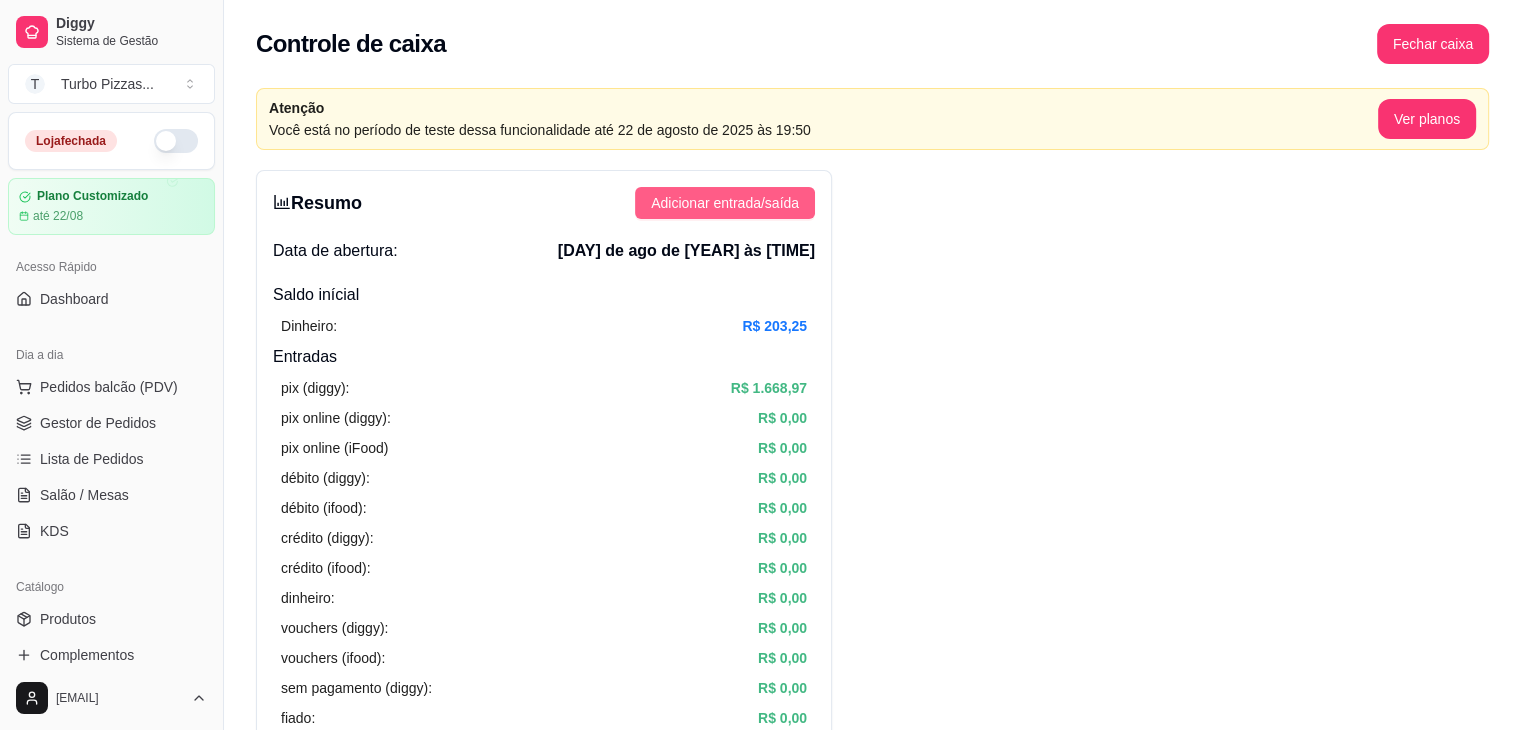 click on "Adicionar entrada/saída" at bounding box center [725, 203] 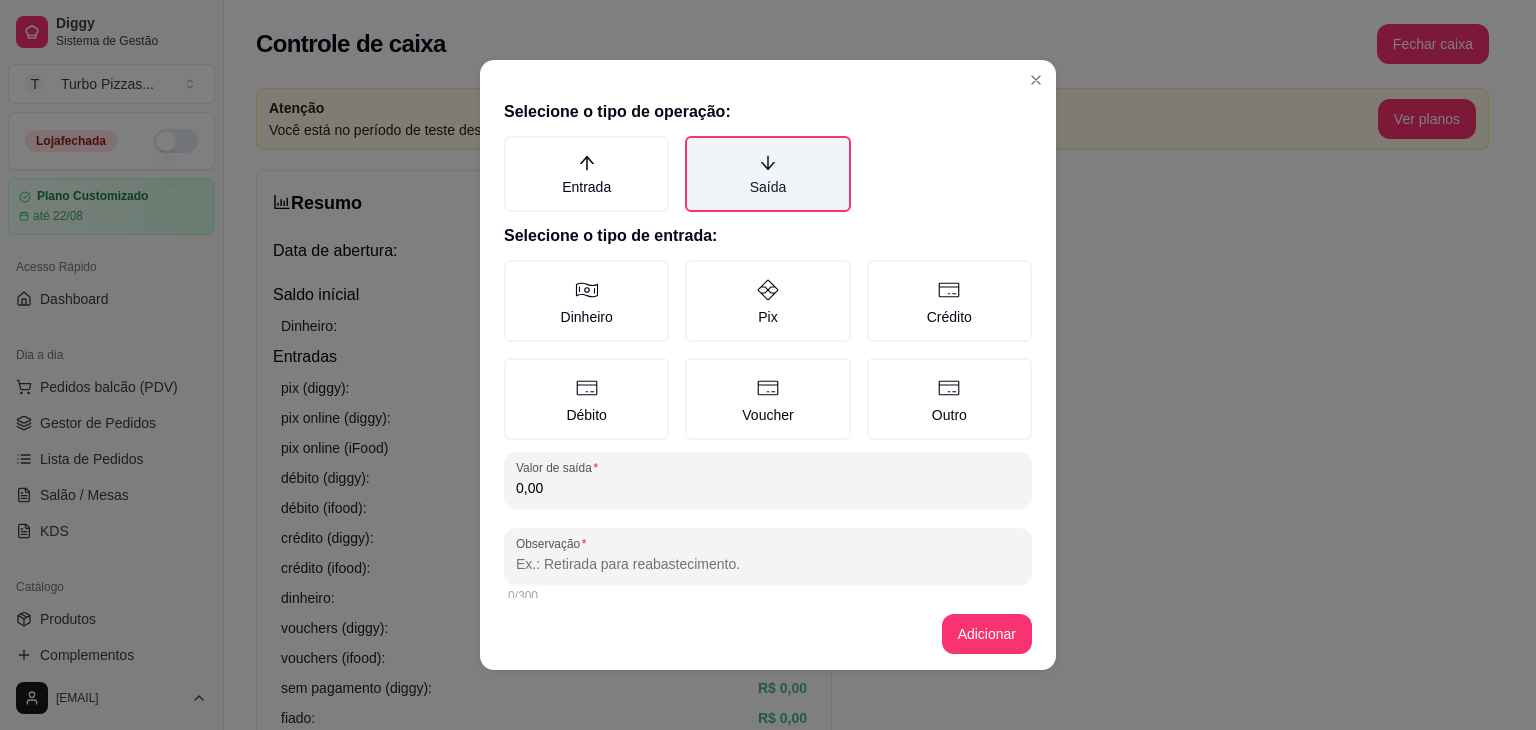 click on "Saída" at bounding box center [767, 174] 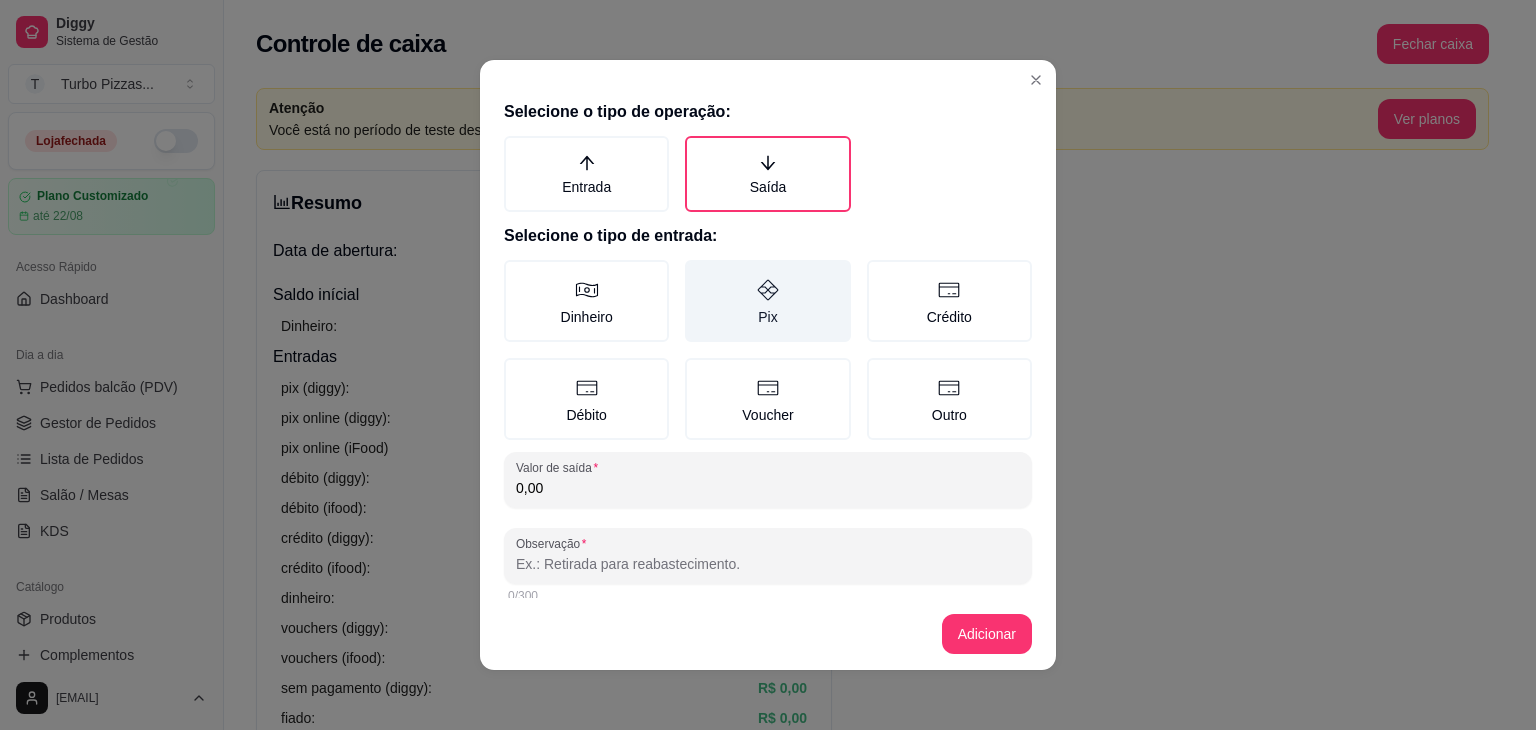 click on "Pix" at bounding box center (767, 301) 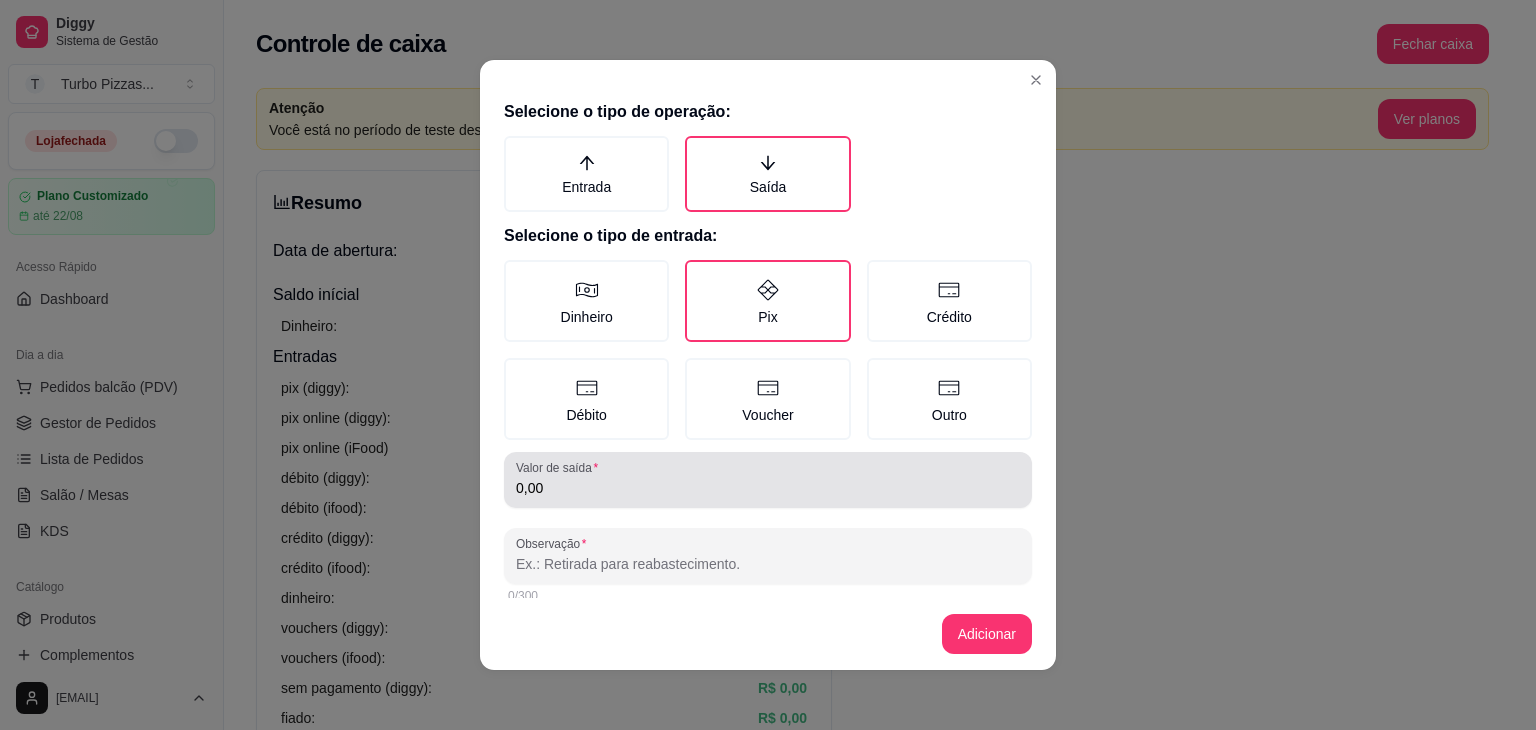 click on "0,00" at bounding box center [768, 488] 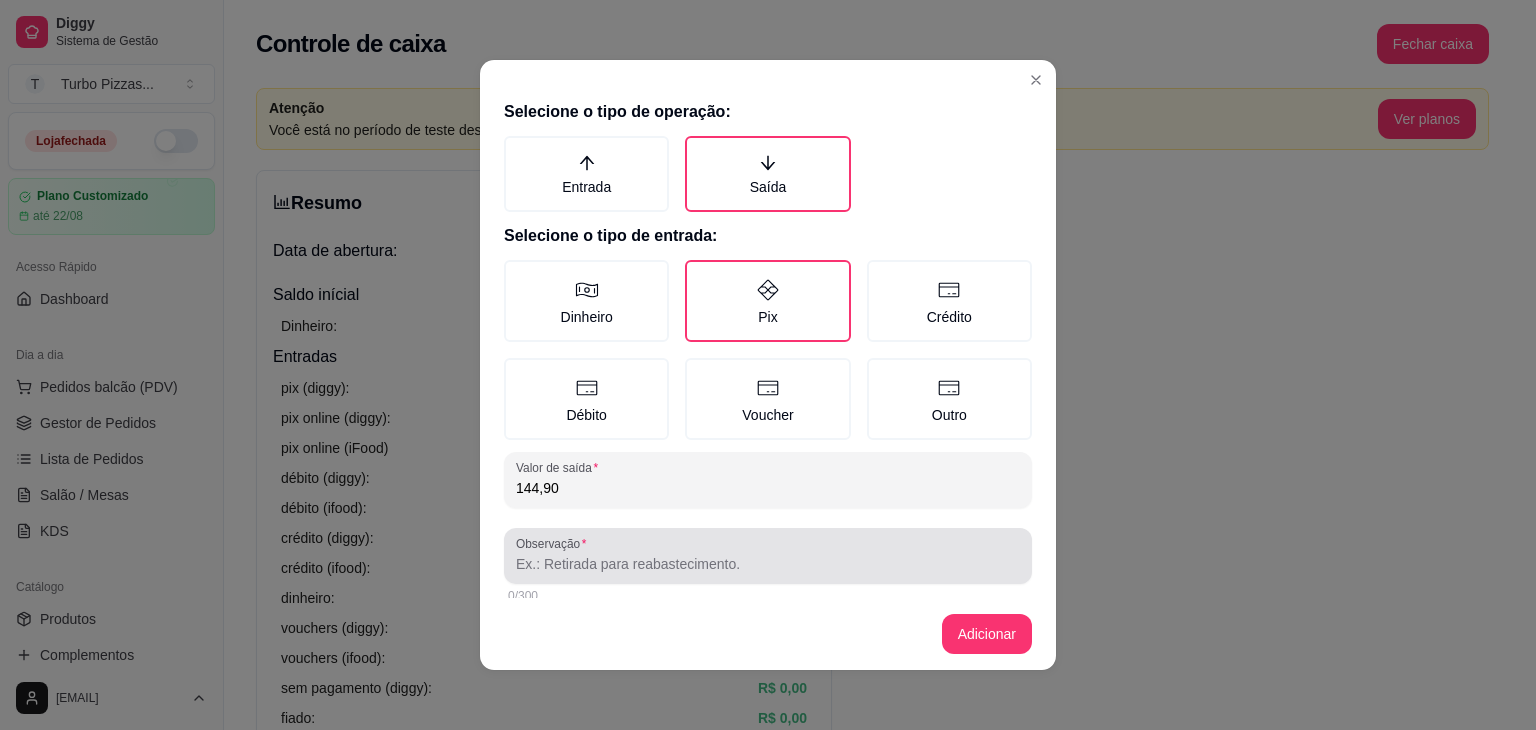 type on "144,90" 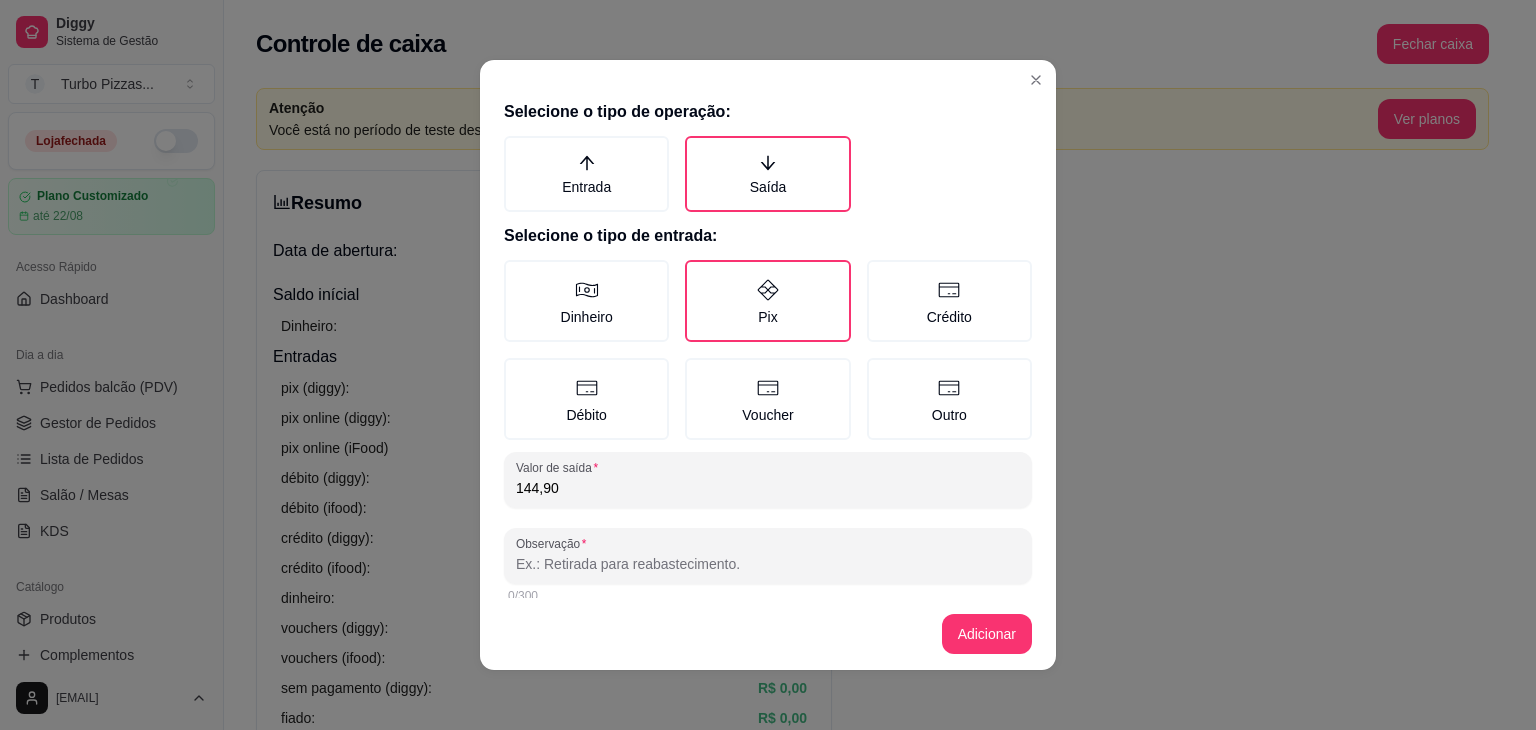 click on "Observação" at bounding box center (768, 564) 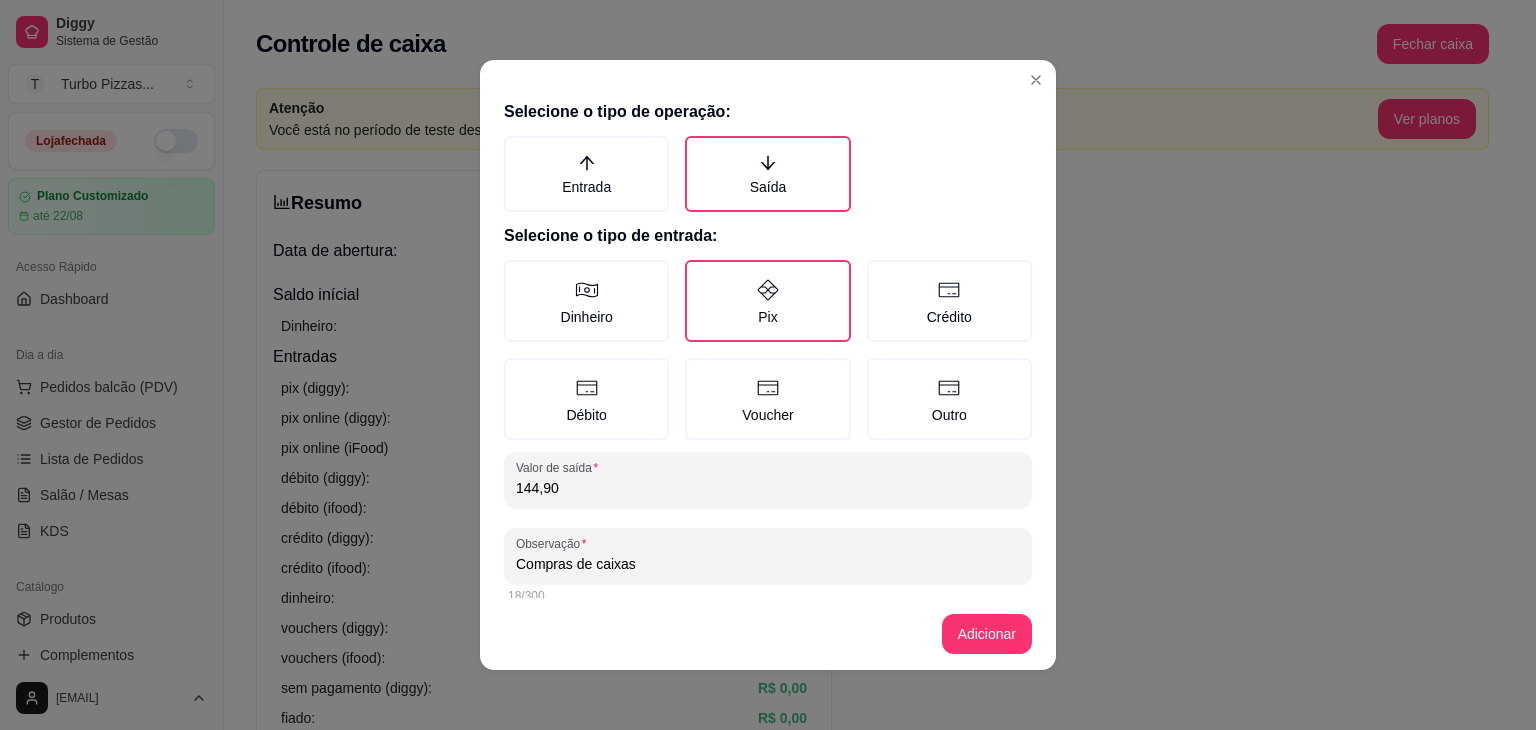 type on "Compras de caixas" 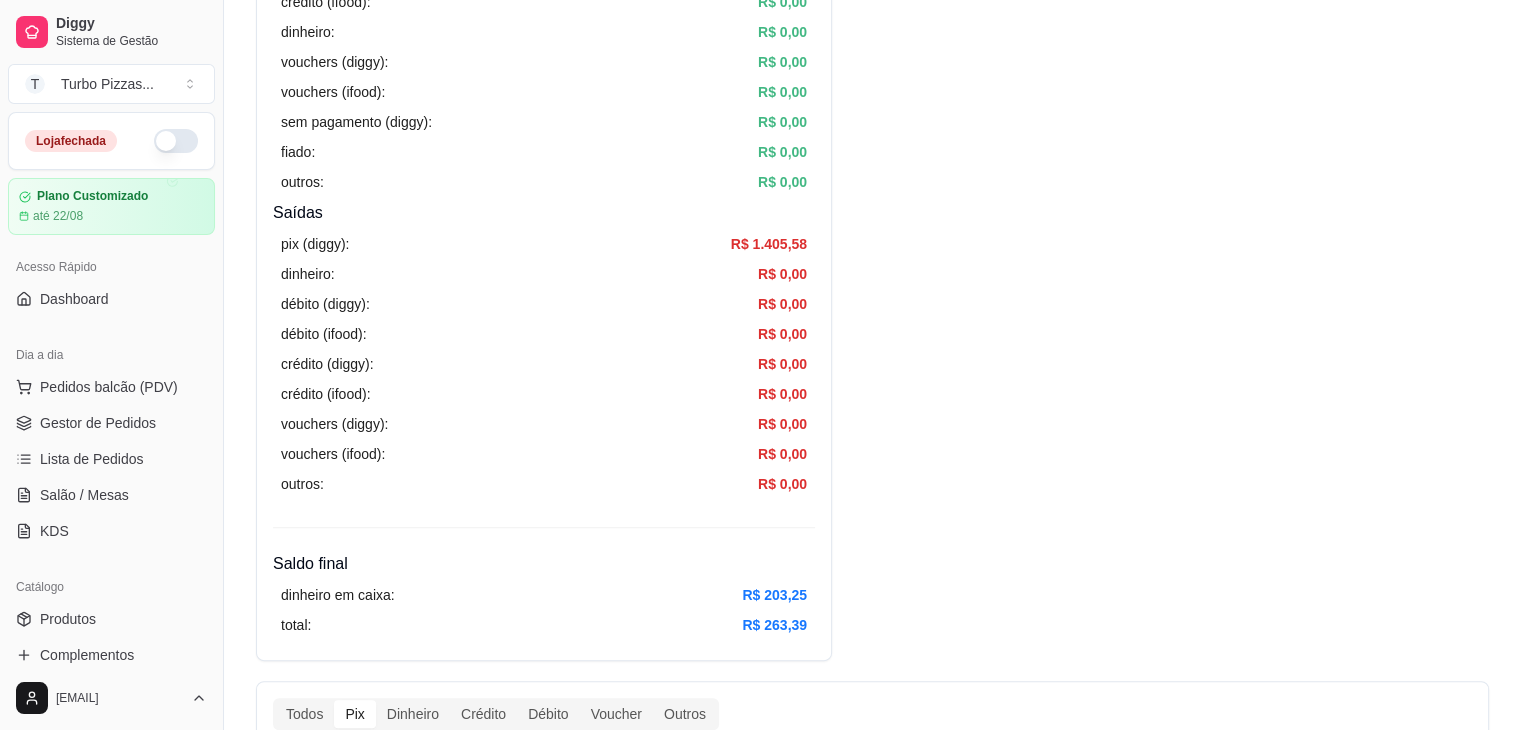 scroll, scrollTop: 1133, scrollLeft: 0, axis: vertical 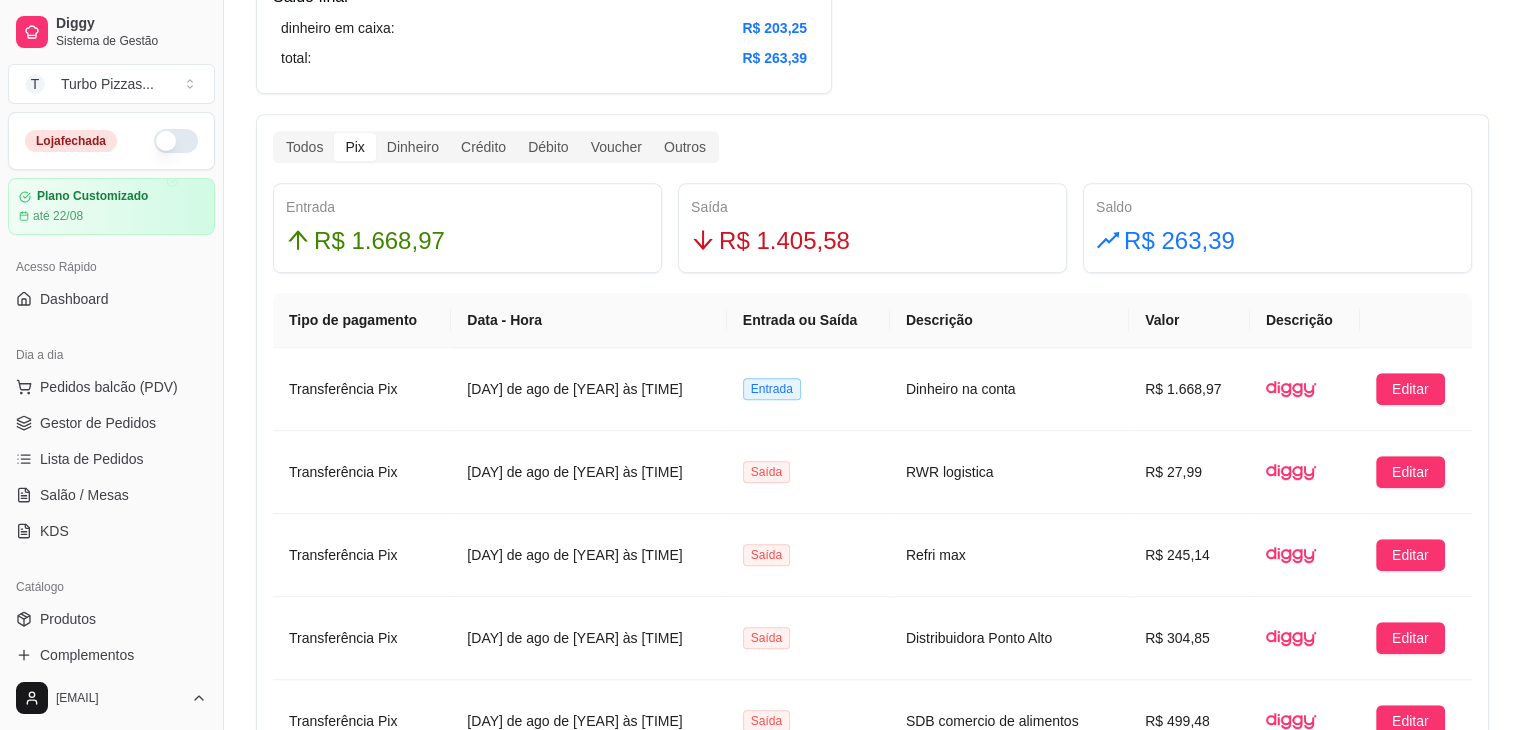 click on "Pix" at bounding box center [354, 147] 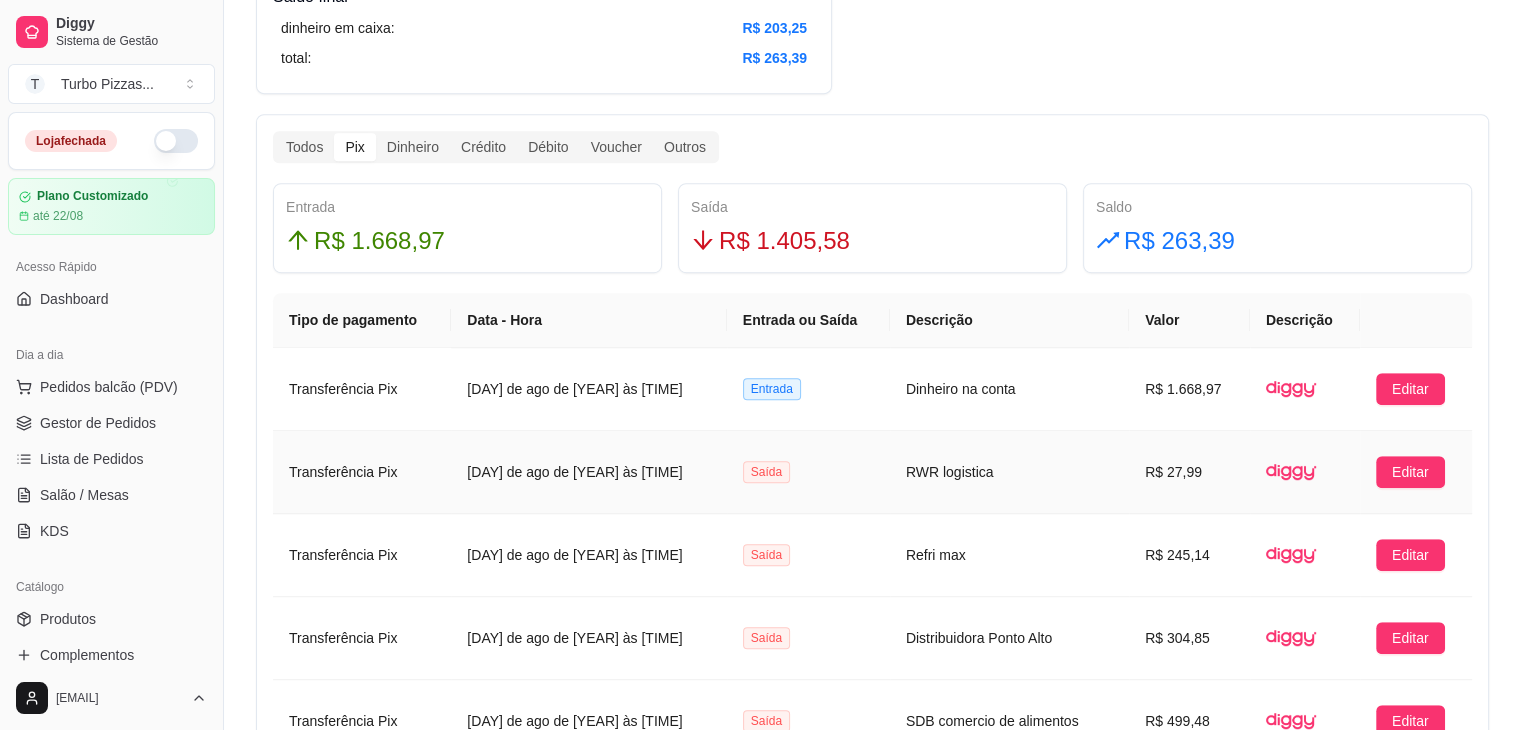 scroll, scrollTop: 1700, scrollLeft: 0, axis: vertical 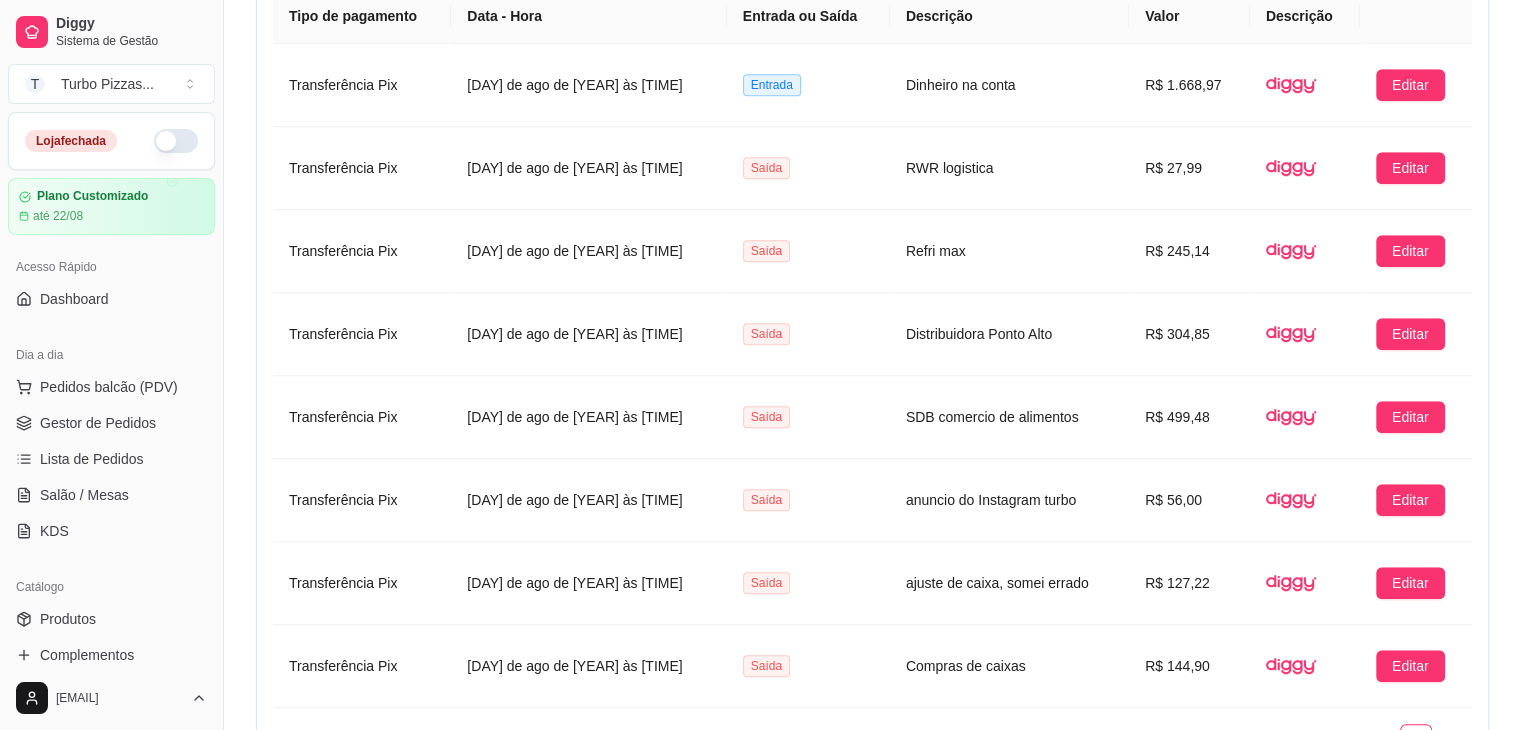 drag, startPoint x: 1511, startPoint y: 417, endPoint x: 1524, endPoint y: 514, distance: 97.867256 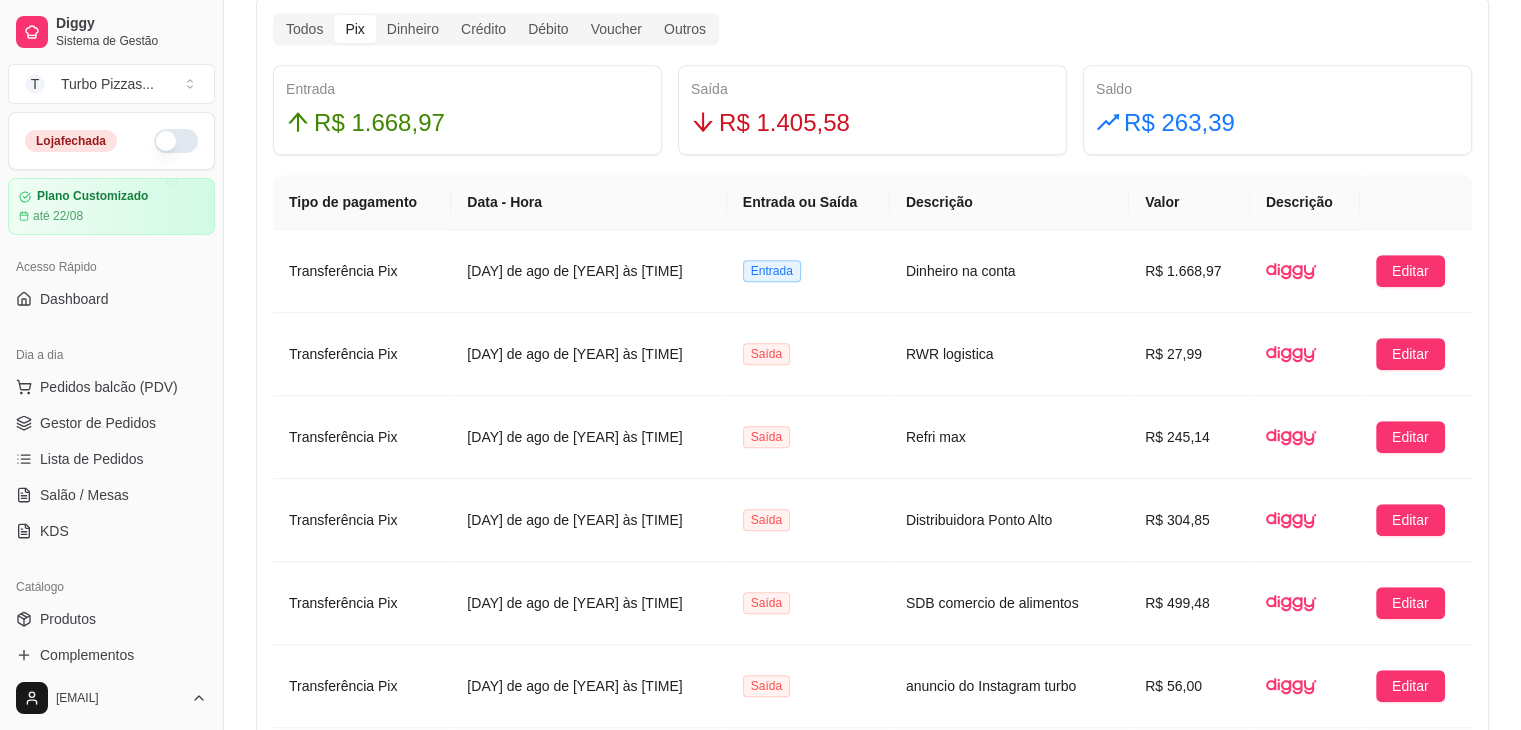 scroll, scrollTop: 1208, scrollLeft: 0, axis: vertical 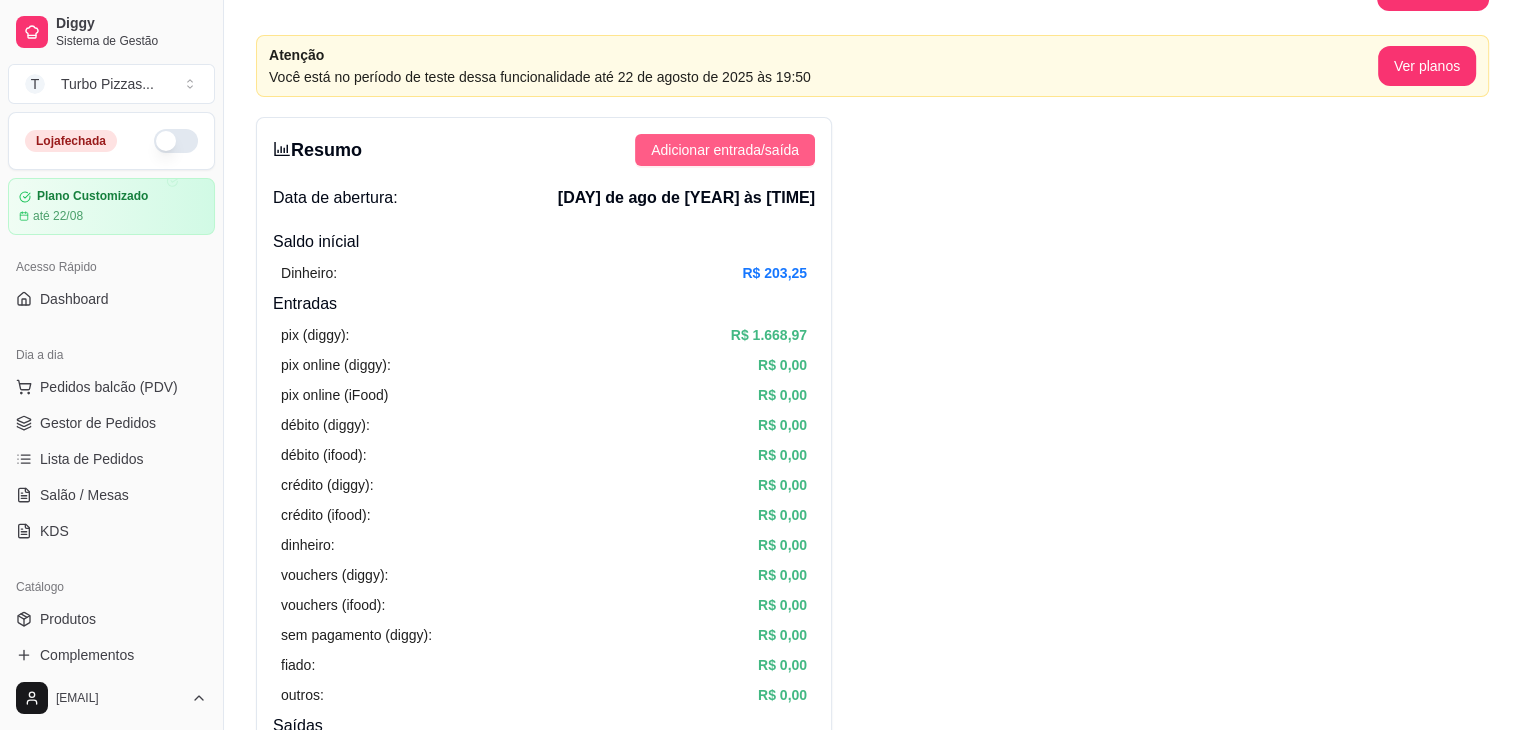 click on "Adicionar entrada/saída" at bounding box center (725, 150) 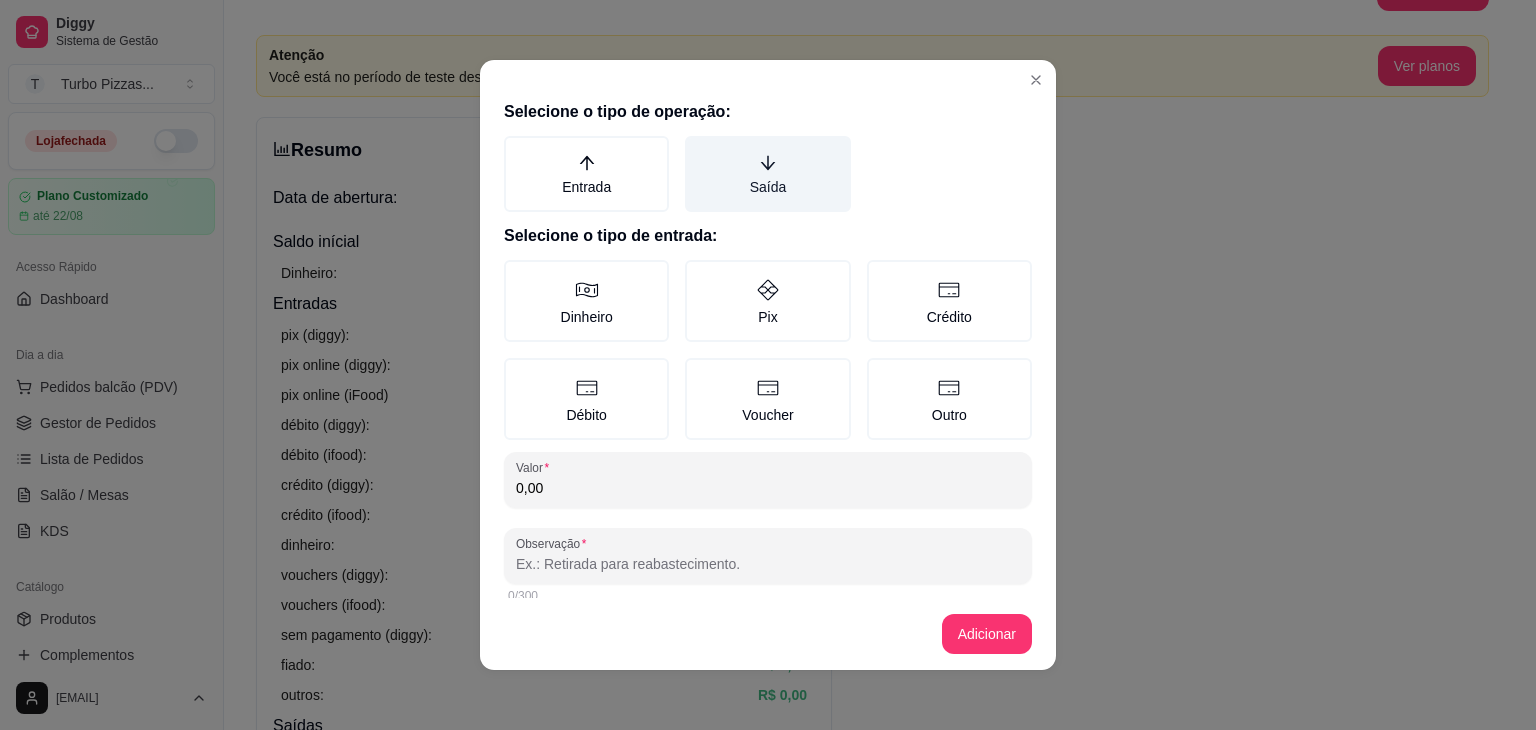 click on "Saída" at bounding box center [767, 174] 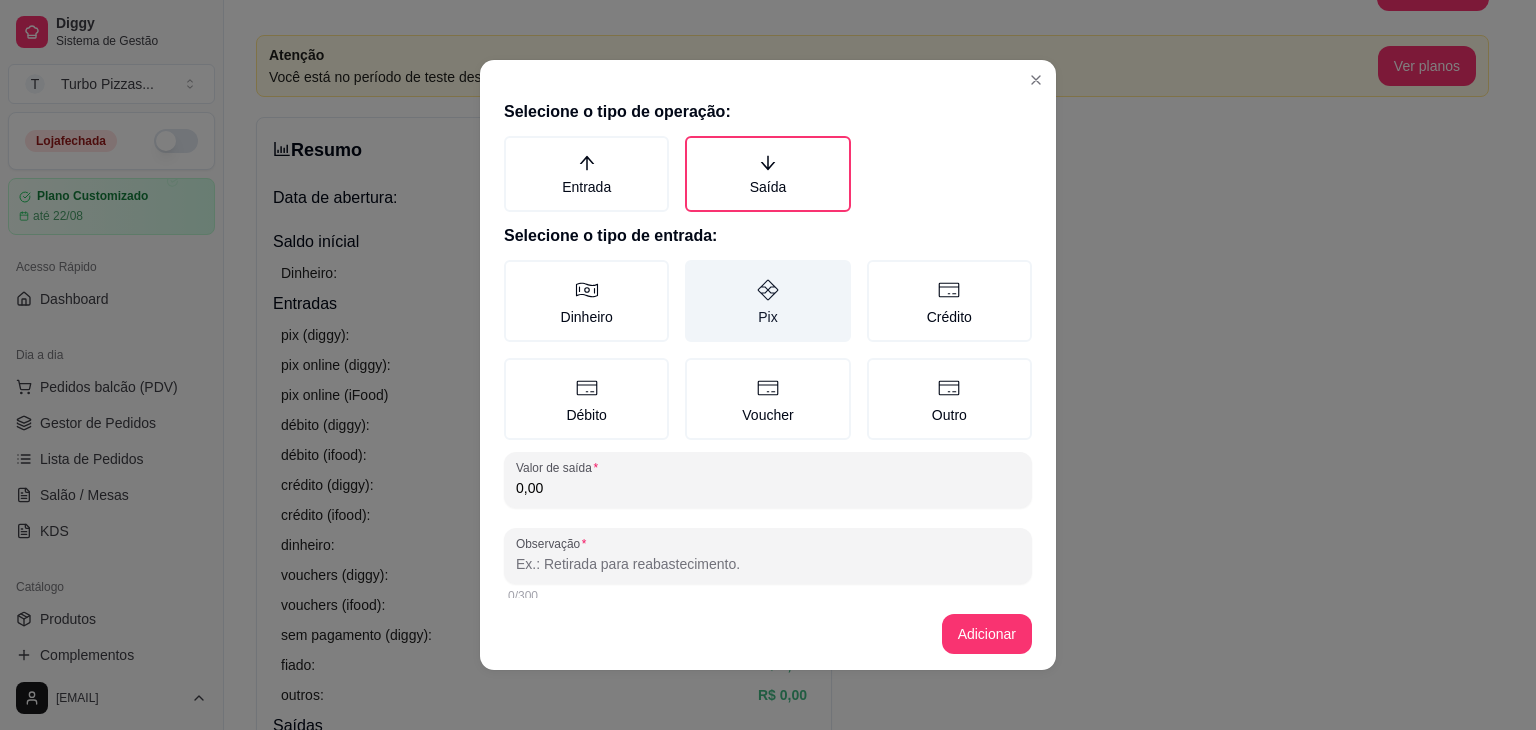 click 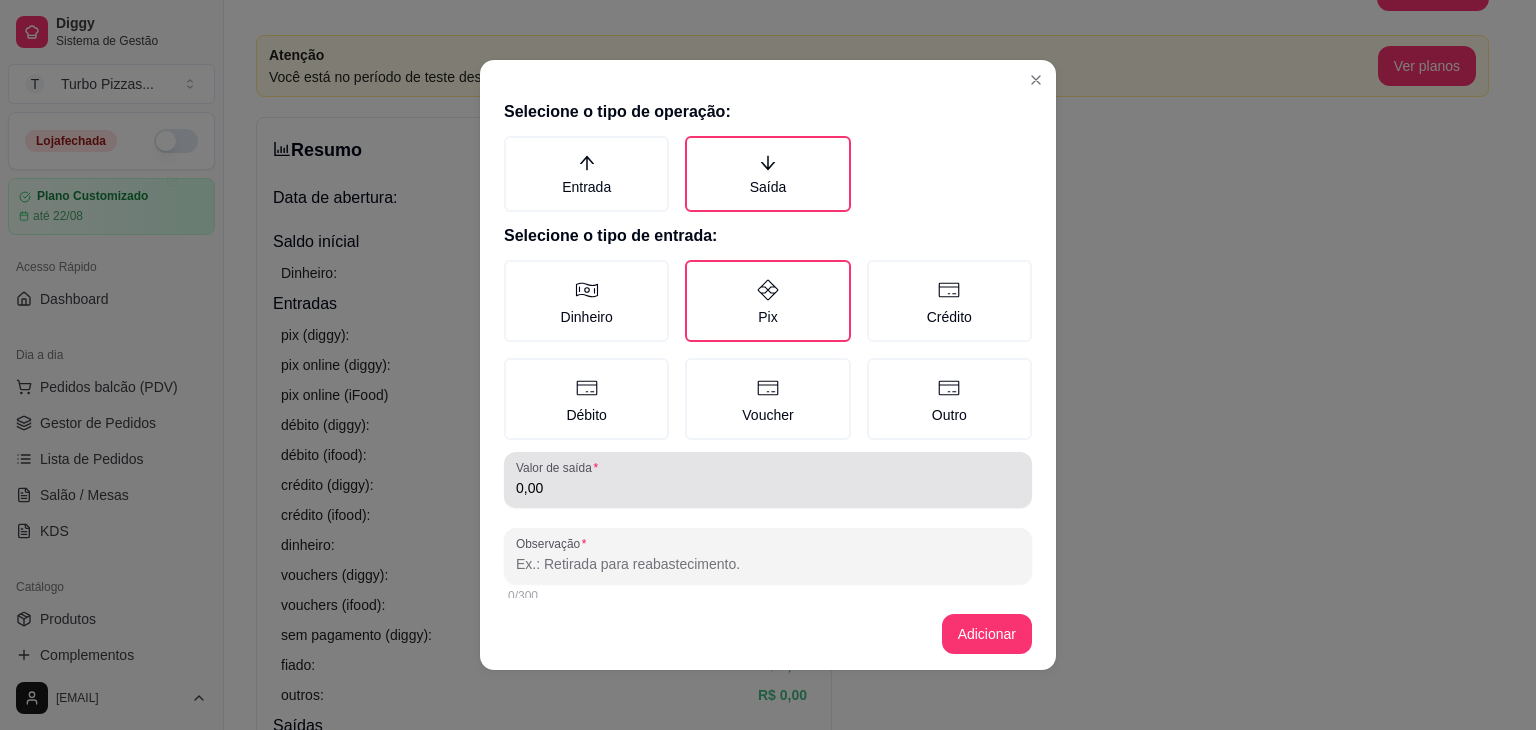 click on "0,00" at bounding box center (768, 480) 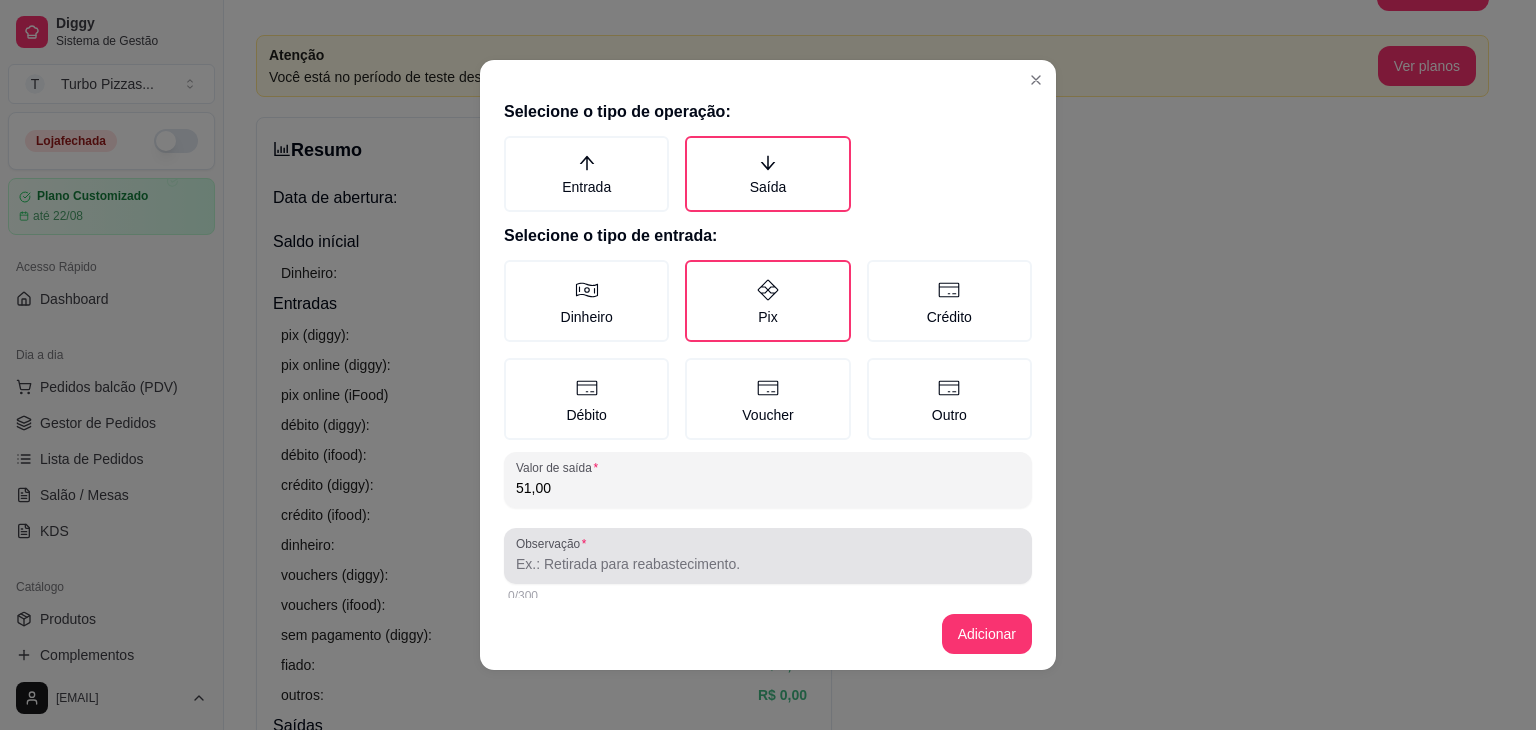type on "51,00" 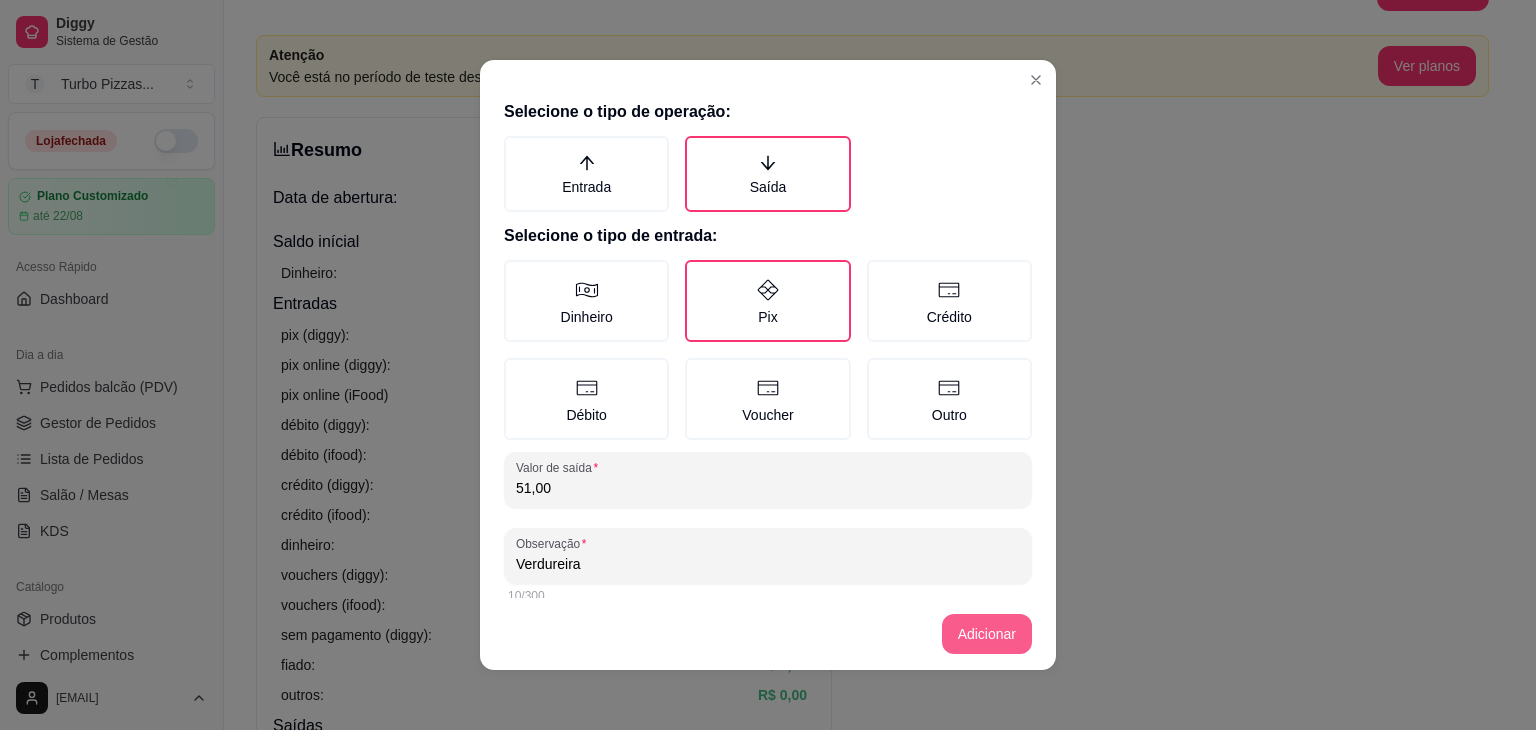 type on "Verdureira" 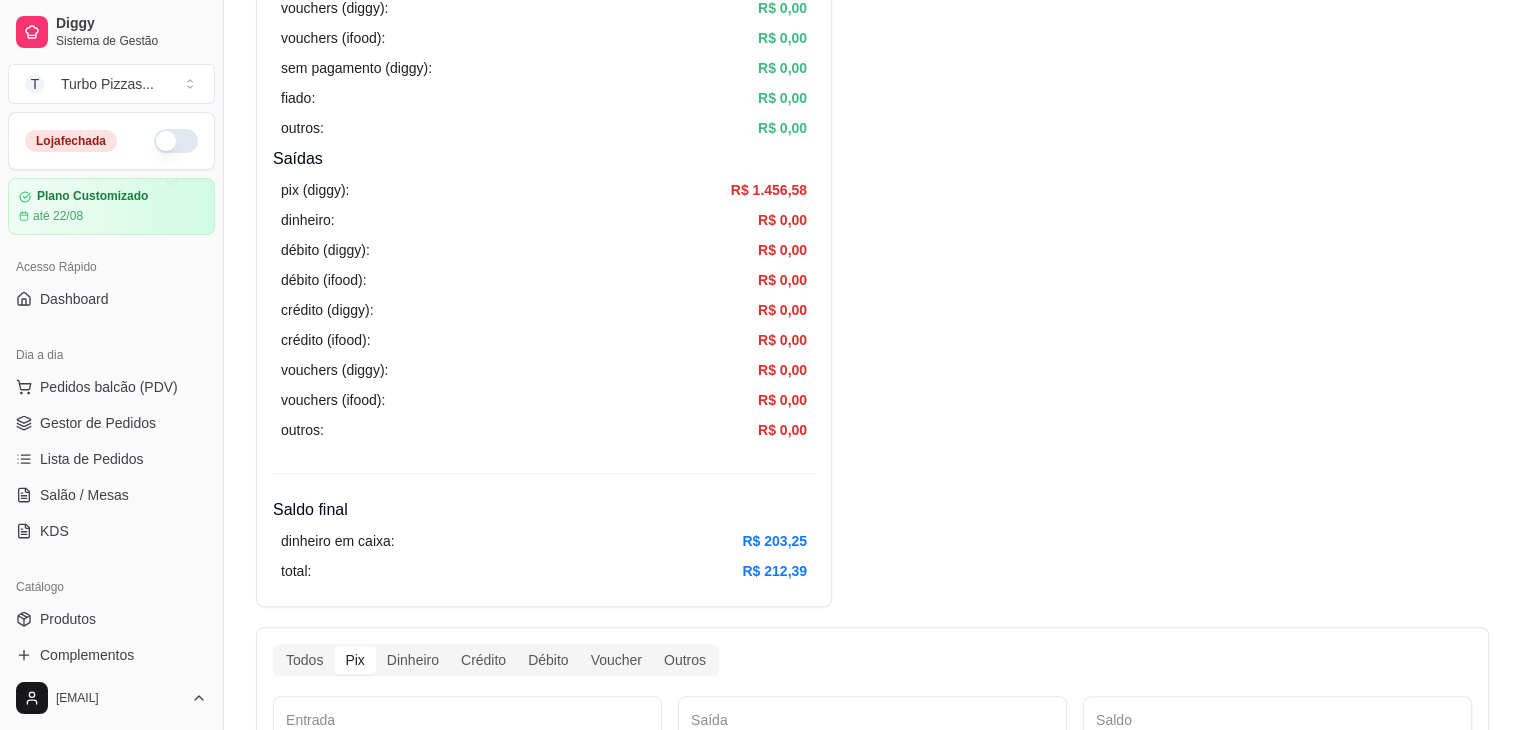 scroll, scrollTop: 1187, scrollLeft: 0, axis: vertical 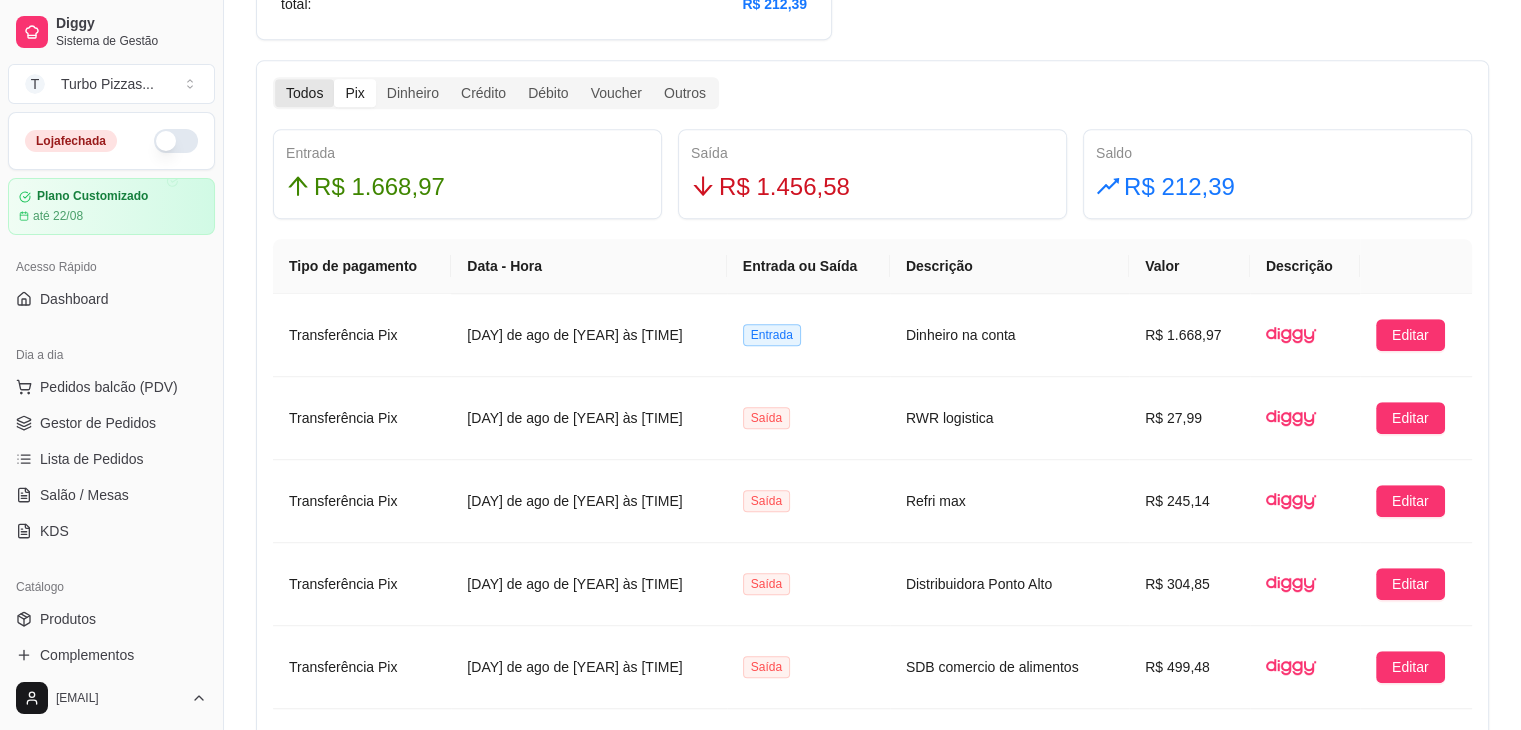 click on "Todos" at bounding box center [304, 93] 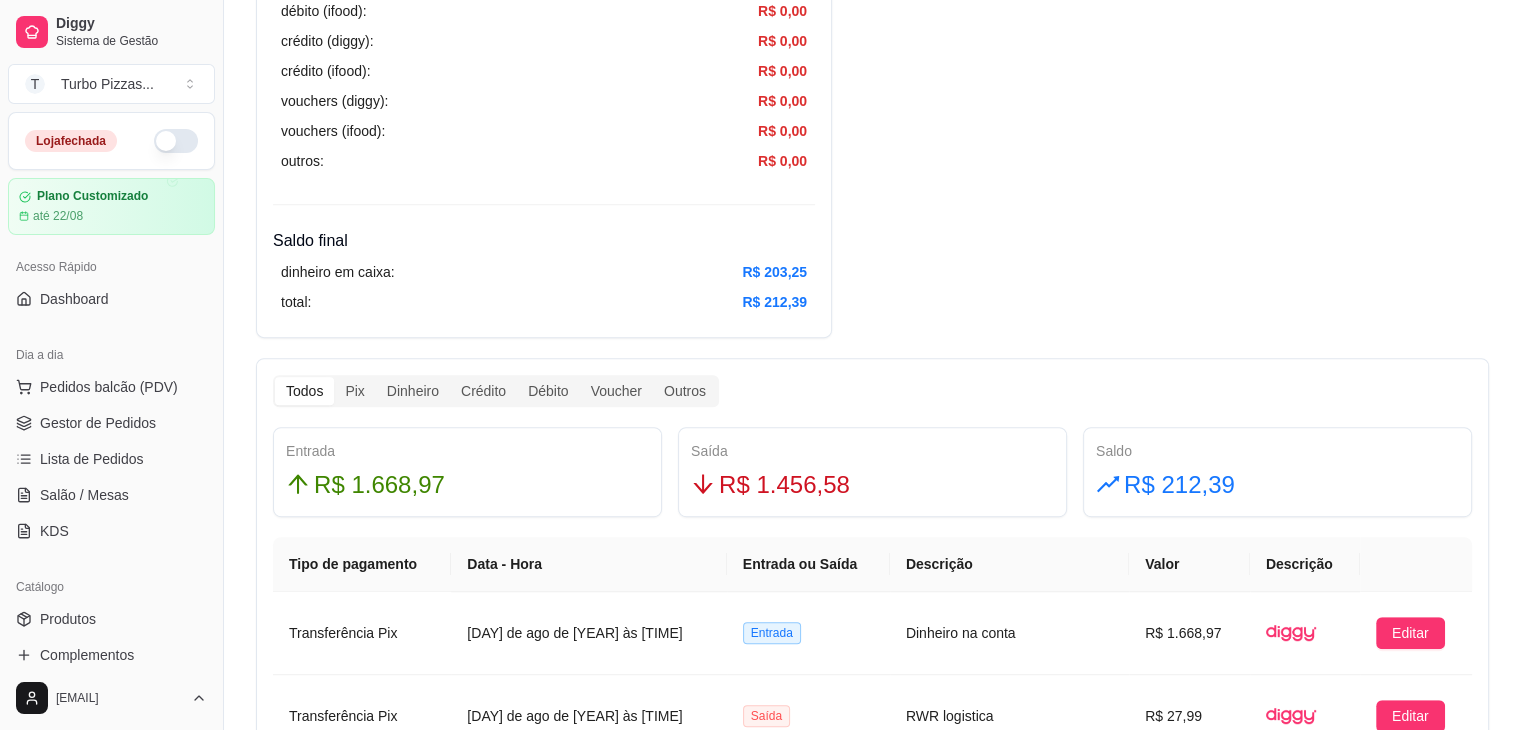 scroll, scrollTop: 521, scrollLeft: 0, axis: vertical 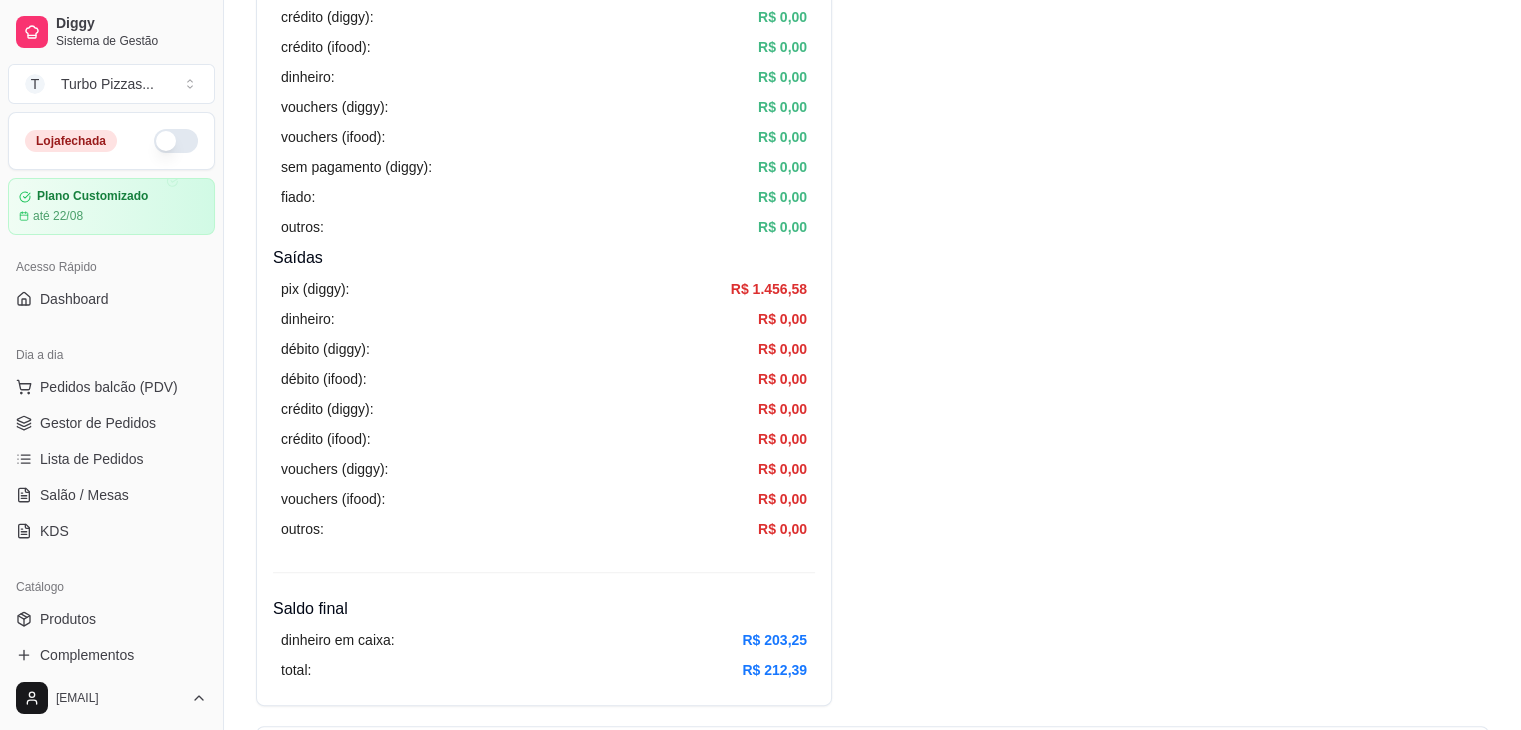 click at bounding box center [176, 141] 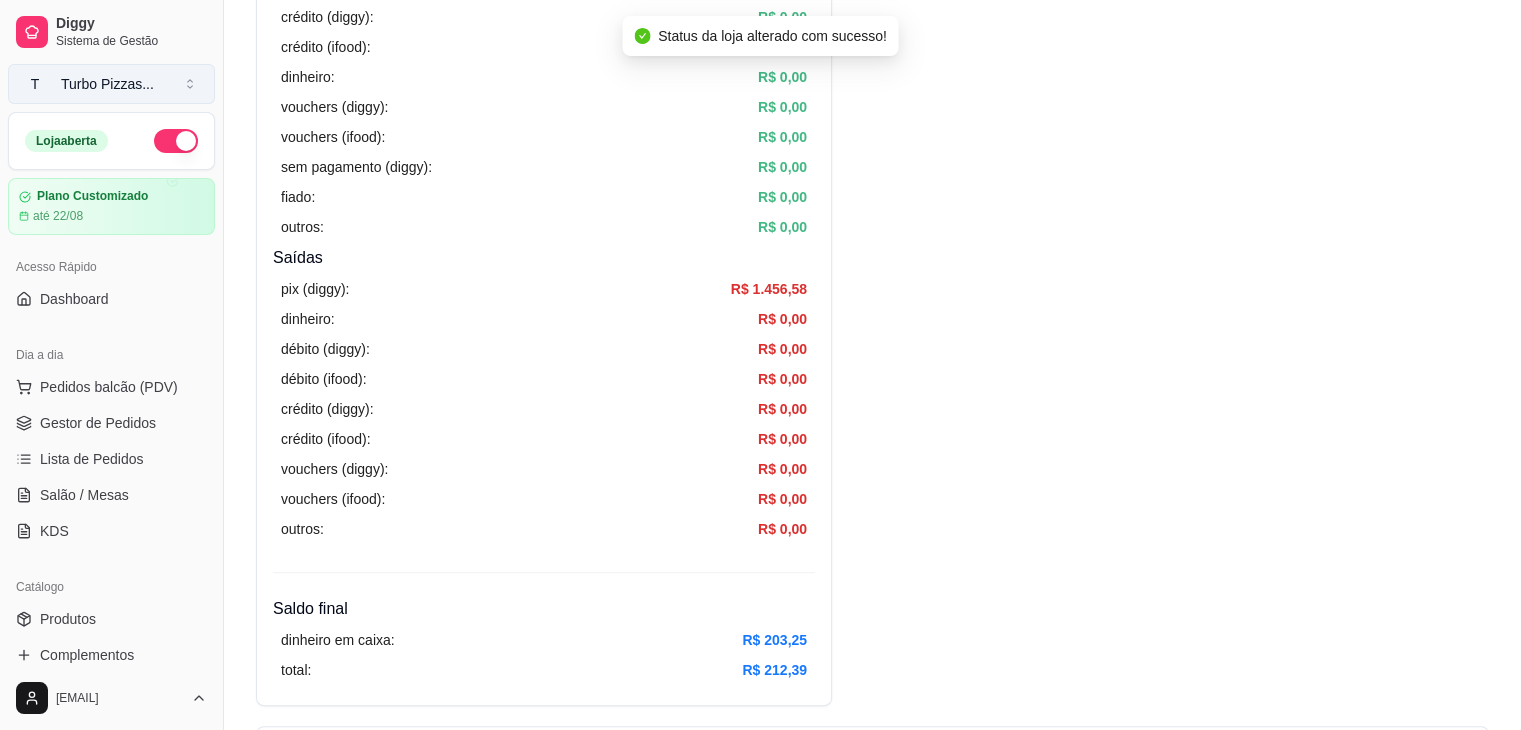 click on "T Turbo Pizzas ..." at bounding box center (111, 84) 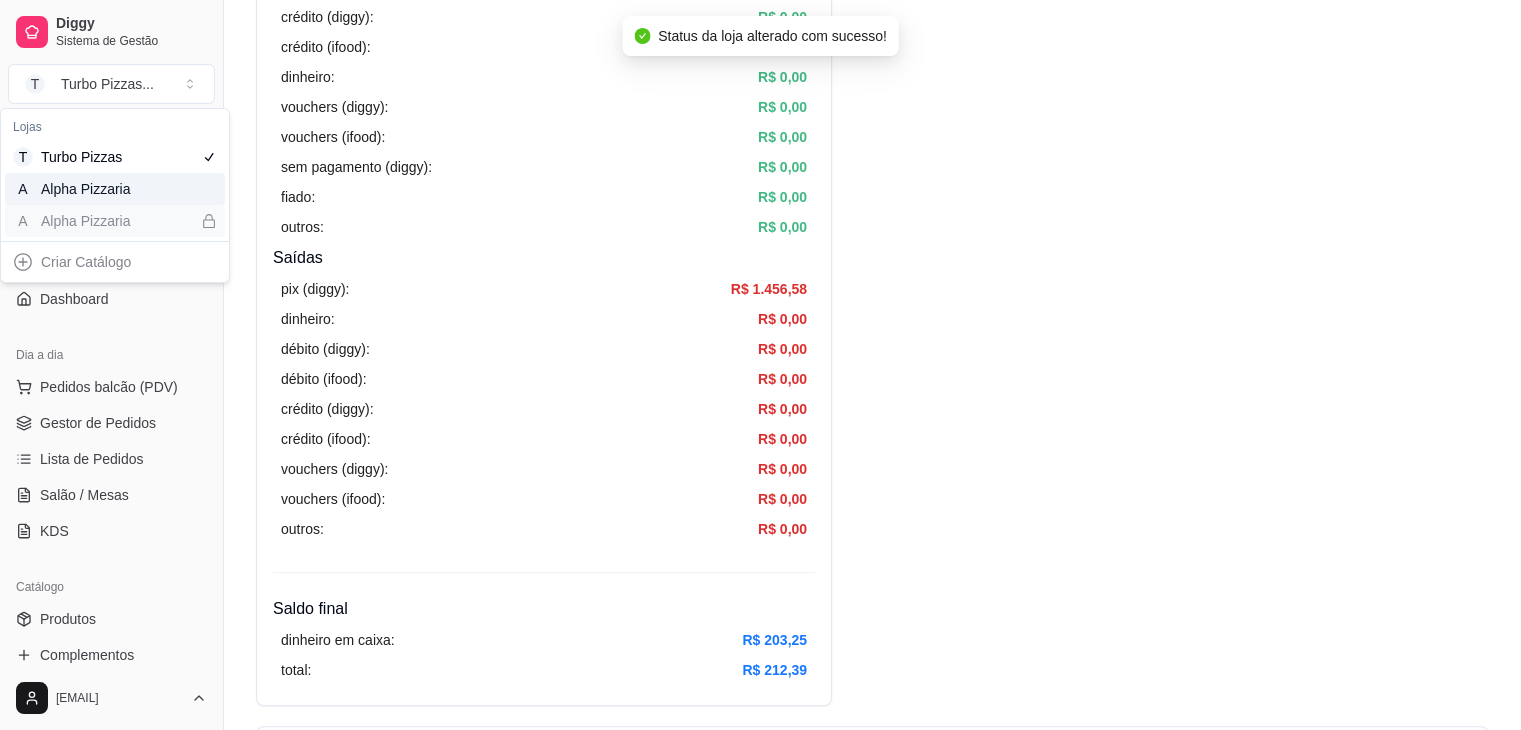 click on "A Alpha Pizzaria" at bounding box center (115, 189) 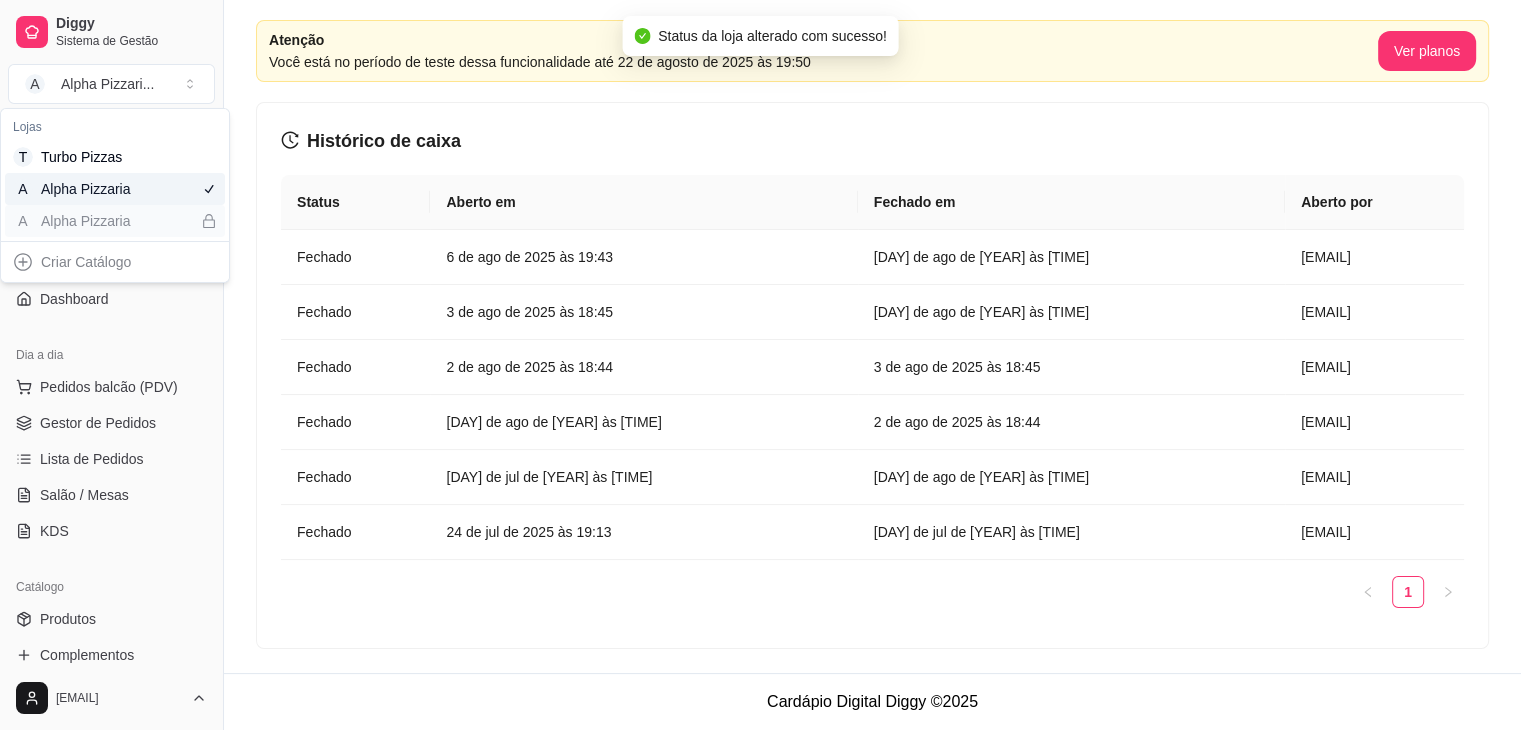 scroll, scrollTop: 66, scrollLeft: 0, axis: vertical 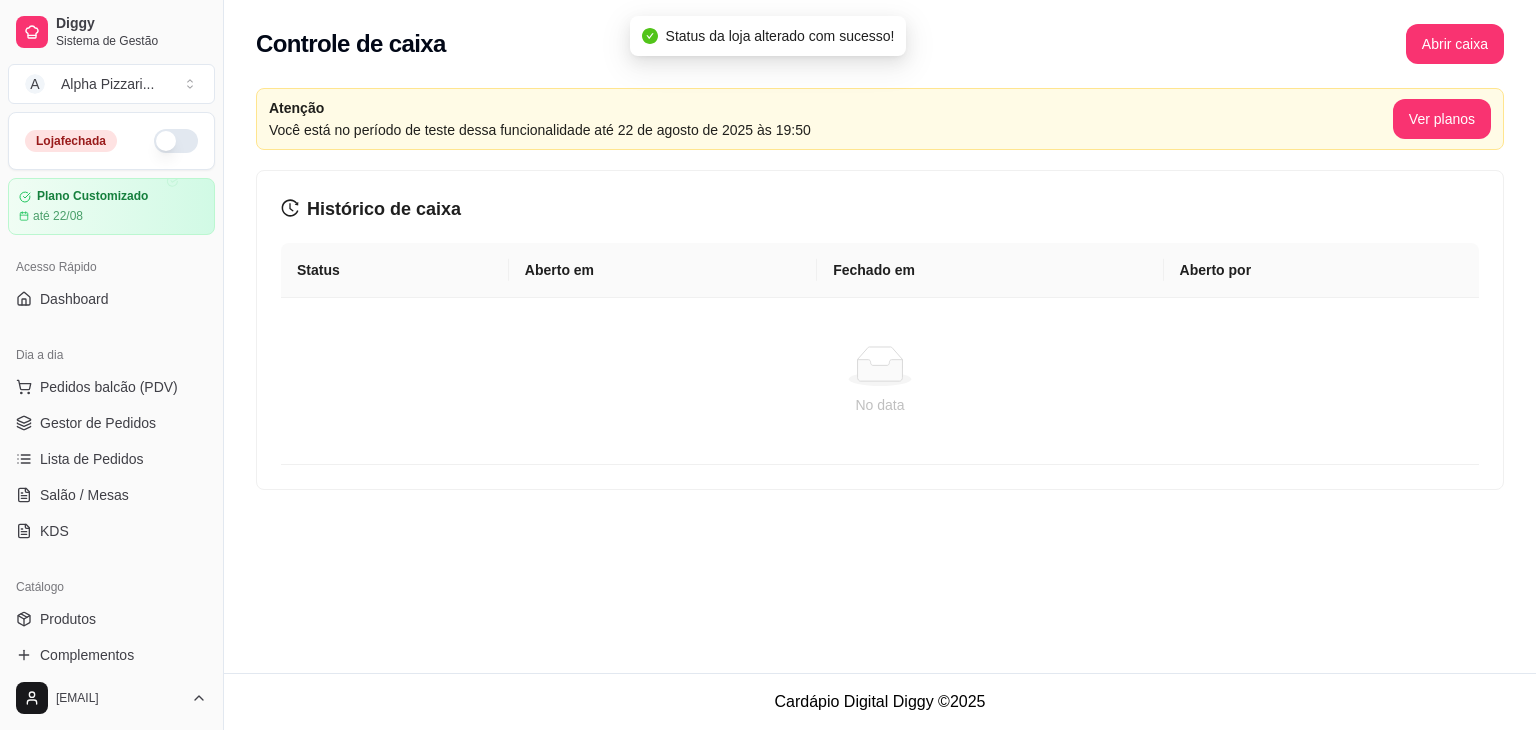 click at bounding box center [176, 141] 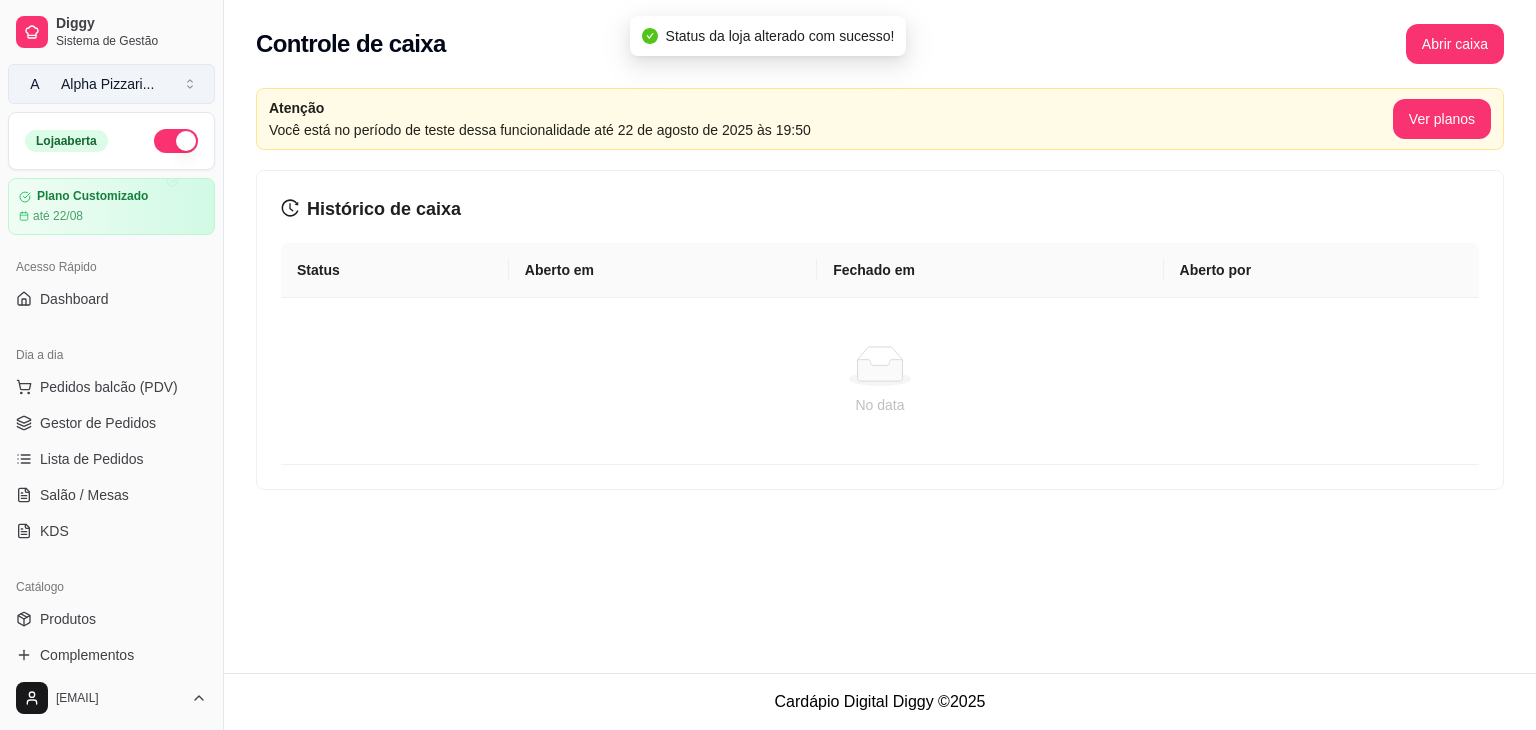 click on "Alpha Pizzari ..." at bounding box center [107, 84] 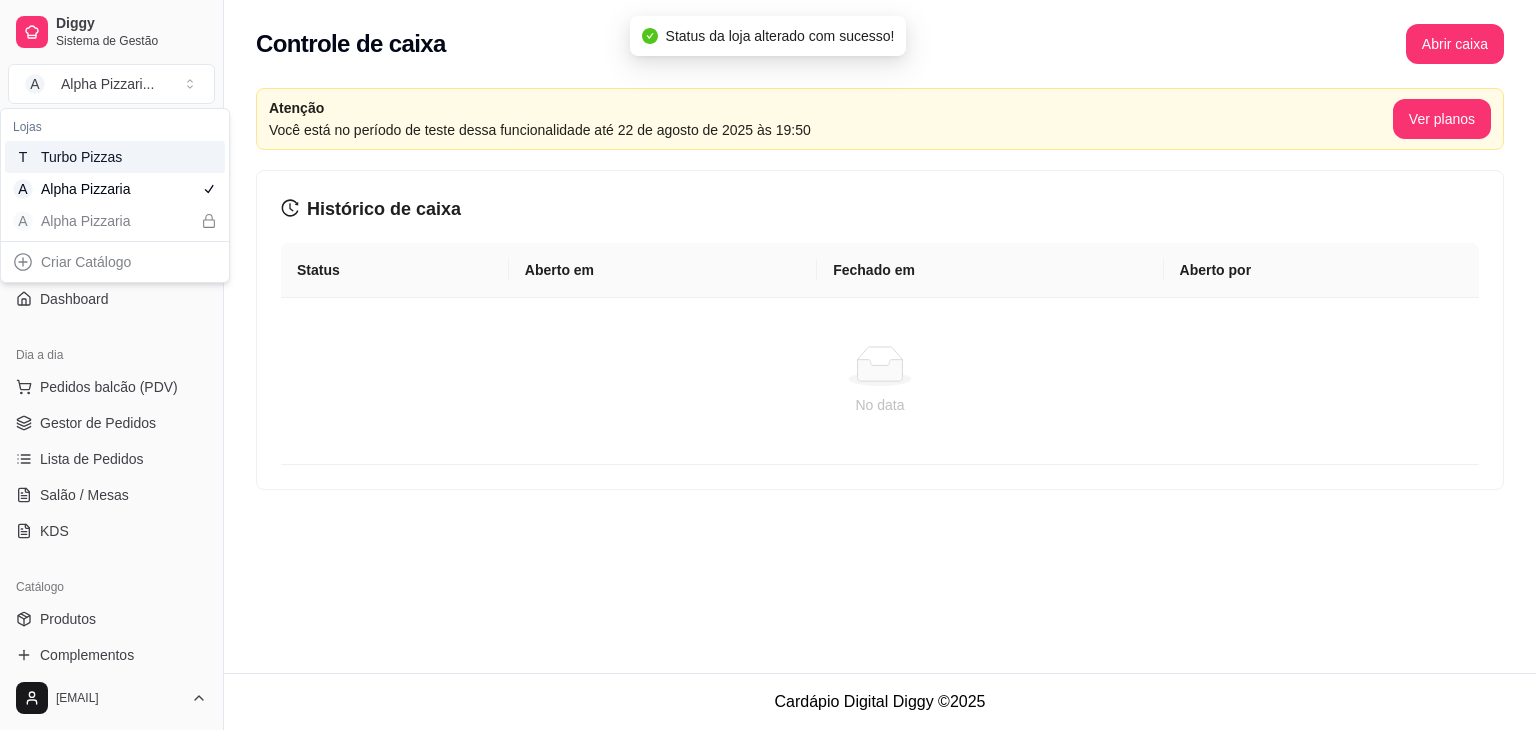 click on "Turbo Pizzas" at bounding box center [86, 157] 